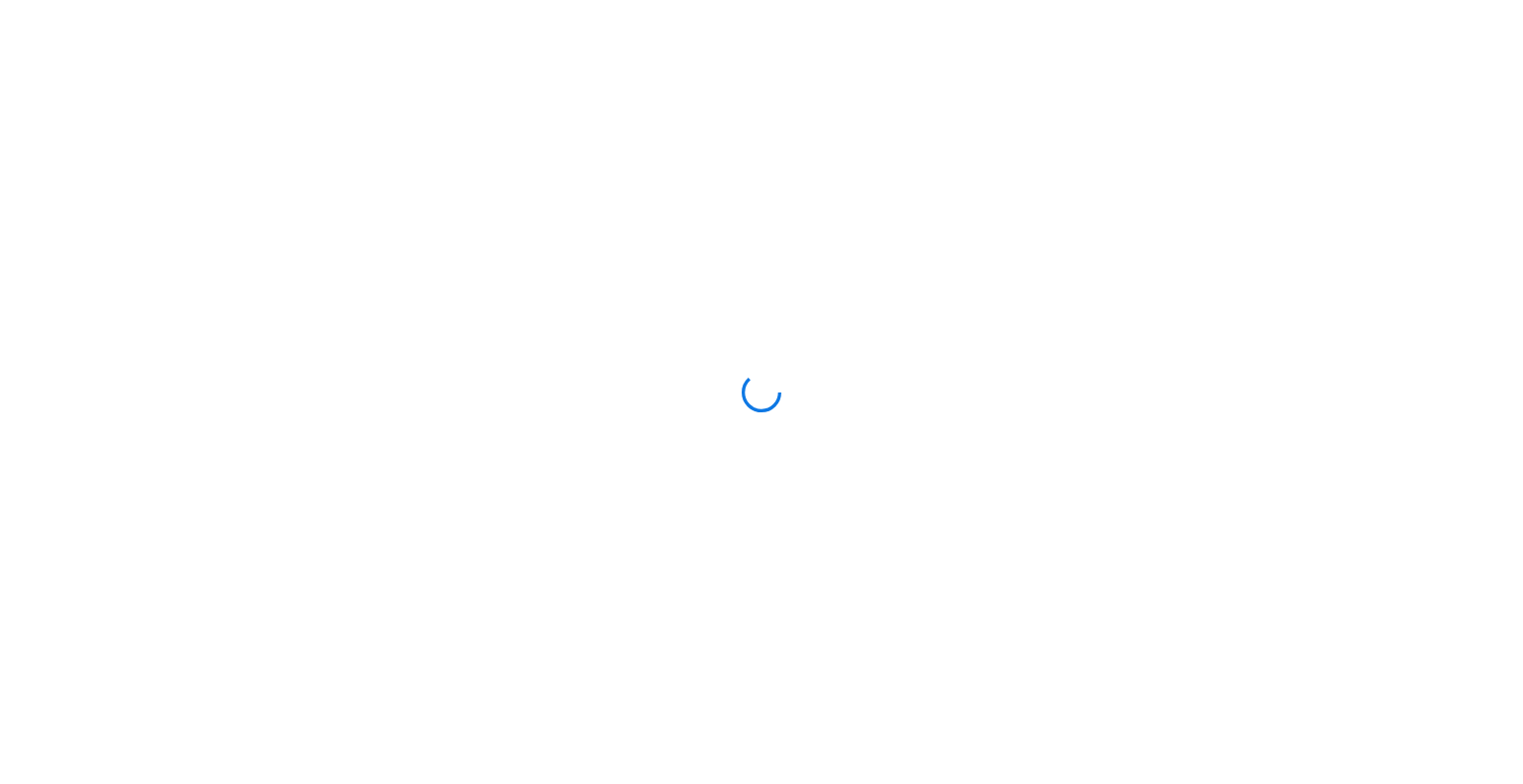 scroll, scrollTop: 0, scrollLeft: 0, axis: both 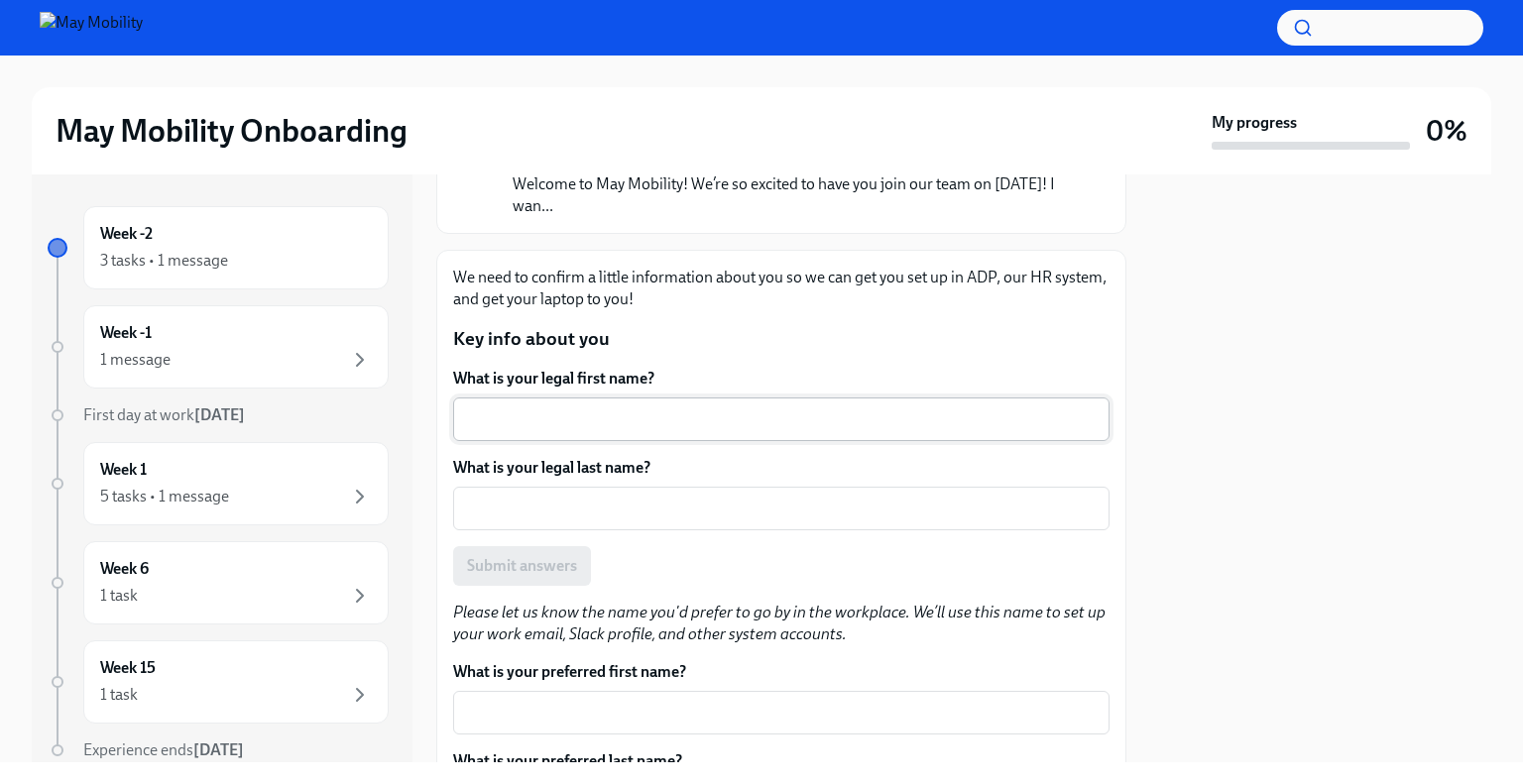 click on "What is your legal first name?" at bounding box center (781, 419) 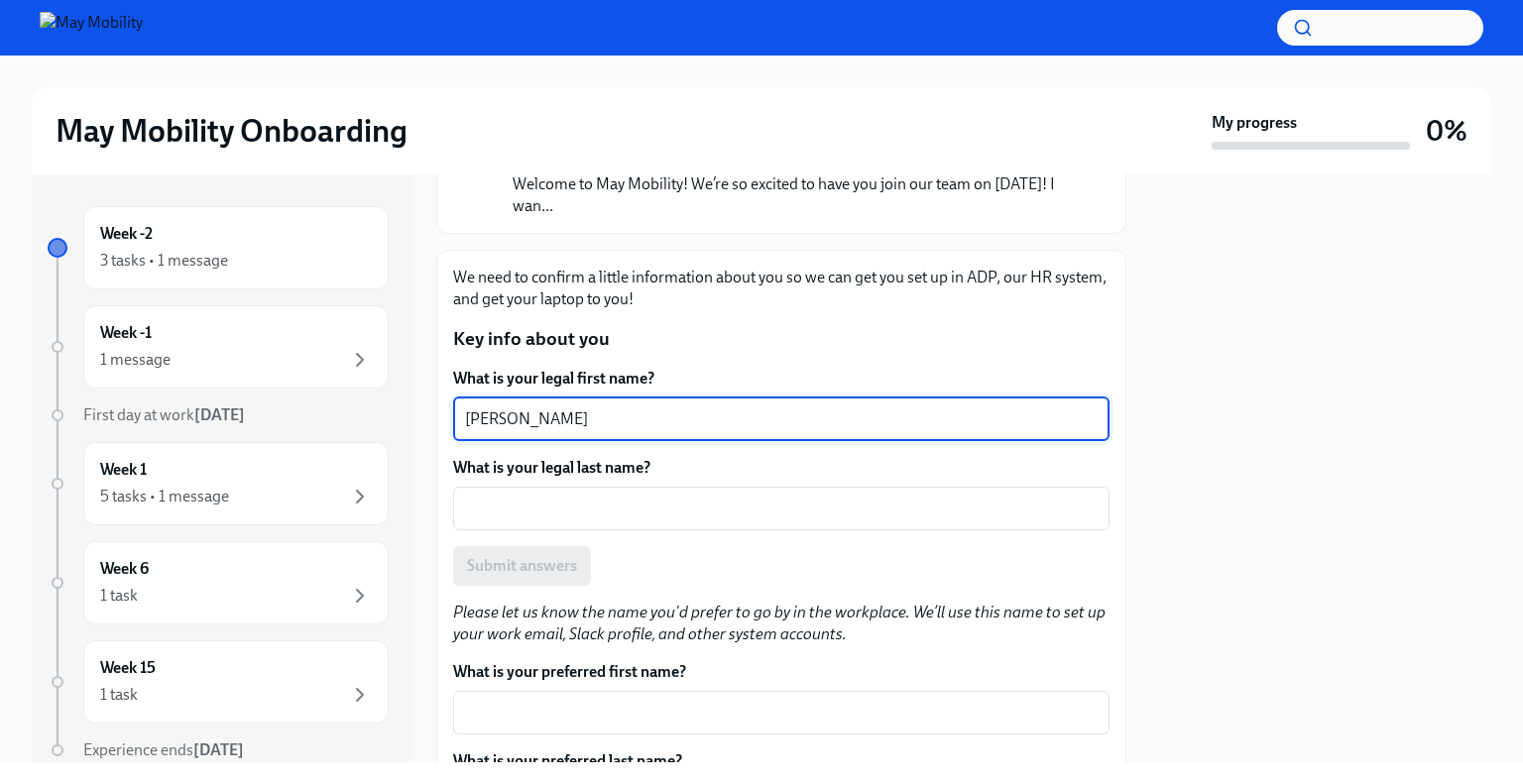 type on "[PERSON_NAME]" 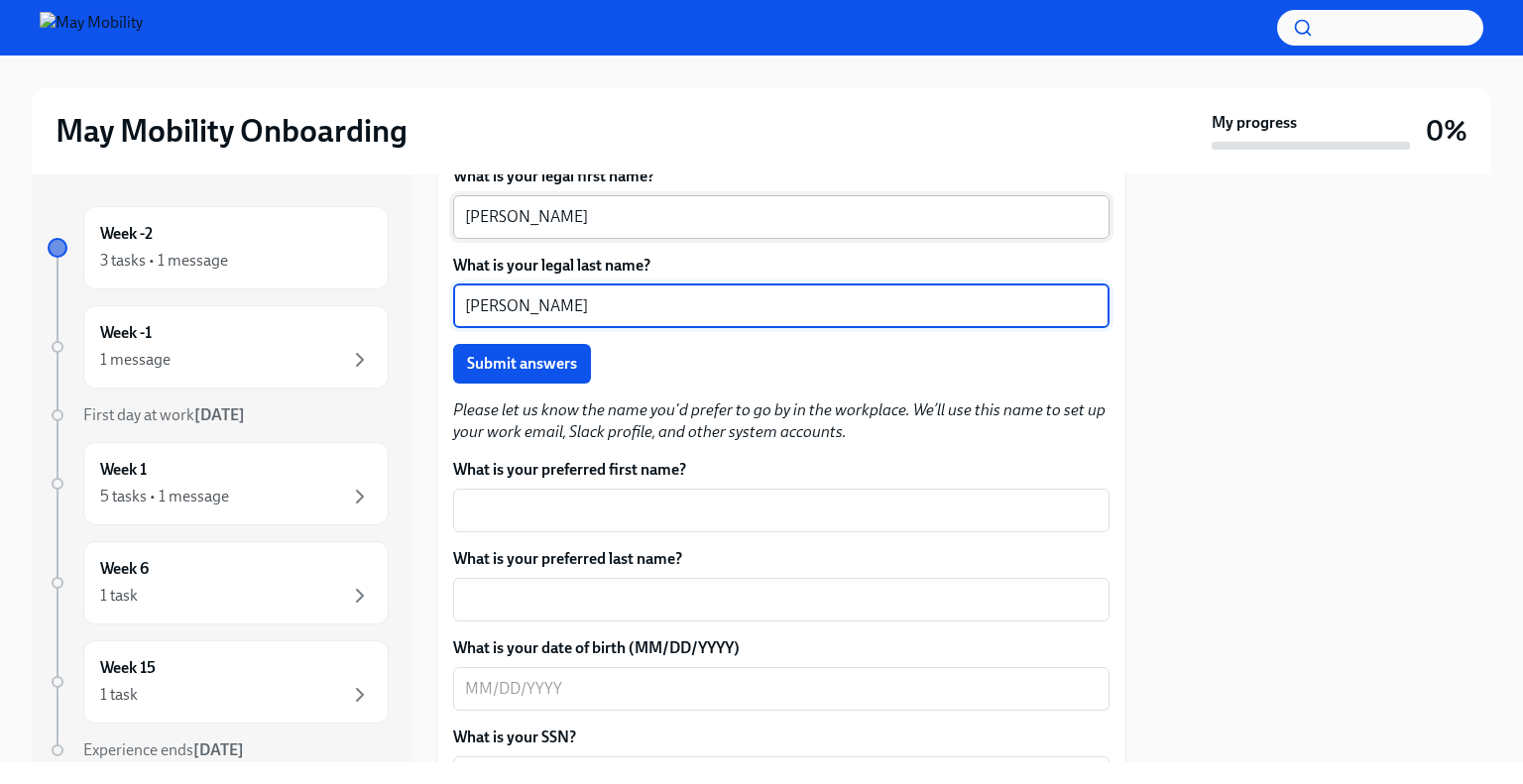 scroll, scrollTop: 396, scrollLeft: 0, axis: vertical 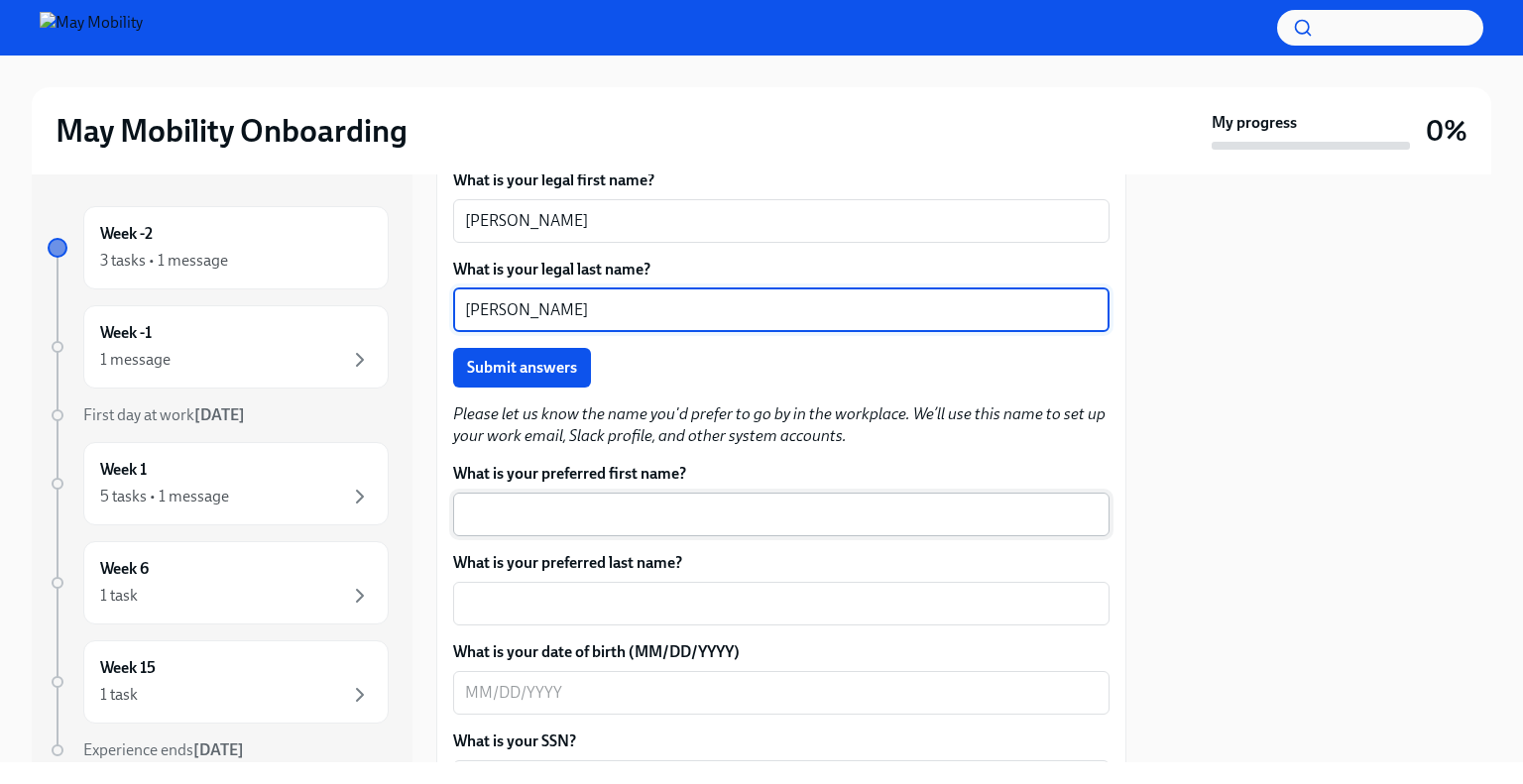 type on "[PERSON_NAME]" 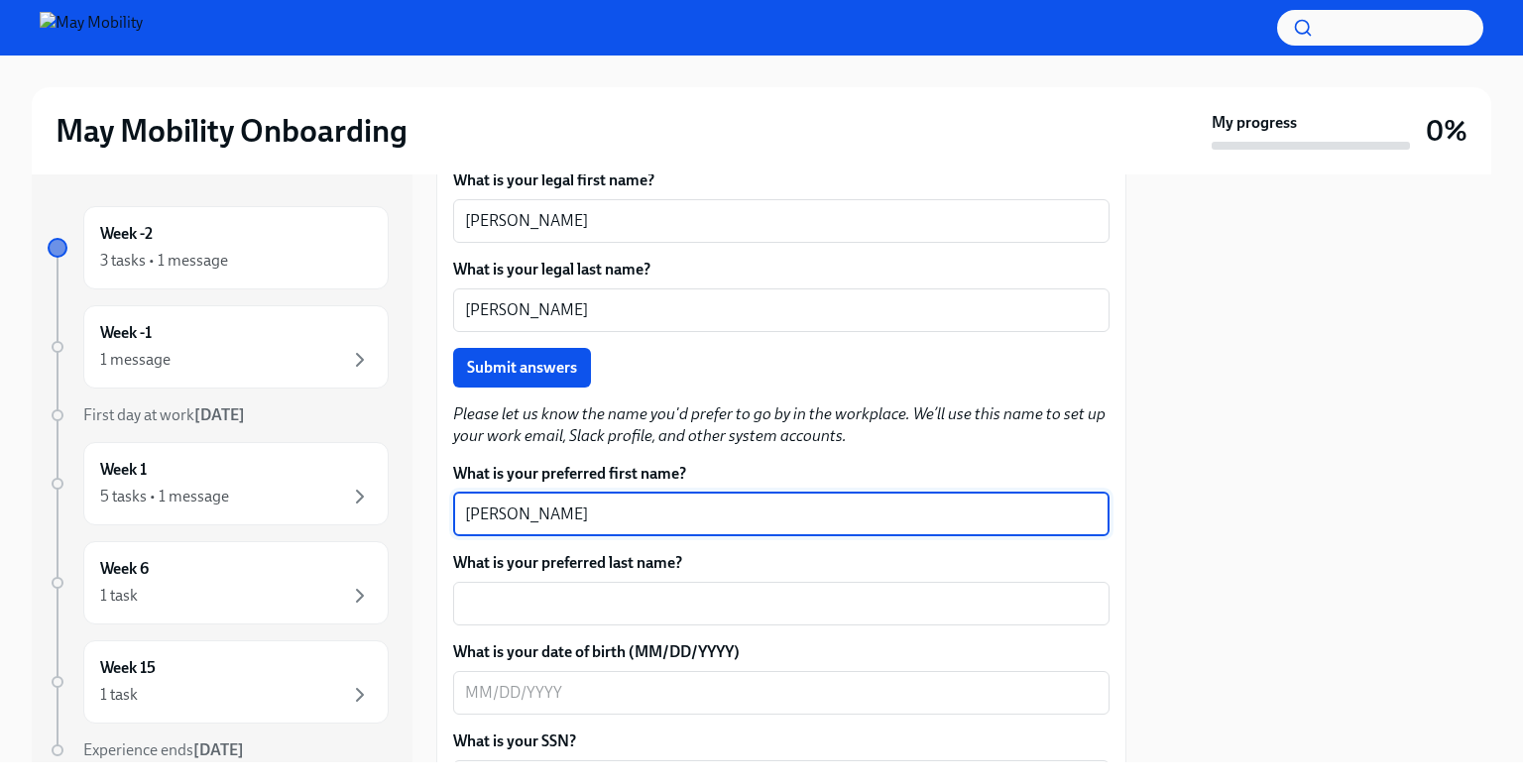 type on "[PERSON_NAME]" 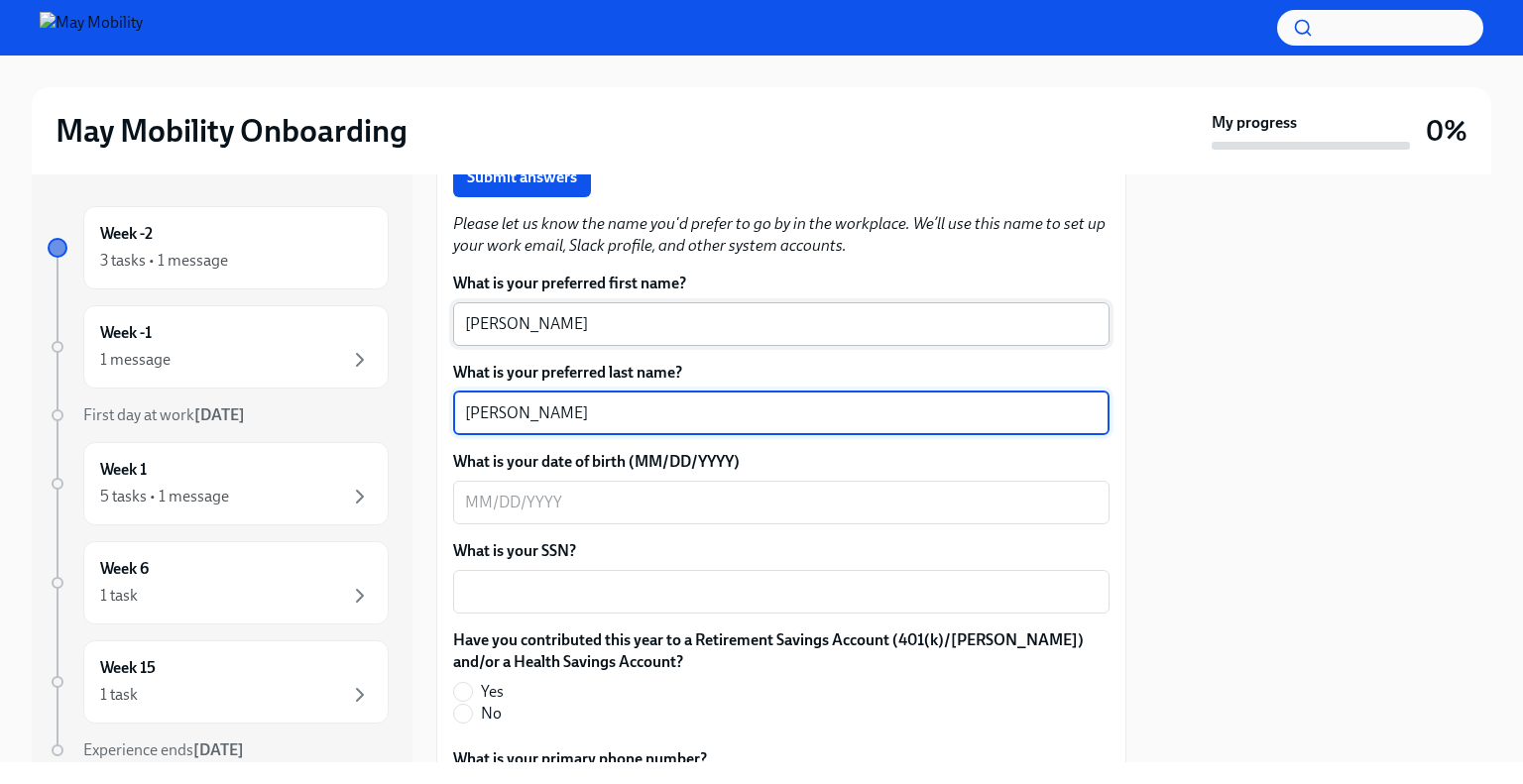 scroll, scrollTop: 595, scrollLeft: 0, axis: vertical 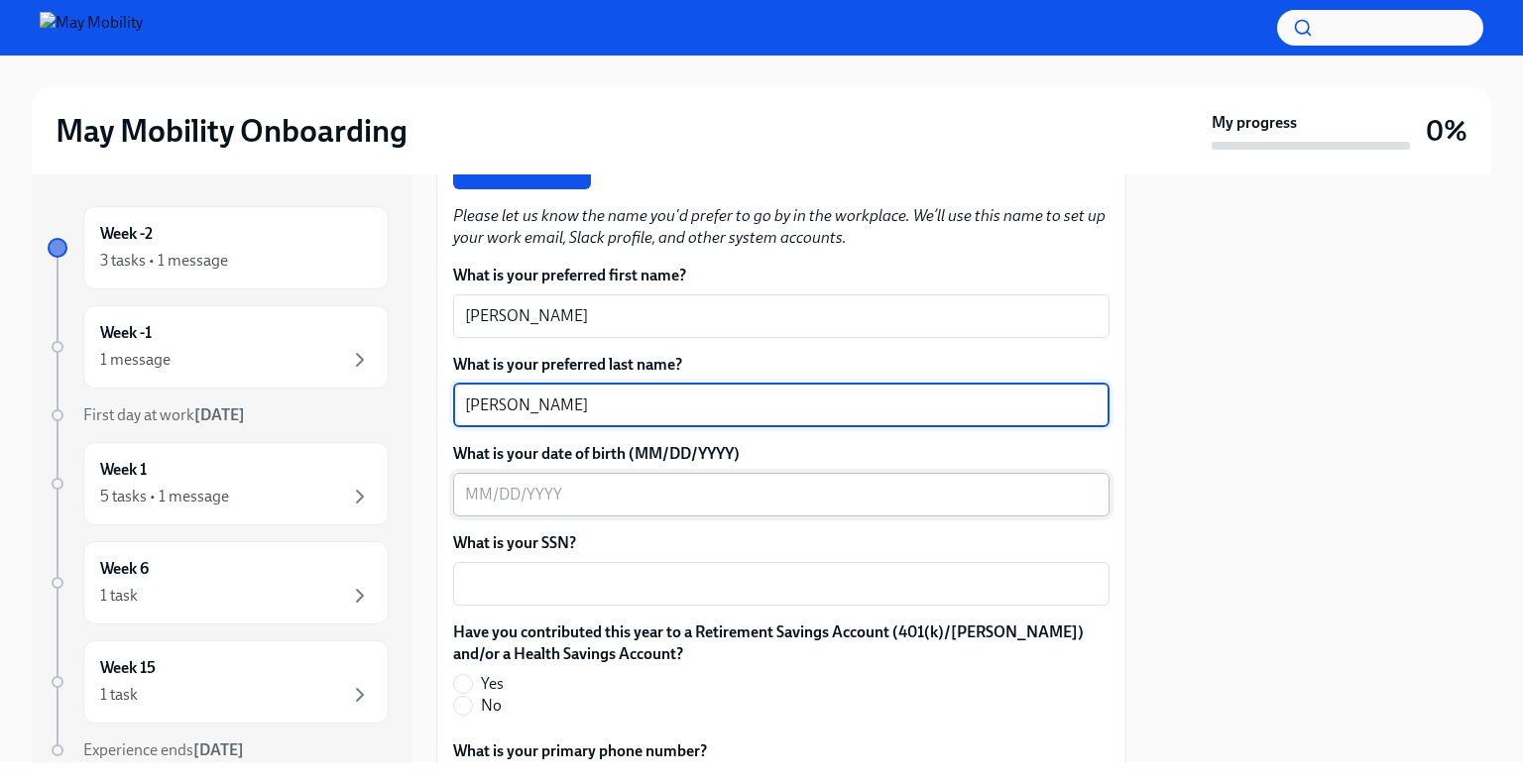 type on "[PERSON_NAME]" 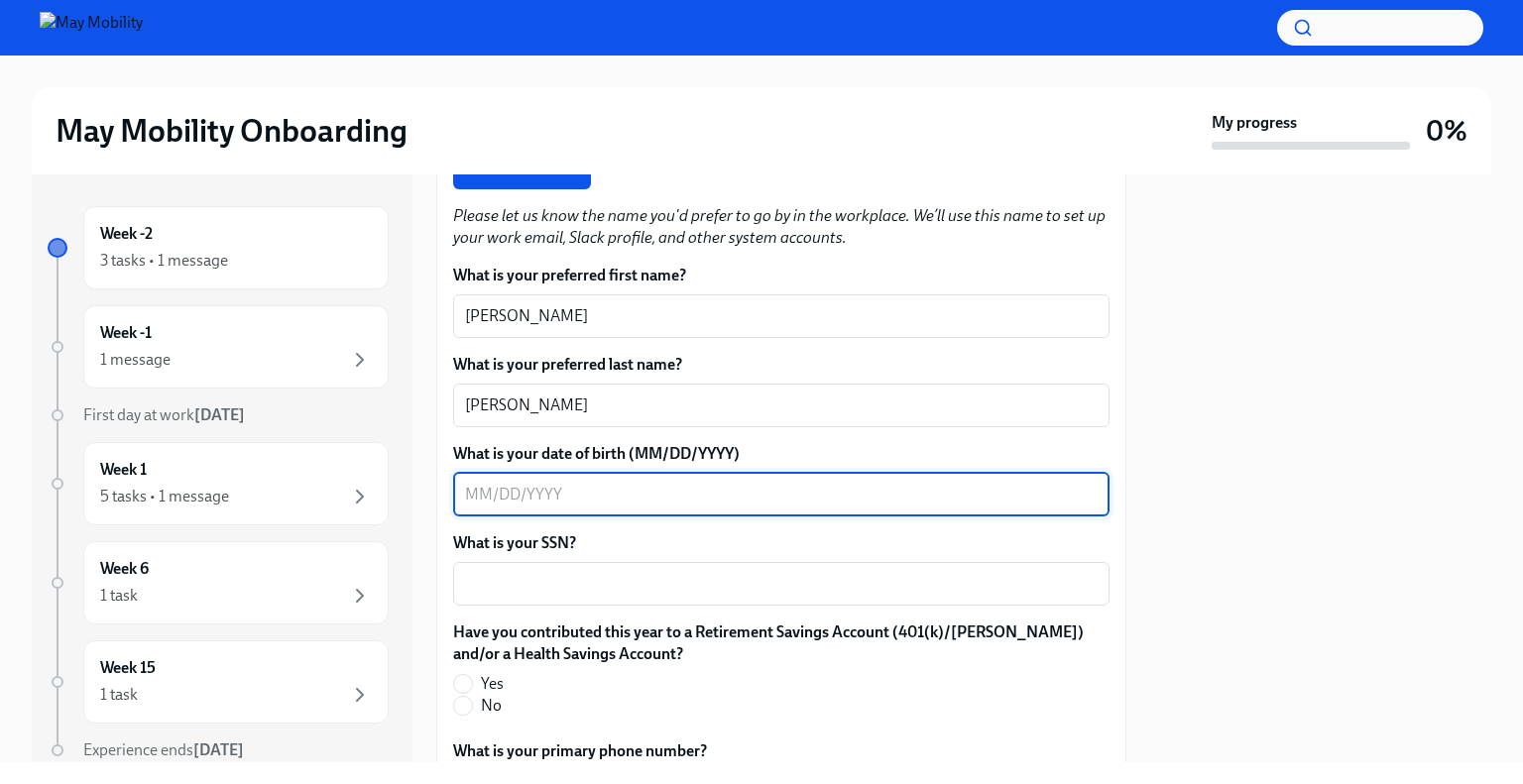 click on "What is your date of birth (MM/DD/YYYY)" at bounding box center (781, 495) 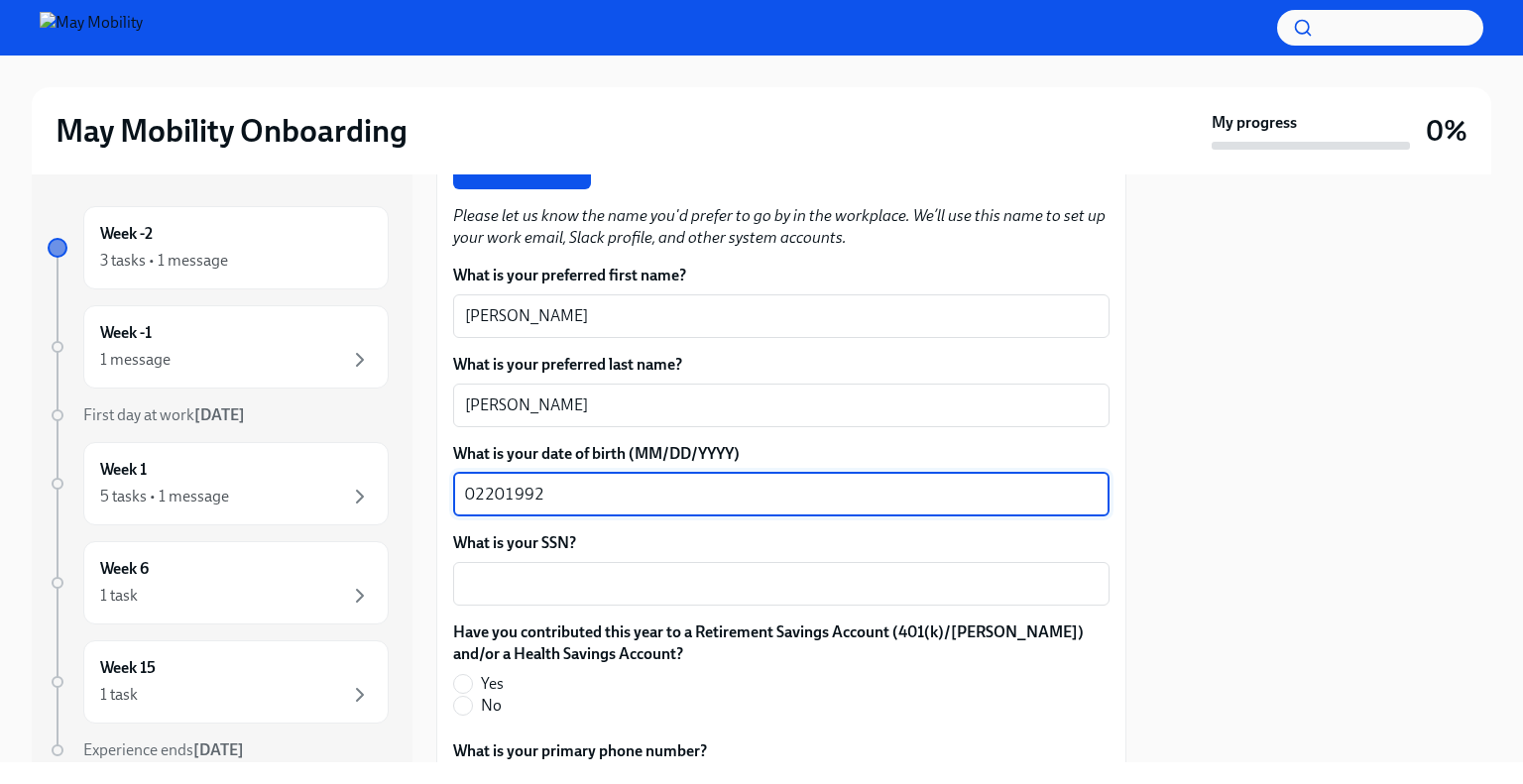 type on "02201992" 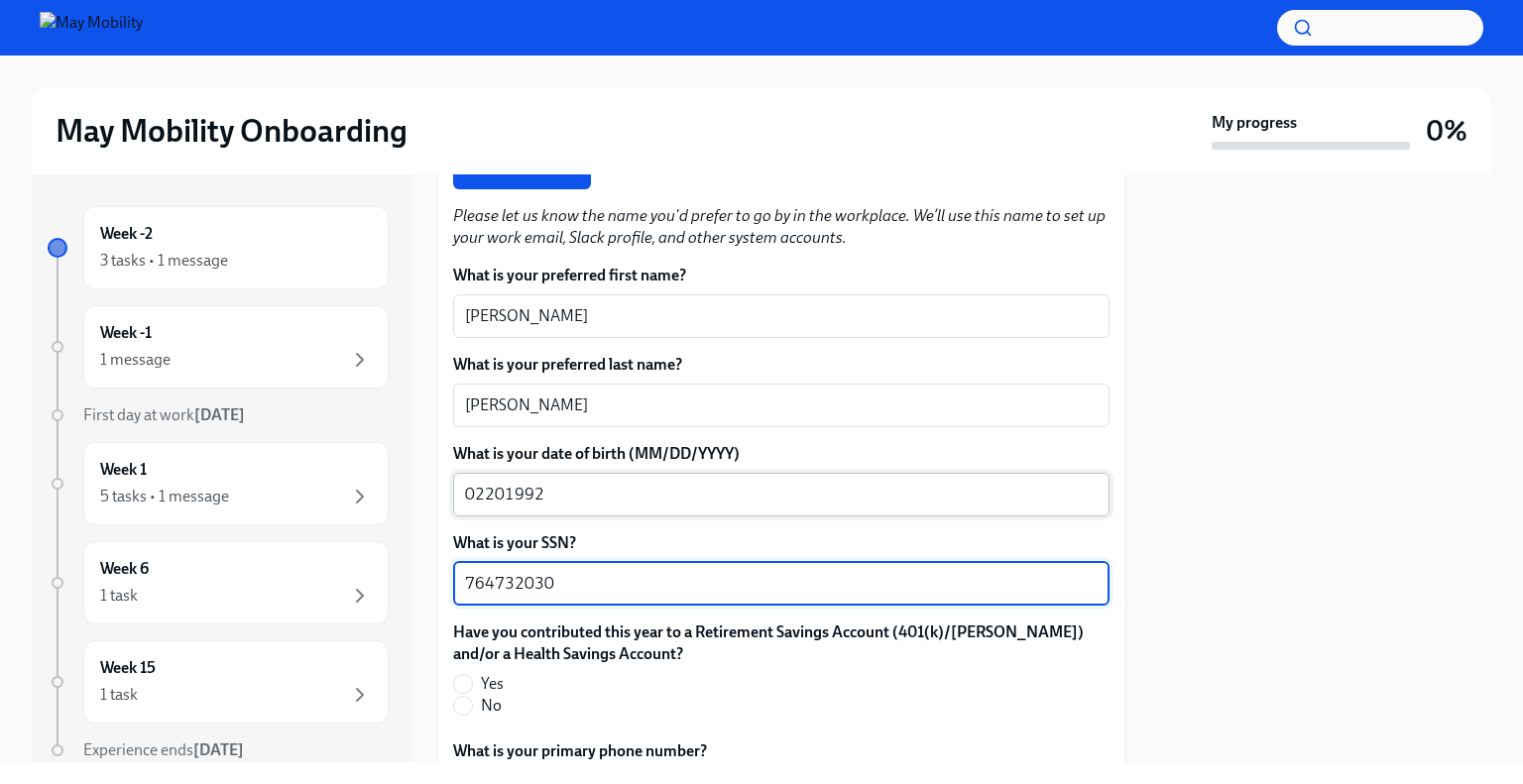 type on "764732030" 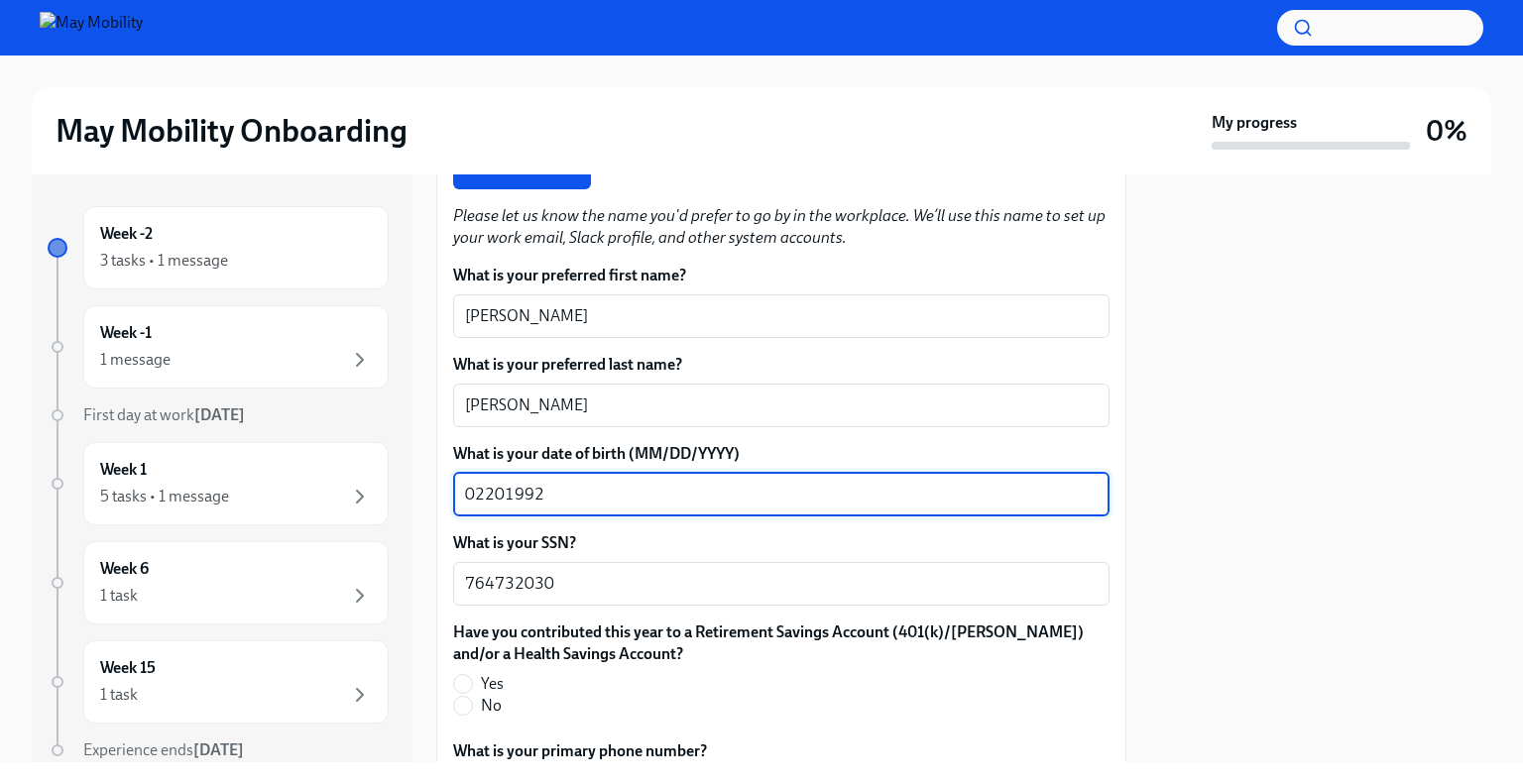 click on "02201992" at bounding box center (781, 495) 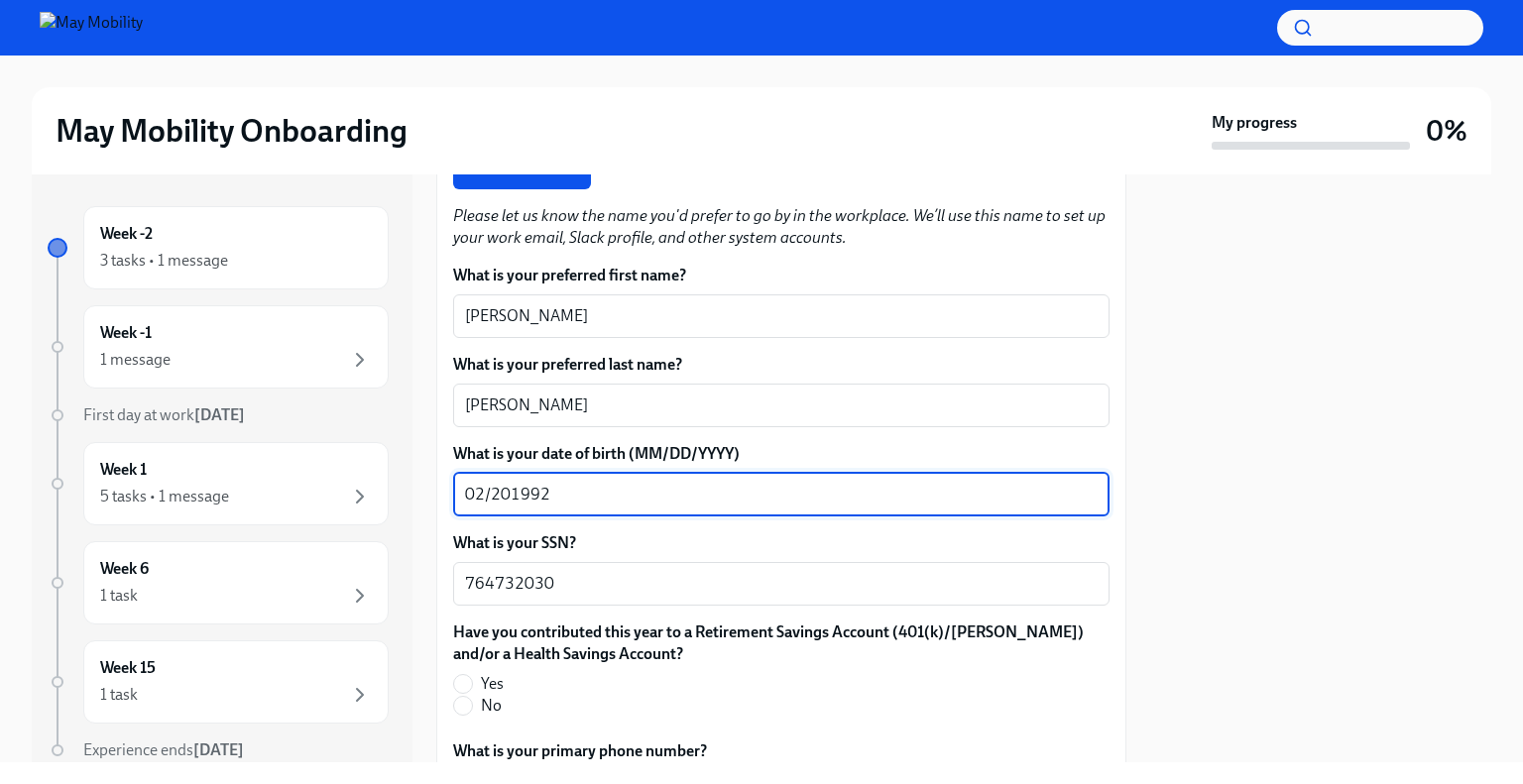 click on "02/201992" at bounding box center [781, 495] 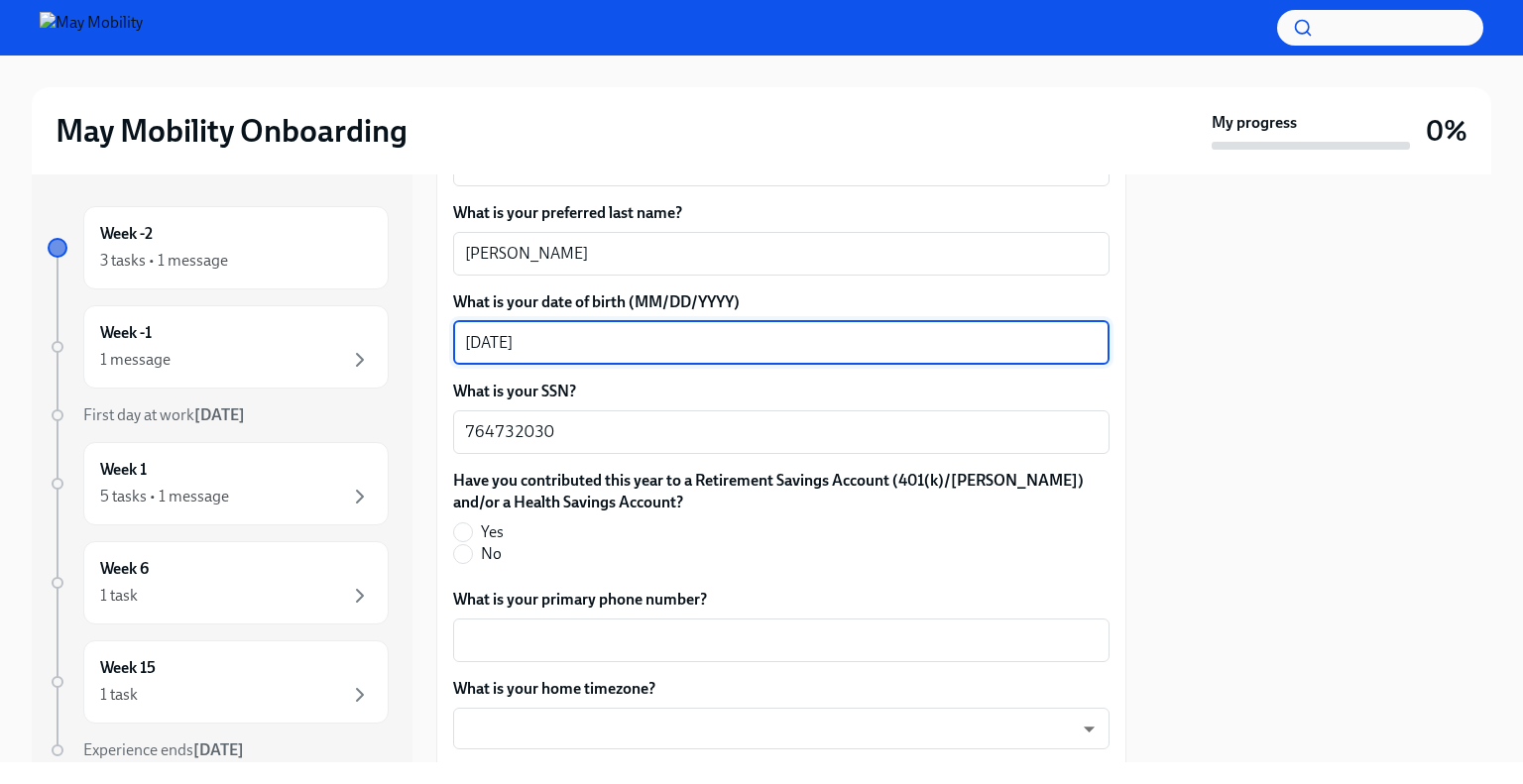 scroll, scrollTop: 892, scrollLeft: 0, axis: vertical 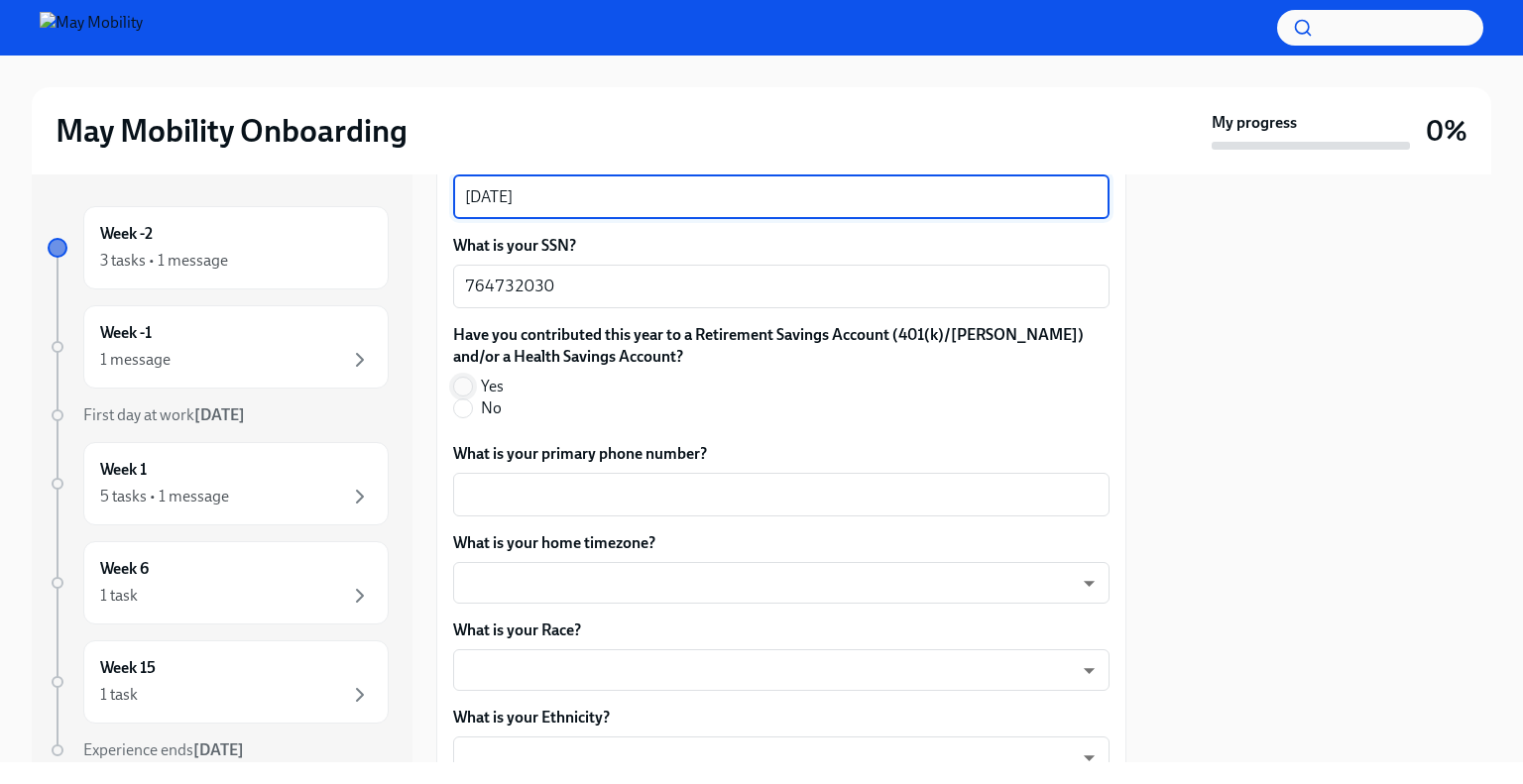 type on "[DATE]" 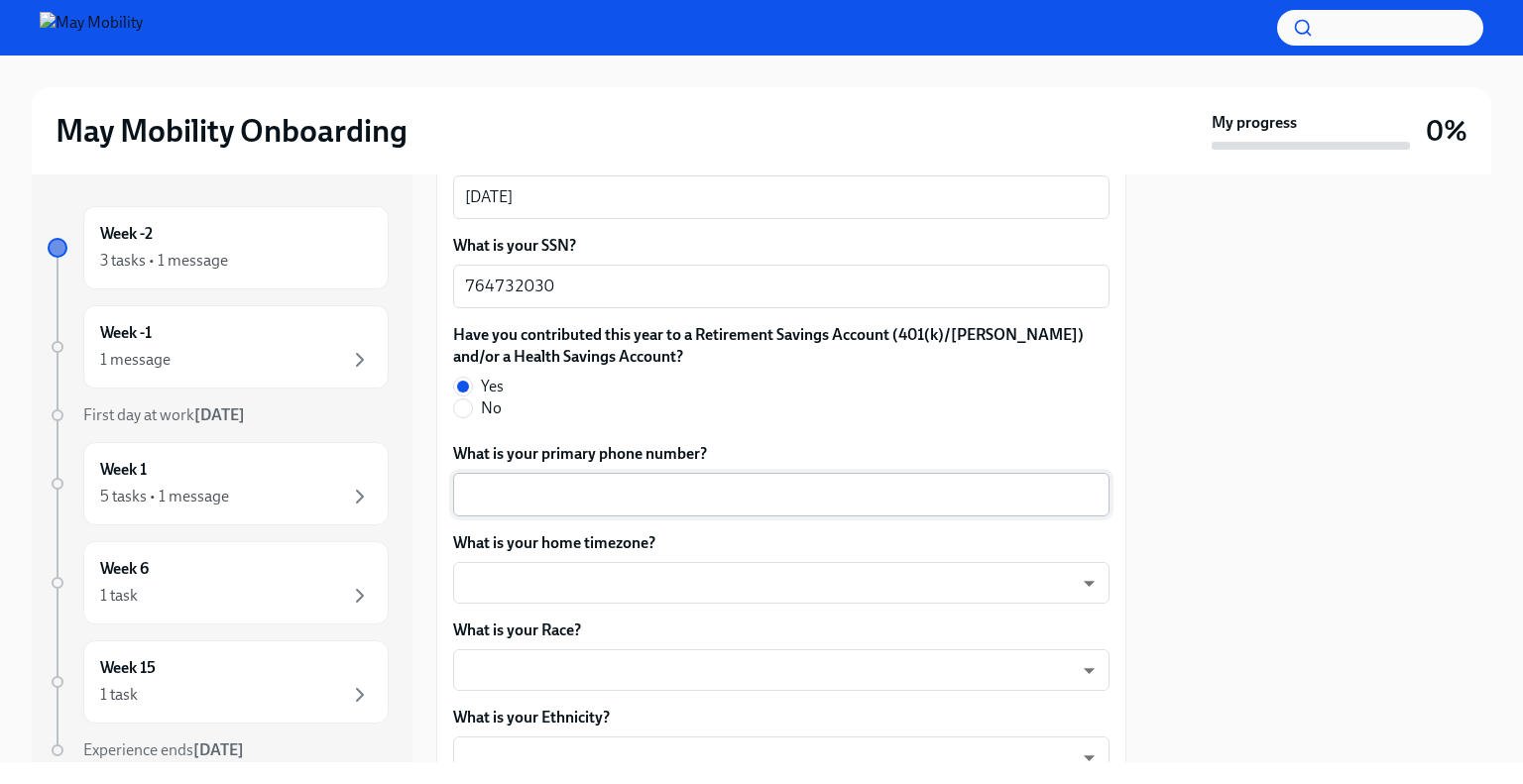 click on "What is your primary phone number?" at bounding box center (781, 495) 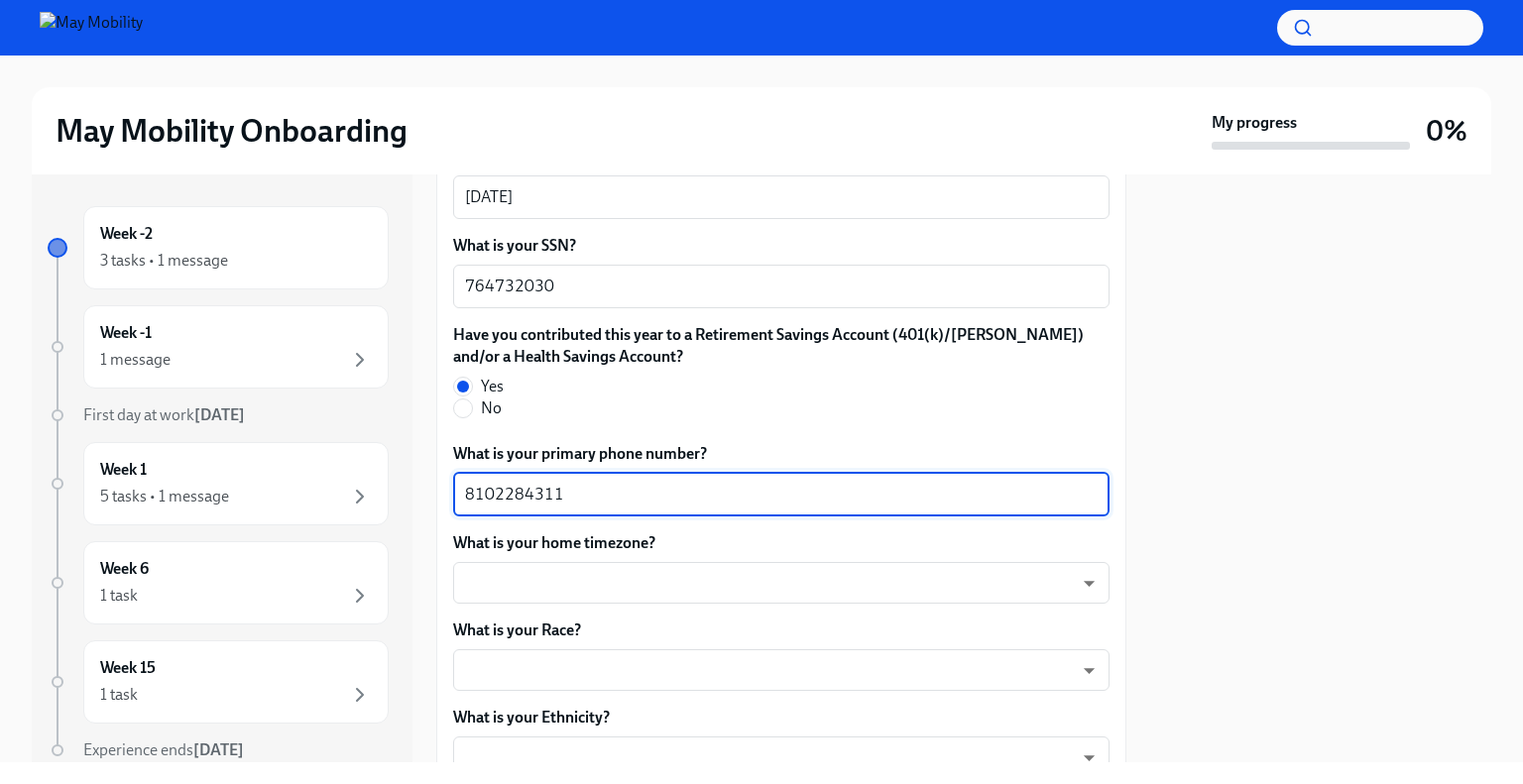 type on "8102284311" 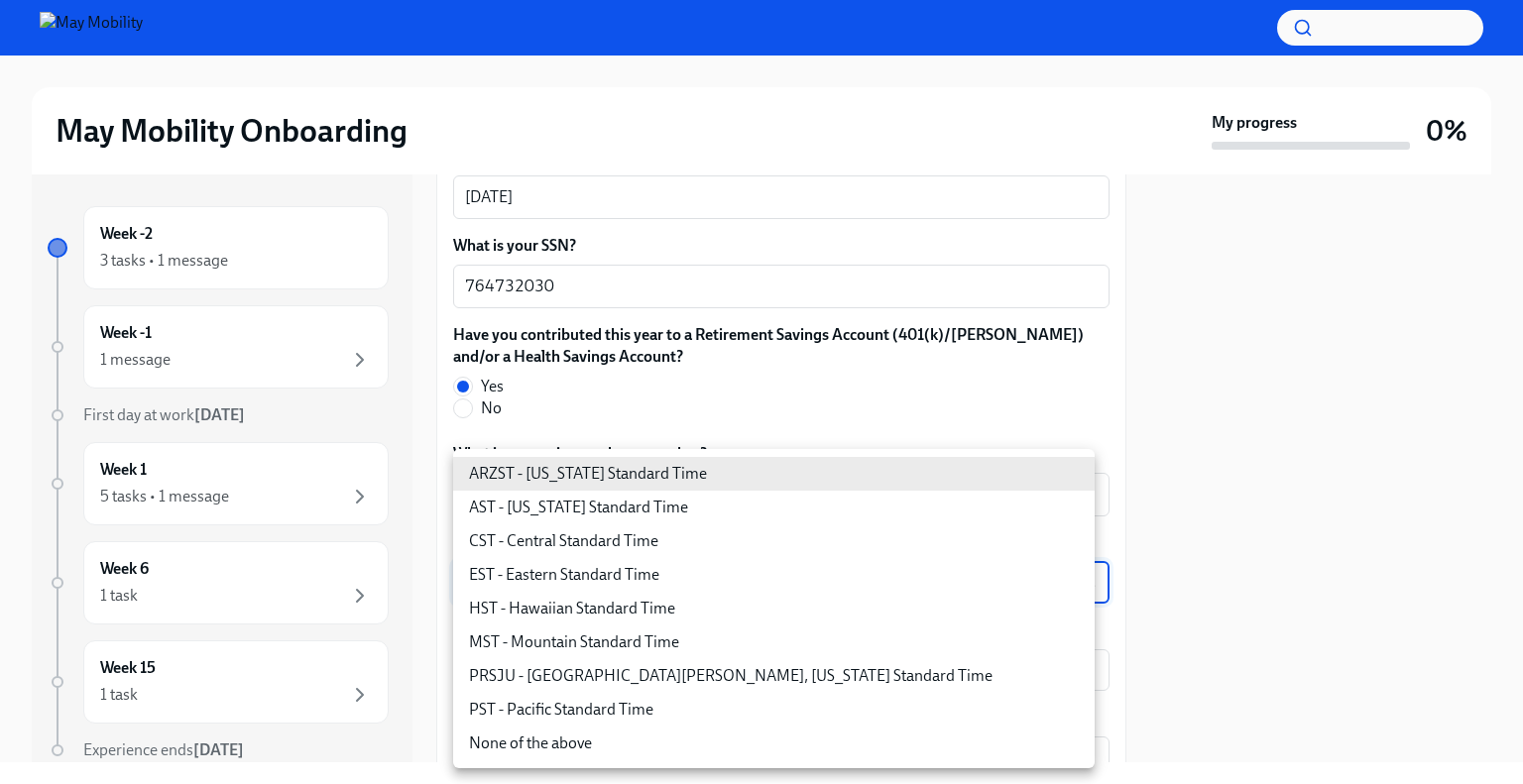 click on "May Mobility Onboarding My progress 0% Week -2 3 tasks • 1 message Week -1 1 message First day at work  [DATE] Week 1 5 tasks • 1 message Week 6 1 task Week 15 1 task Experience ends  [DATE] Confirm key details about yourself To Do Due  [DATE] Welcome to May Mobility, [PERSON_NAME]! 🎉 Hi [PERSON_NAME]
Welcome to May Mobility! We’re so excited to have you join our team on [DATE]! I wan... We need to confirm a little information about you so we can get you set up in ADP, our HR system, and get your laptop to you! Key info about you What is your legal first name? [PERSON_NAME] x ​ What is your legal last name? [PERSON_NAME] x ​ Submit answers Please let us know the name you'd prefer to go by in the workplace. We’ll use this name to set up your work email, Slack profile, and other system accounts.  What is your preferred first name? [PERSON_NAME] x ​ What is your preferred last name? [PERSON_NAME] x ​ What is your date of birth (MM/DD/YYYY) [DEMOGRAPHIC_DATA] x ​ What is your SSN? 764732030 x ​ Yes No x ​" at bounding box center (762, 392) 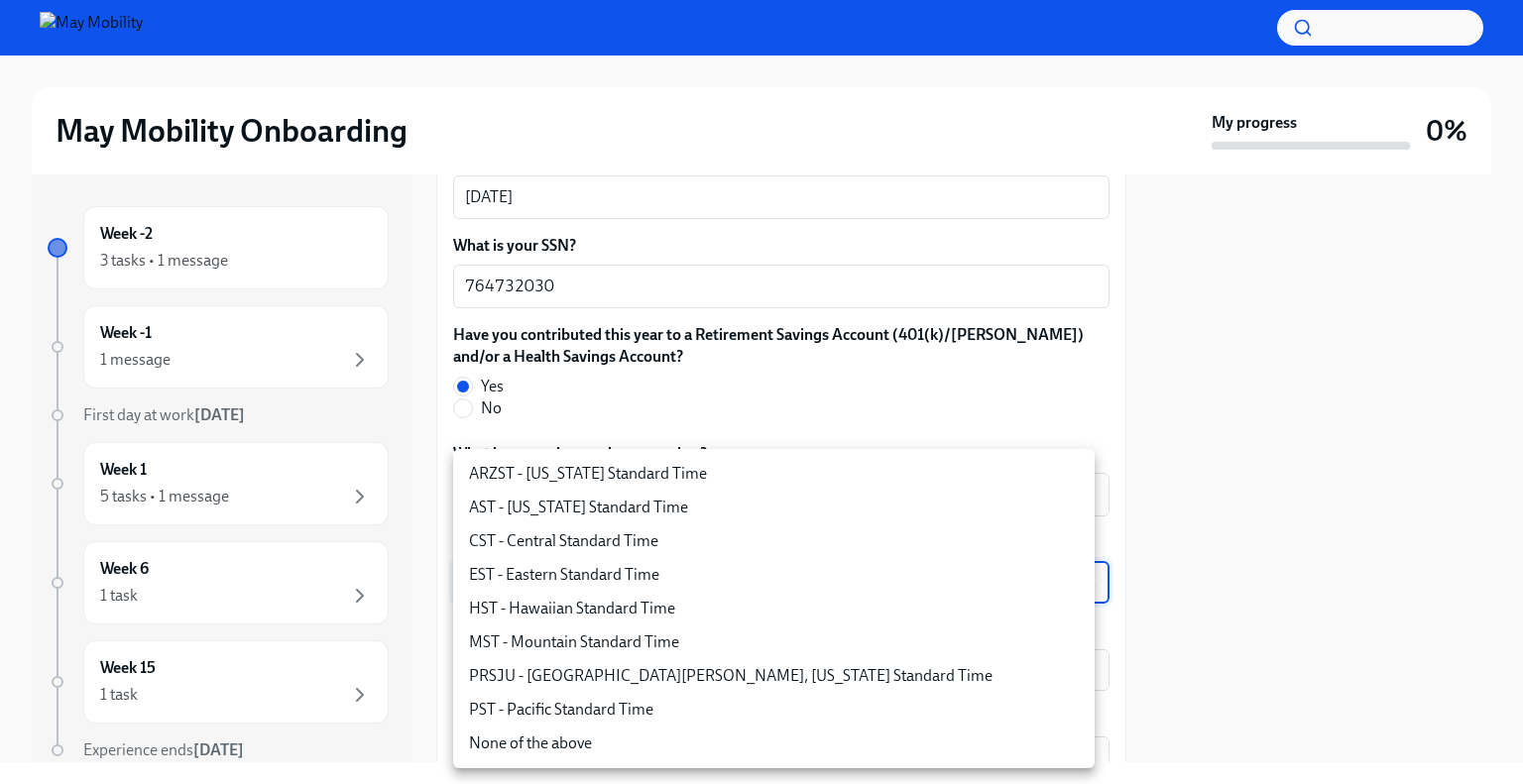 click on "EST - Eastern Standard Time" at bounding box center (773, 575) 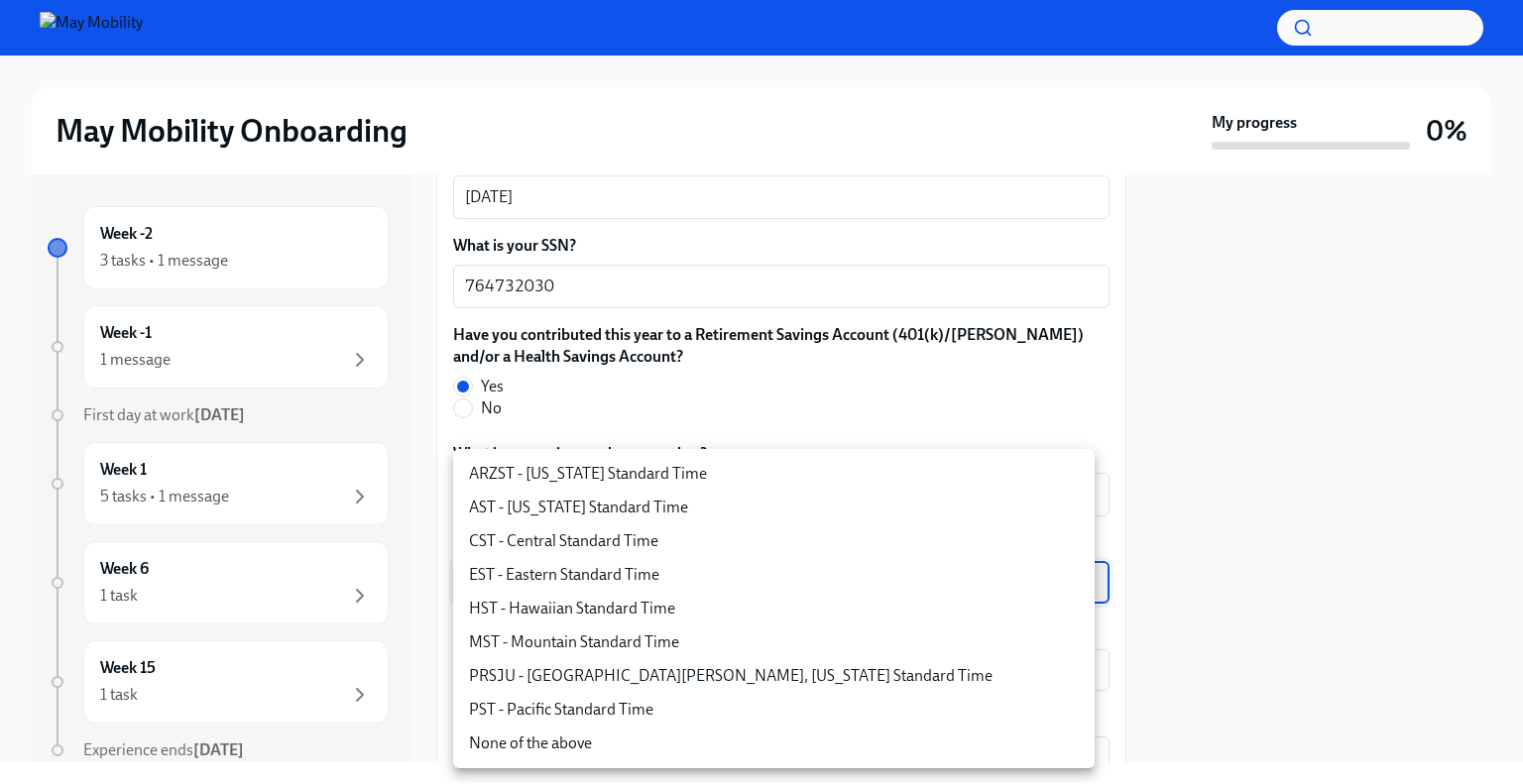 type on "6ZodGxRMV" 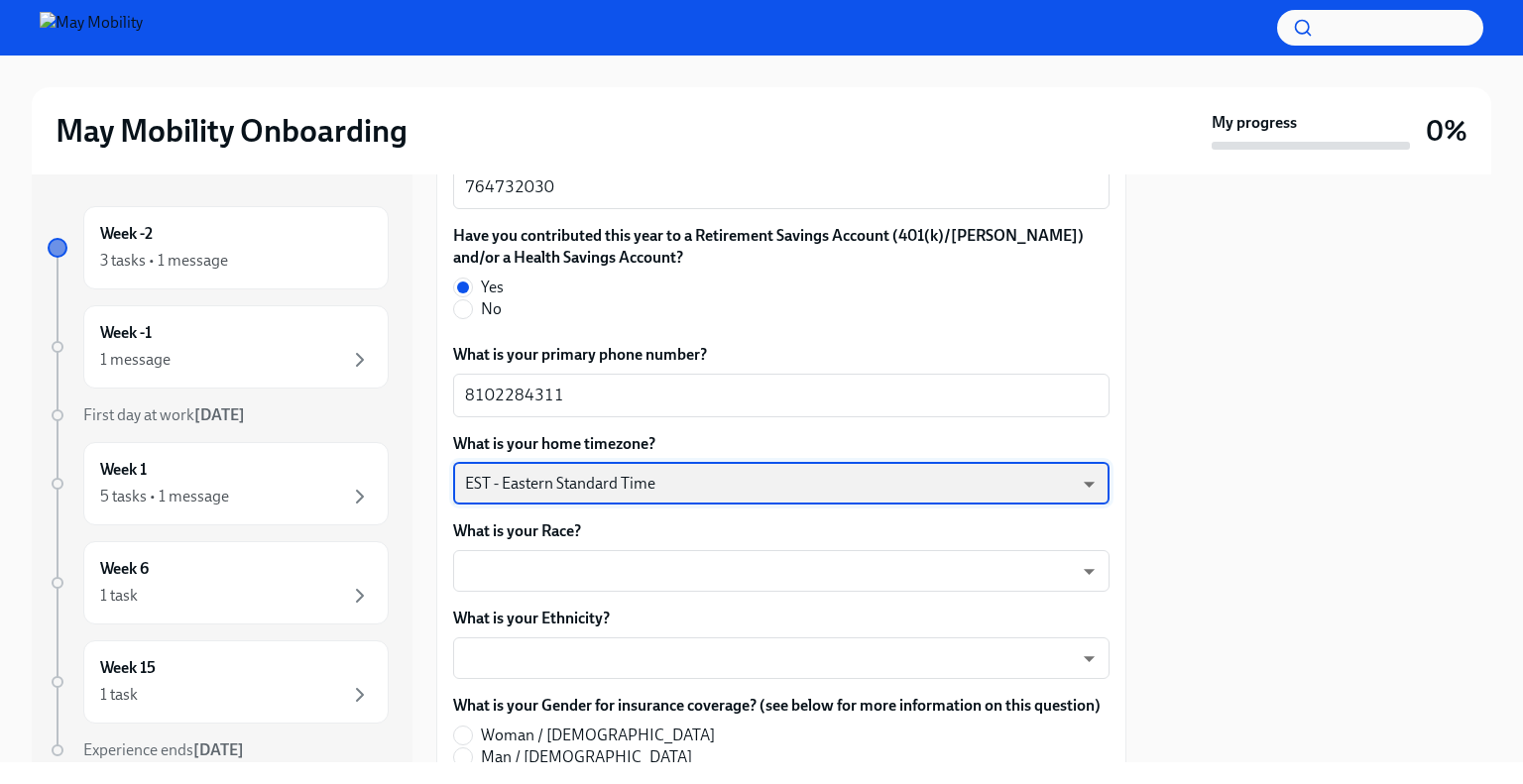 scroll, scrollTop: 1090, scrollLeft: 0, axis: vertical 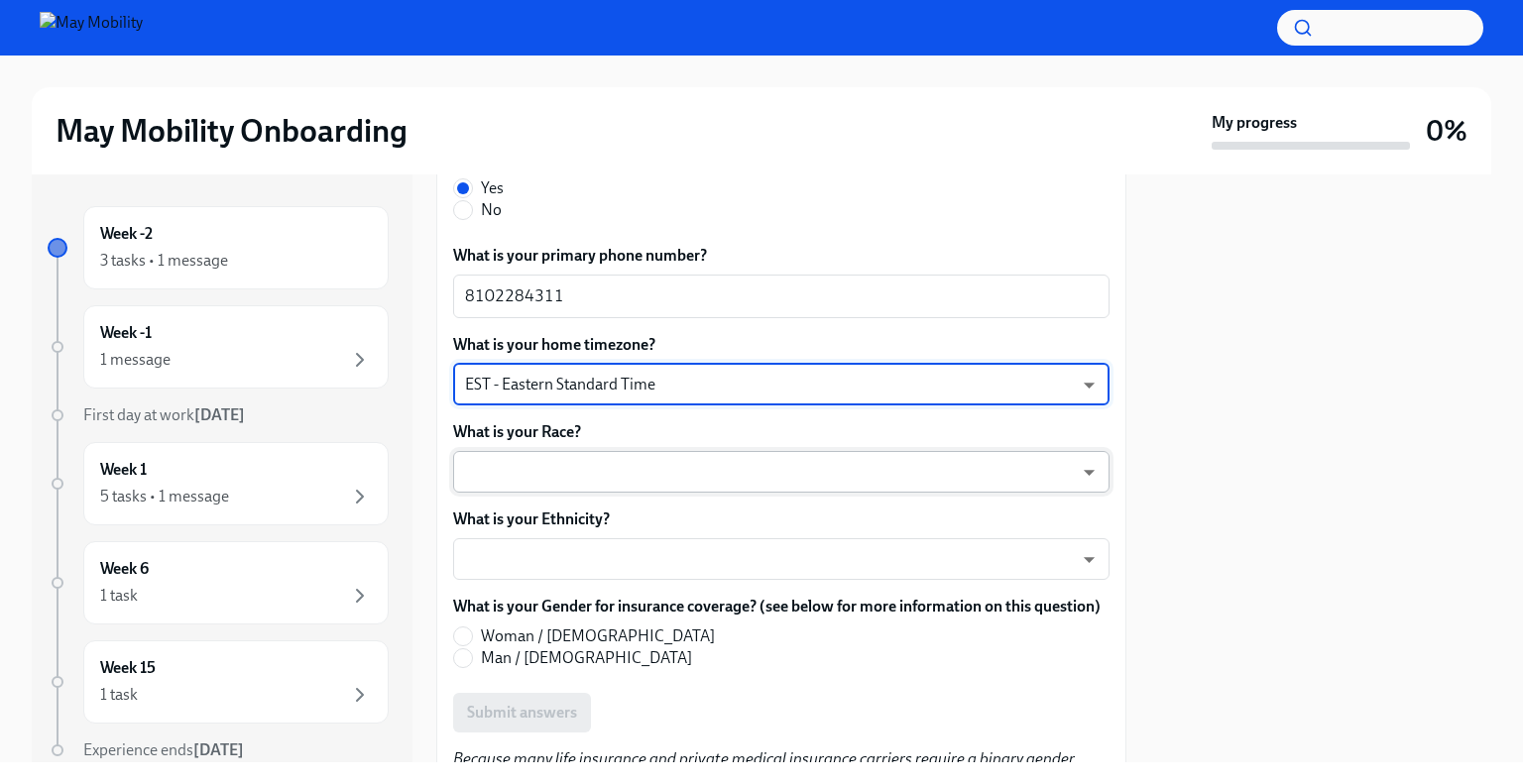 click on "May Mobility Onboarding My progress 0% Week -2 3 tasks • 1 message Week -1 1 message First day at work  [DATE] Week 1 5 tasks • 1 message Week 6 1 task Week 15 1 task Experience ends  [DATE] Confirm key details about yourself To Do Due  [DATE] Welcome to May Mobility, [PERSON_NAME]! 🎉 Hi [PERSON_NAME]
Welcome to May Mobility! We’re so excited to have you join our team on [DATE]! I wan... We need to confirm a little information about you so we can get you set up in ADP, our HR system, and get your laptop to you! Key info about you What is your legal first name? [PERSON_NAME] x ​ What is your legal last name? [PERSON_NAME] x ​ Submit answers Please let us know the name you'd prefer to go by in the workplace. We’ll use this name to set up your work email, Slack profile, and other system accounts.  What is your preferred first name? [PERSON_NAME] x ​ What is your preferred last name? [PERSON_NAME] x ​ What is your date of birth (MM/DD/YYYY) [DEMOGRAPHIC_DATA] x ​ What is your SSN? 764732030 x ​ Yes No x ​" at bounding box center (762, 392) 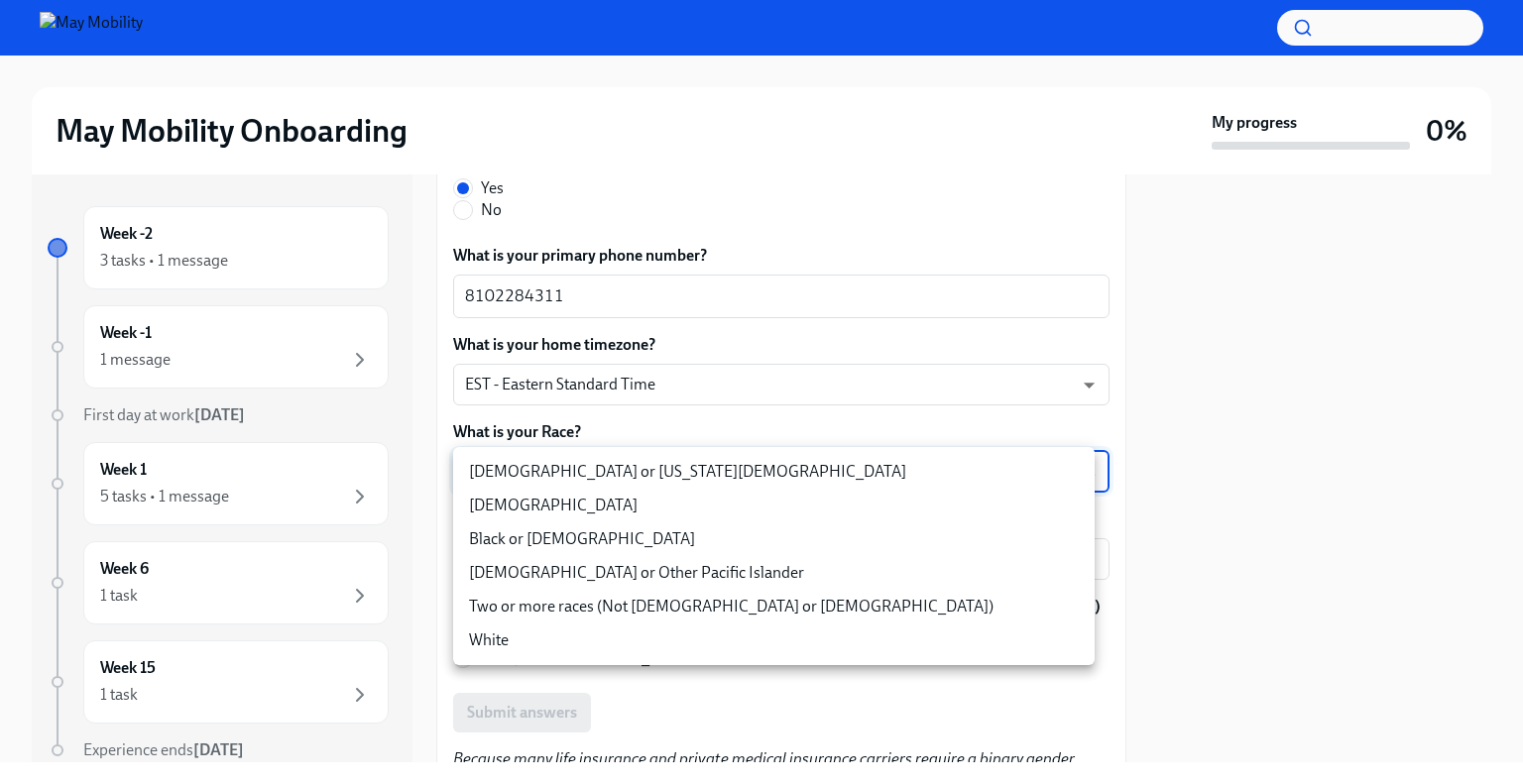 click on "[DEMOGRAPHIC_DATA]" at bounding box center (773, 505) 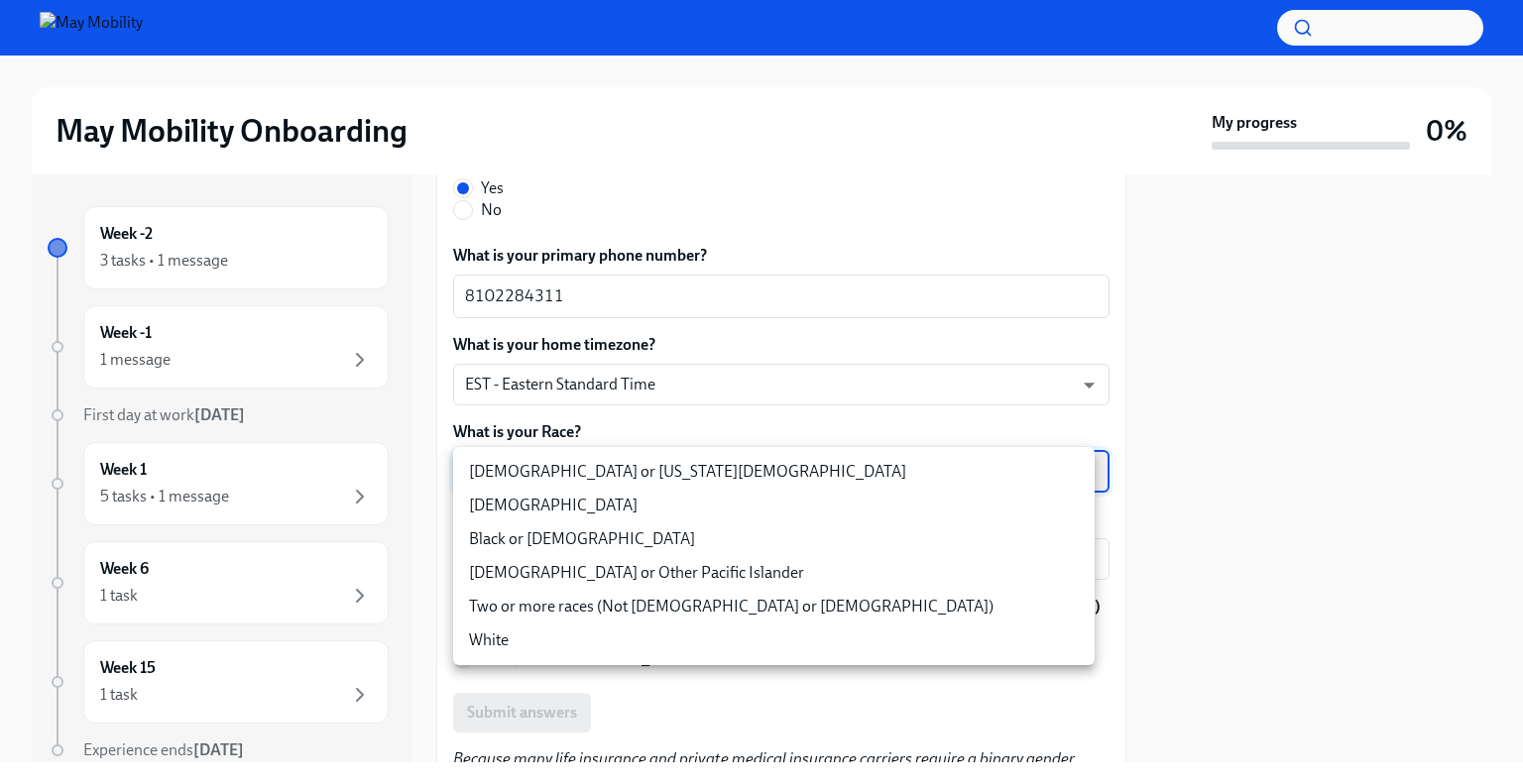 type on "PJ6yfLBsi" 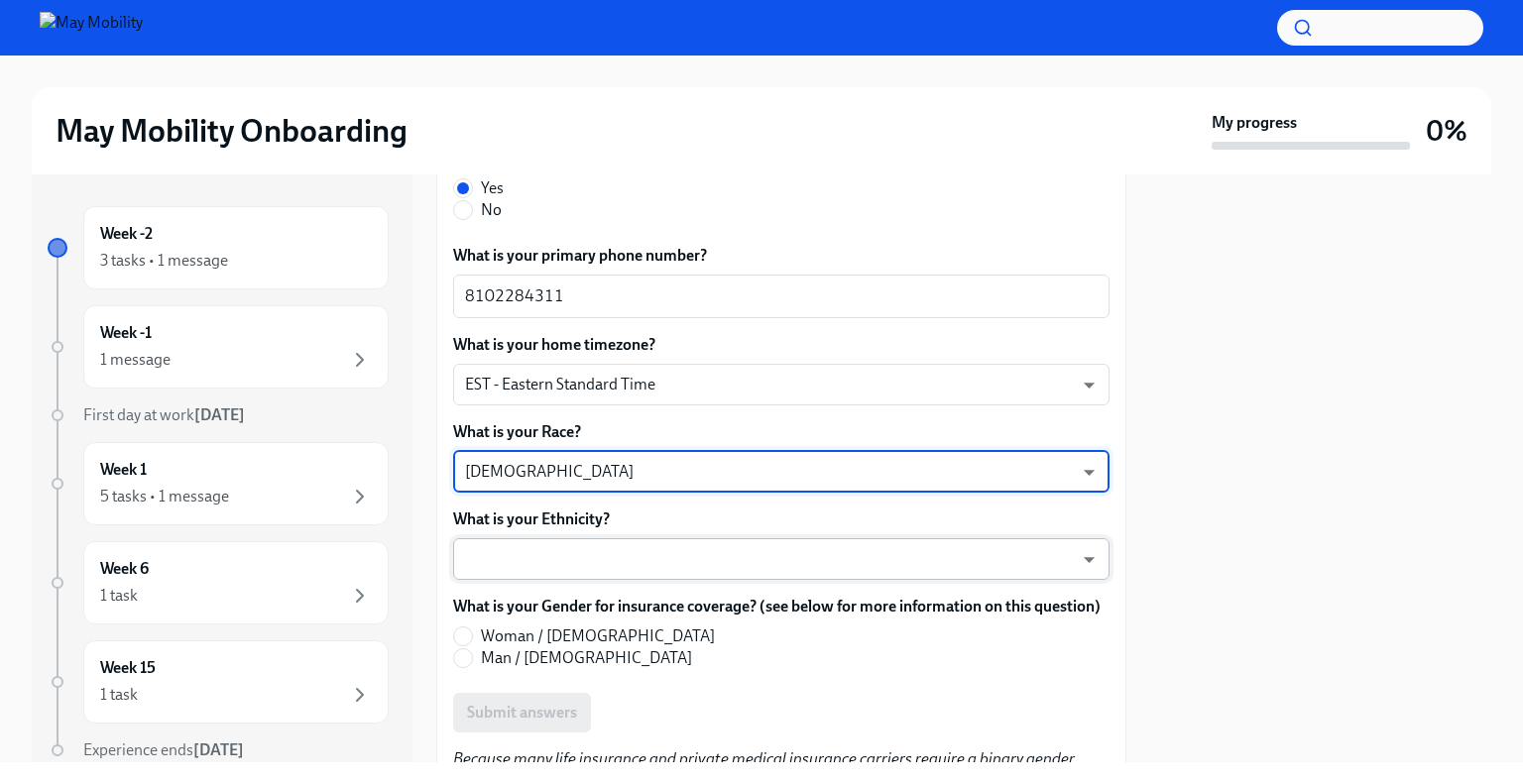 click on "May Mobility Onboarding My progress 0% Week -2 3 tasks • 1 message Week -1 1 message First day at work  [DATE] Week 1 5 tasks • 1 message Week 6 1 task Week 15 1 task Experience ends  [DATE] Confirm key details about yourself To Do Due  [DATE] Welcome to May Mobility, [PERSON_NAME]! 🎉 Hi [PERSON_NAME]
Welcome to May Mobility! We’re so excited to have you join our team on [DATE]! I wan... We need to confirm a little information about you so we can get you set up in ADP, our HR system, and get your laptop to you! Key info about you What is your legal first name? [PERSON_NAME] x ​ What is your legal last name? [PERSON_NAME] x ​ Submit answers Please let us know the name you'd prefer to go by in the workplace. We’ll use this name to set up your work email, Slack profile, and other system accounts.  What is your preferred first name? [PERSON_NAME] x ​ What is your preferred last name? [PERSON_NAME] x ​ What is your date of birth (MM/DD/YYYY) [DEMOGRAPHIC_DATA] x ​ What is your SSN? 764732030 x ​ Yes No x ​" at bounding box center [762, 392] 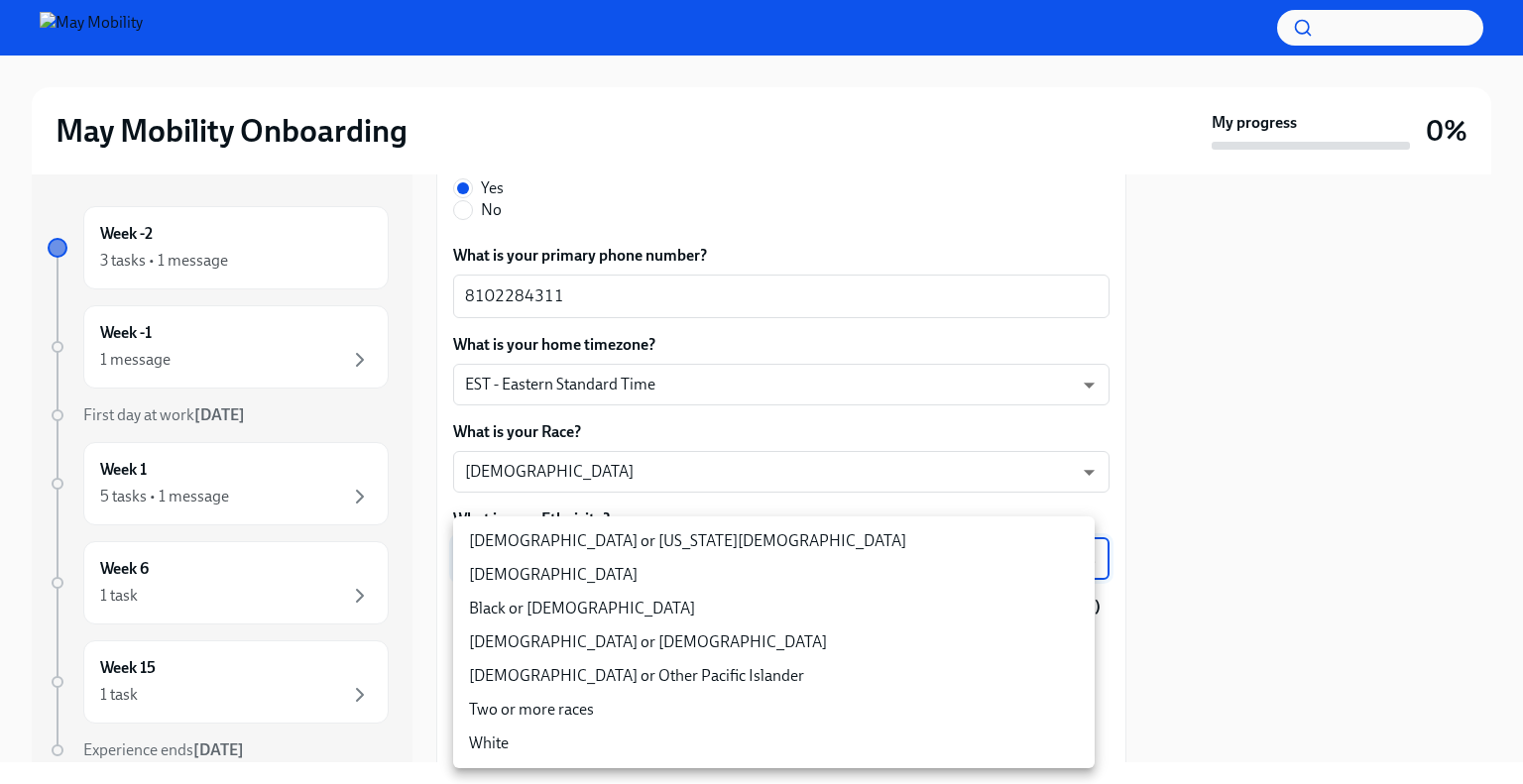 click on "[DEMOGRAPHIC_DATA]" at bounding box center (773, 575) 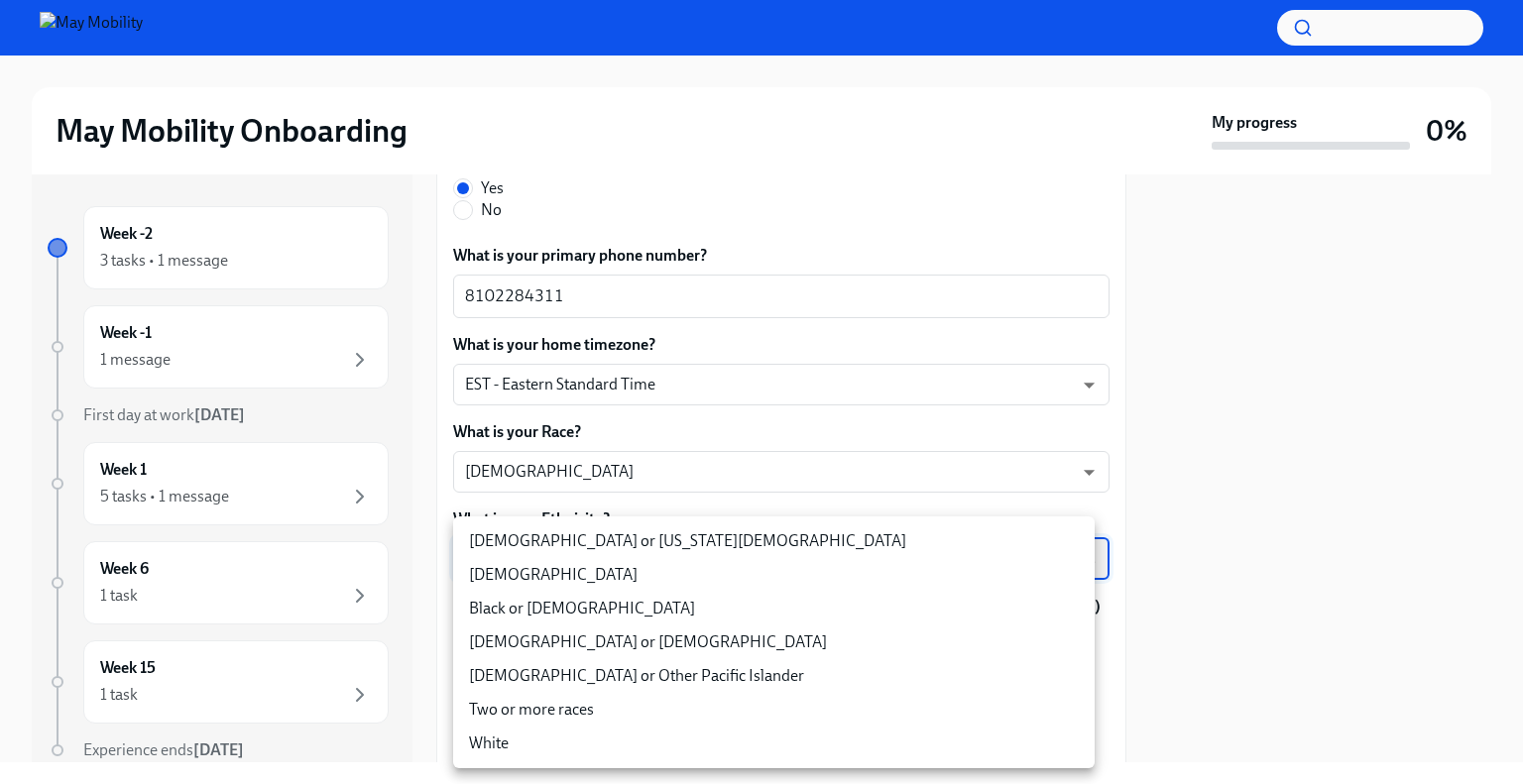 type on "PJ6yfLBsi" 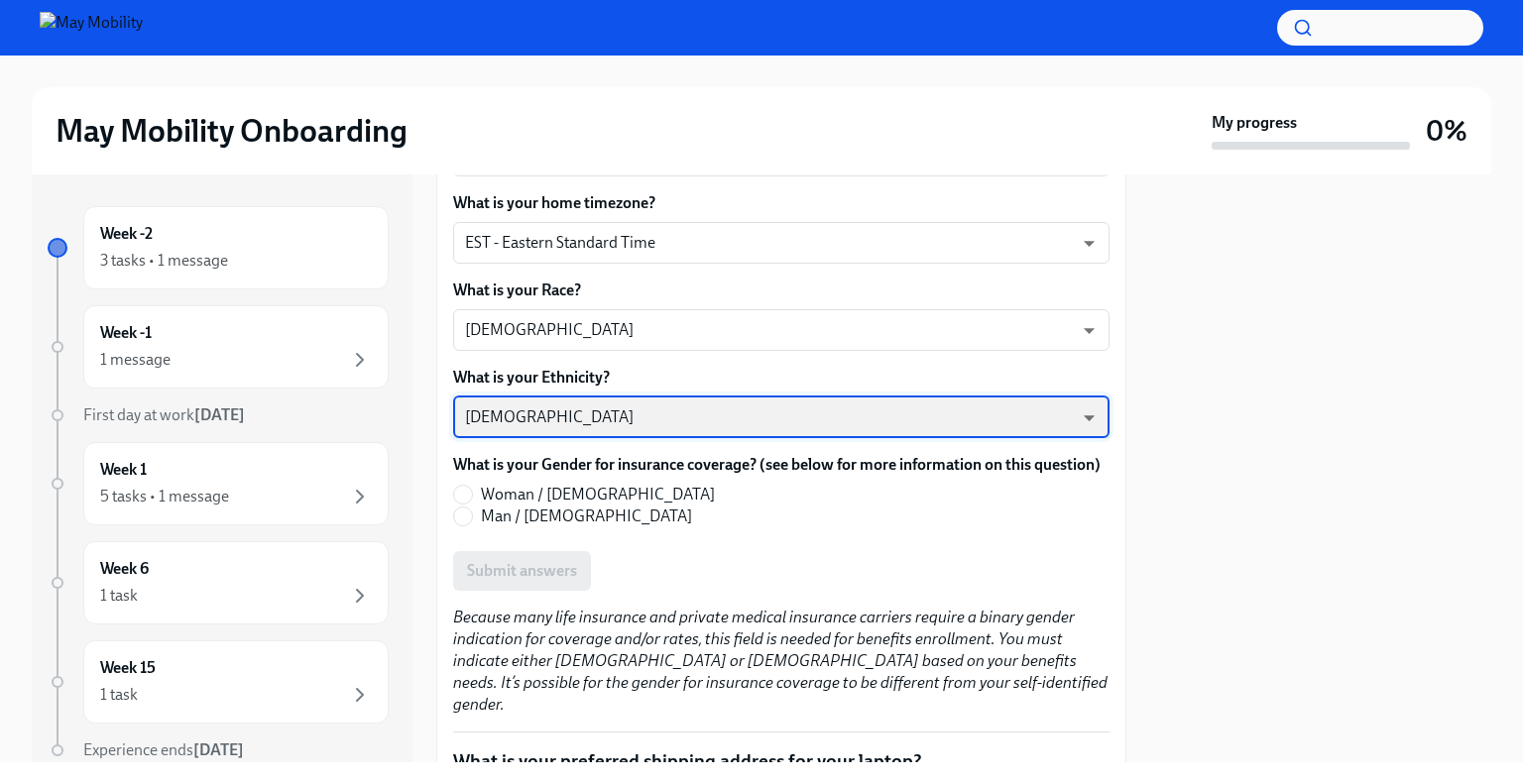 scroll, scrollTop: 1288, scrollLeft: 0, axis: vertical 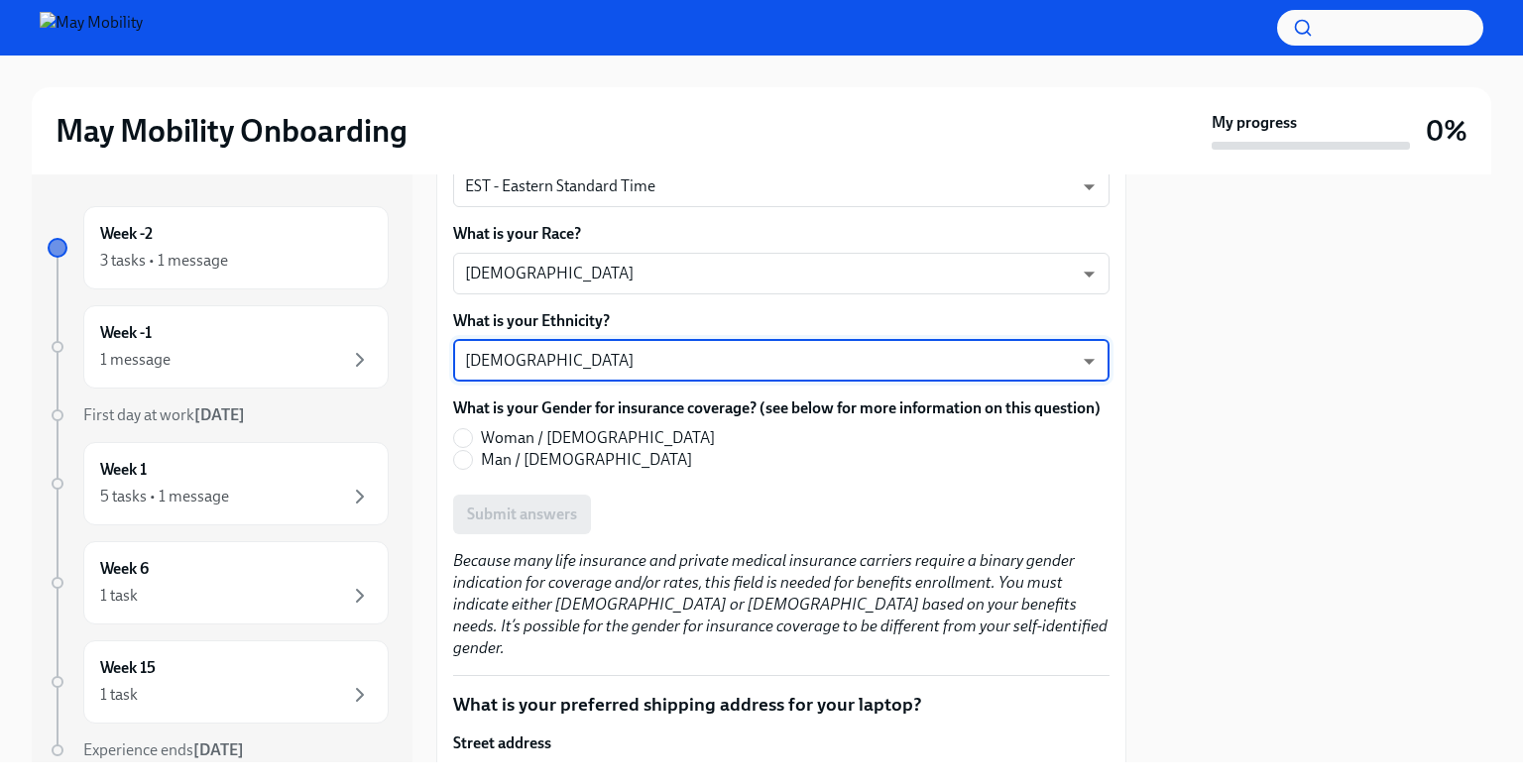 click on "Man / [DEMOGRAPHIC_DATA]" at bounding box center (586, 460) 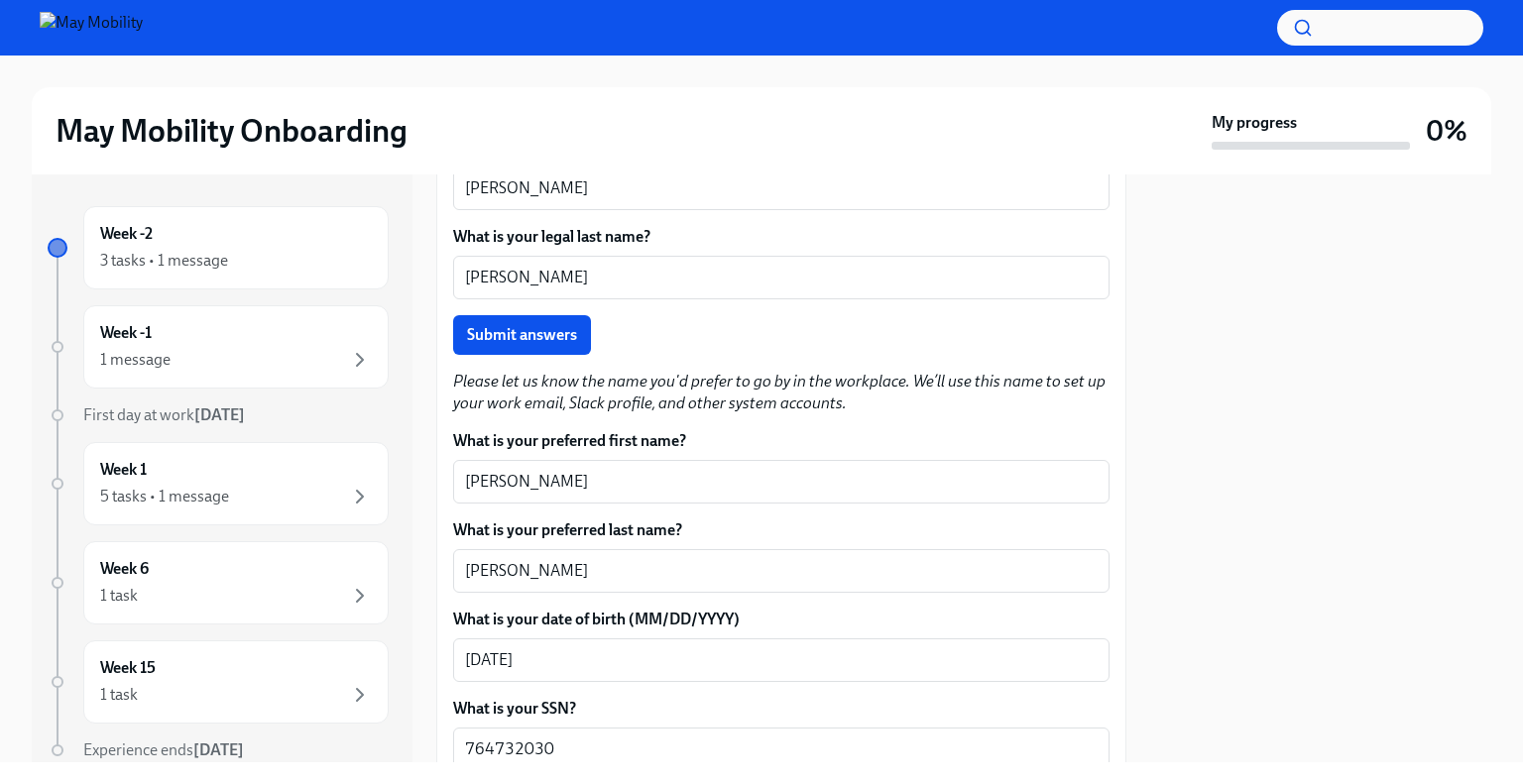 scroll, scrollTop: 396, scrollLeft: 0, axis: vertical 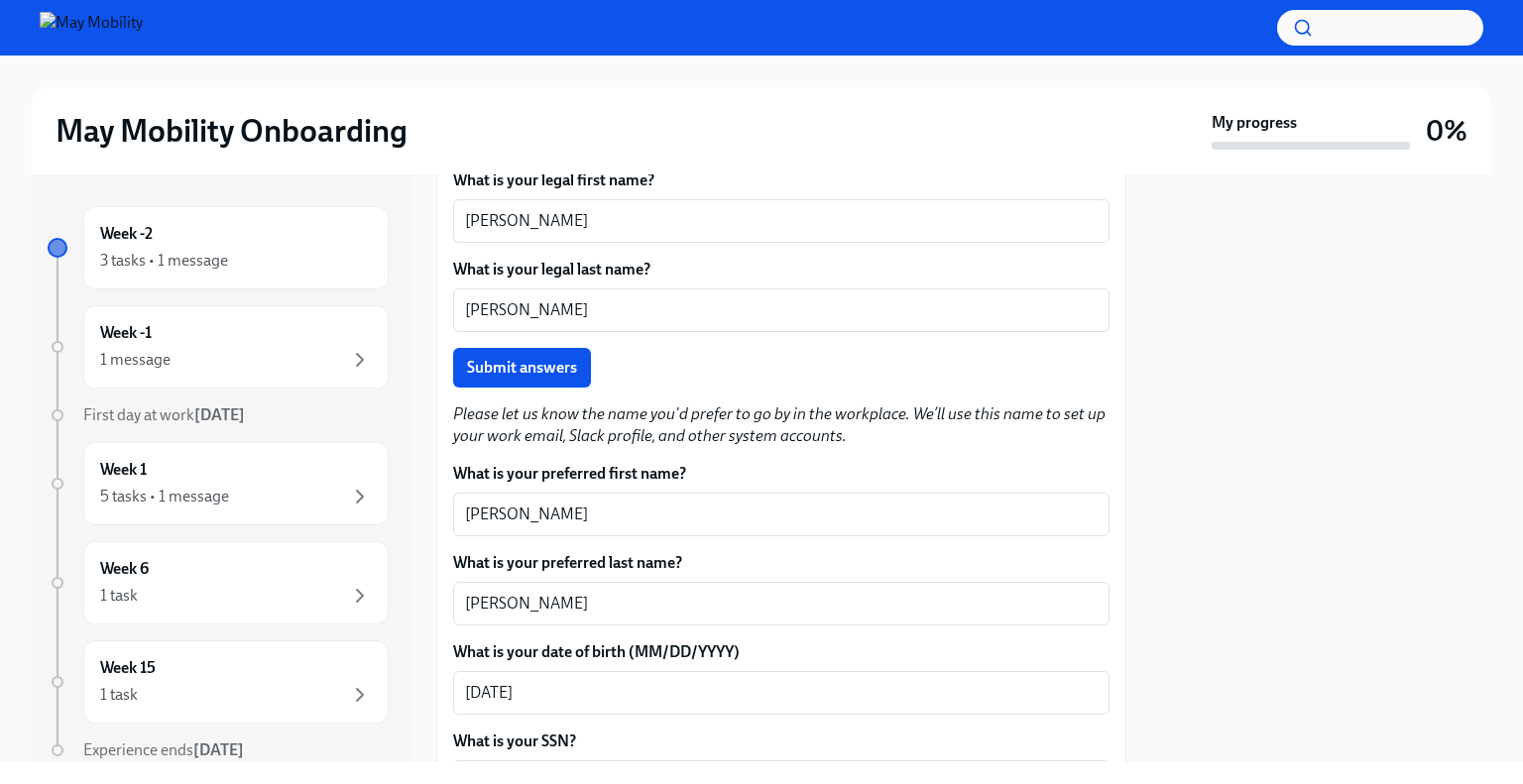 click on "What is your legal first name? [PERSON_NAME] x ​ What is your legal last name? [PERSON_NAME] x ​ Submit answers" at bounding box center [781, 279] 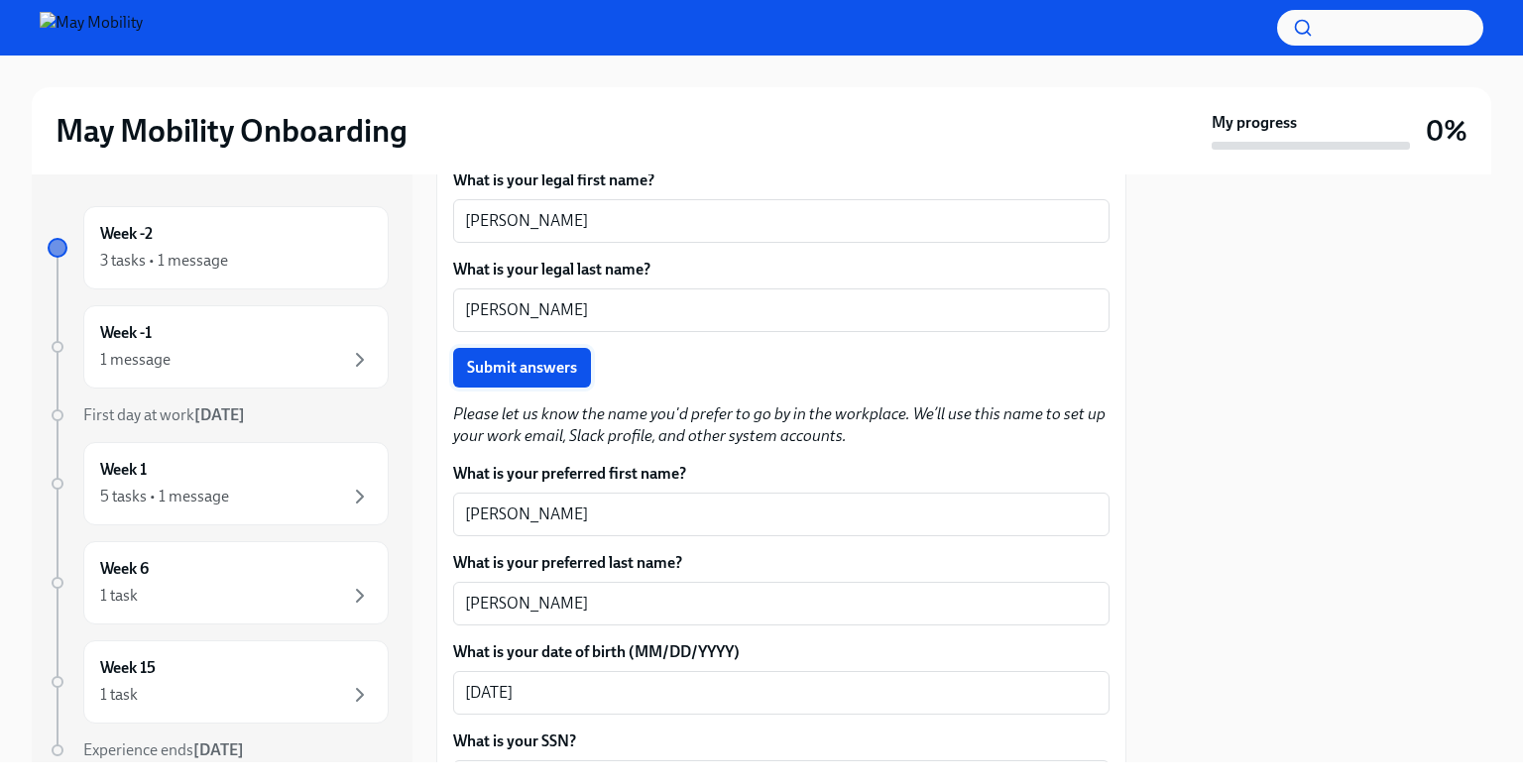 click on "Submit answers" at bounding box center (522, 368) 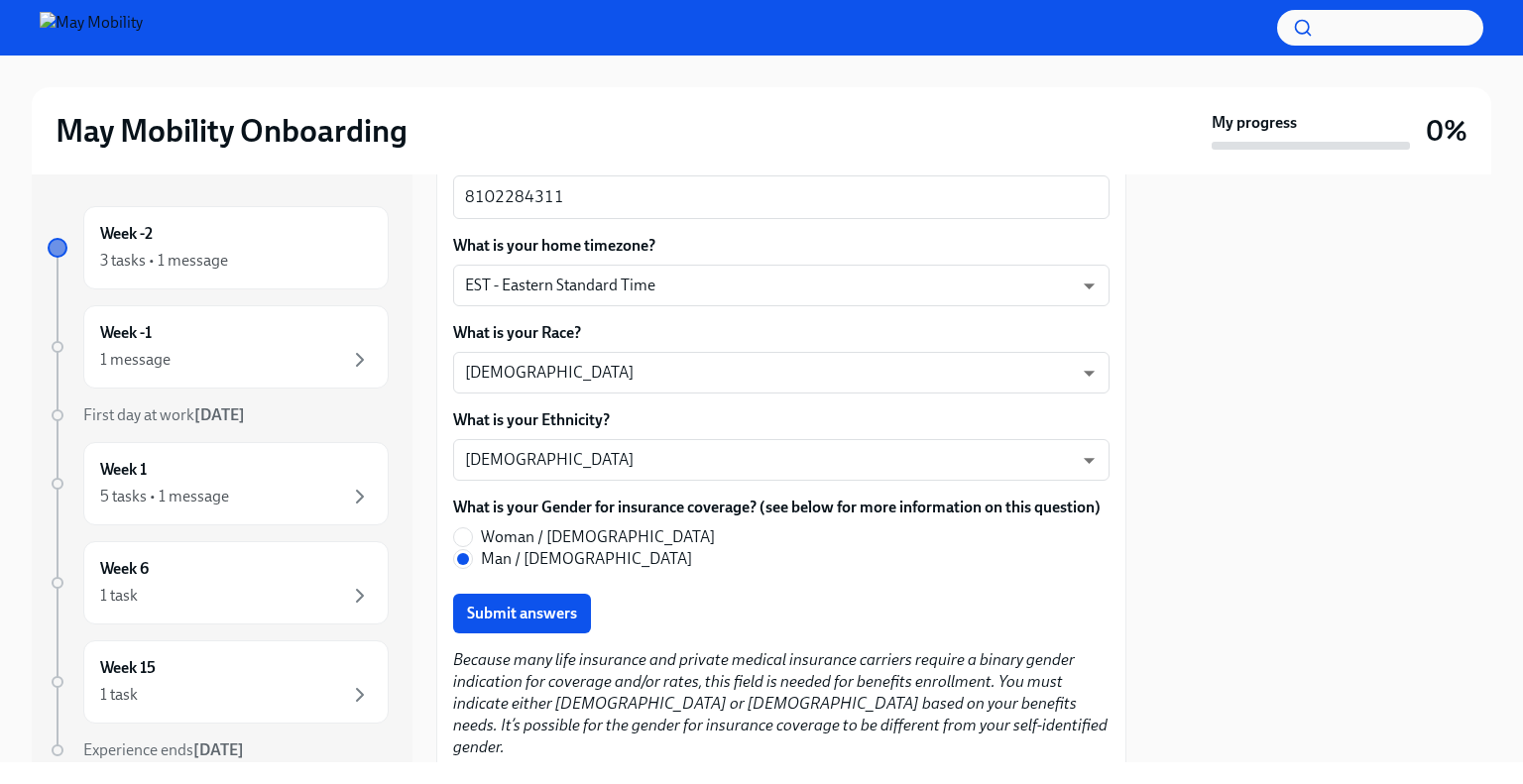 scroll, scrollTop: 1487, scrollLeft: 0, axis: vertical 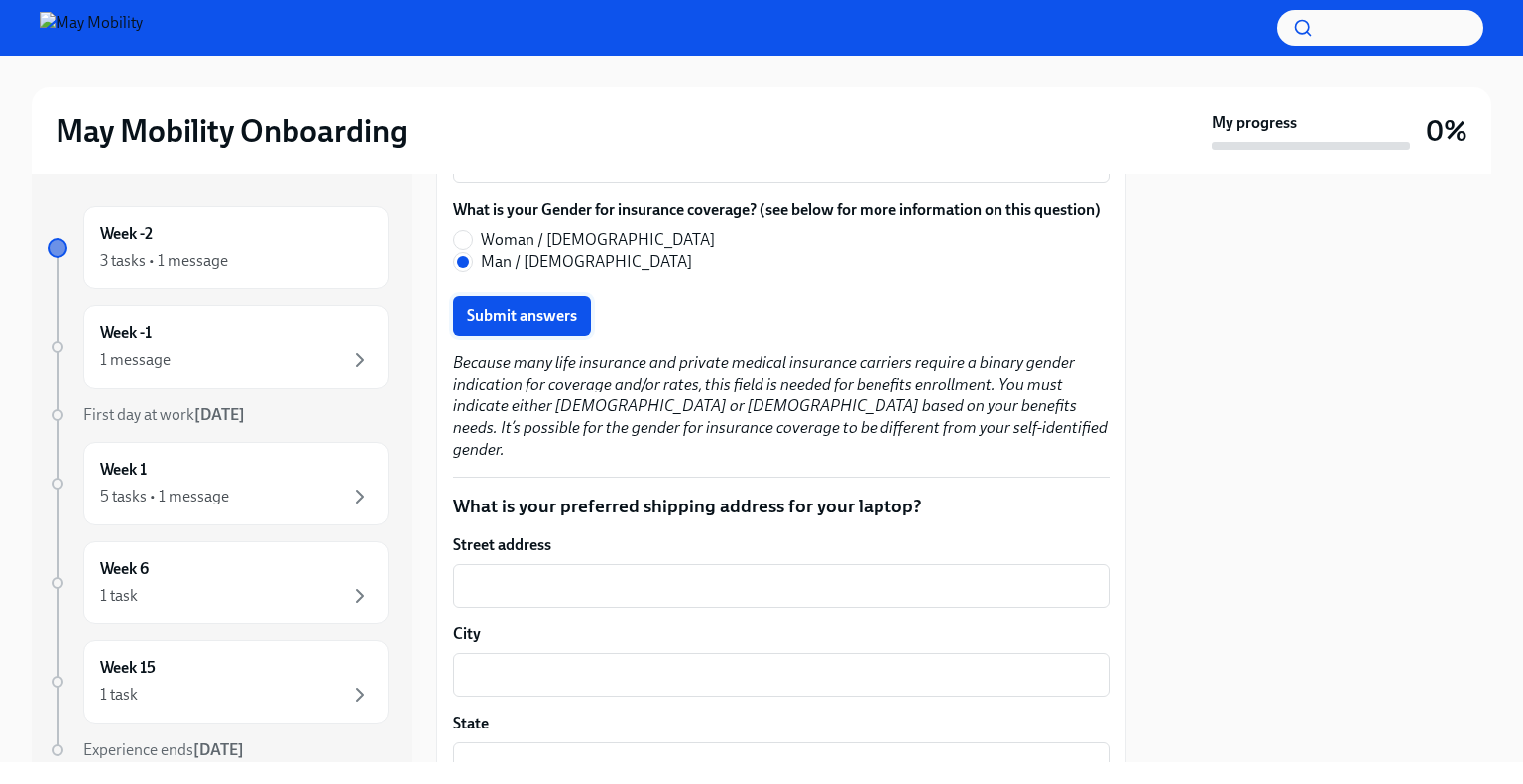 click on "Submit answers" at bounding box center [522, 316] 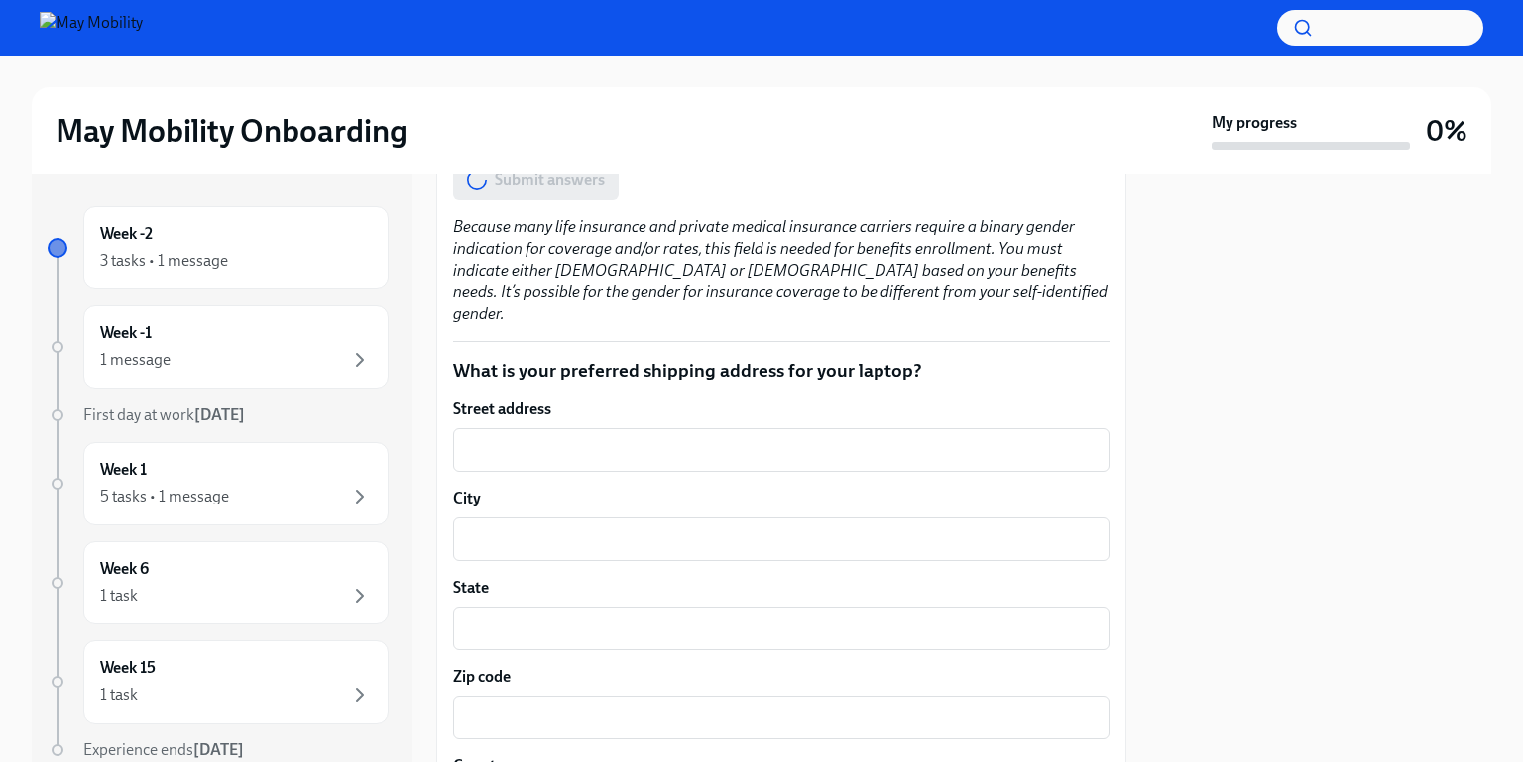 scroll, scrollTop: 1685, scrollLeft: 0, axis: vertical 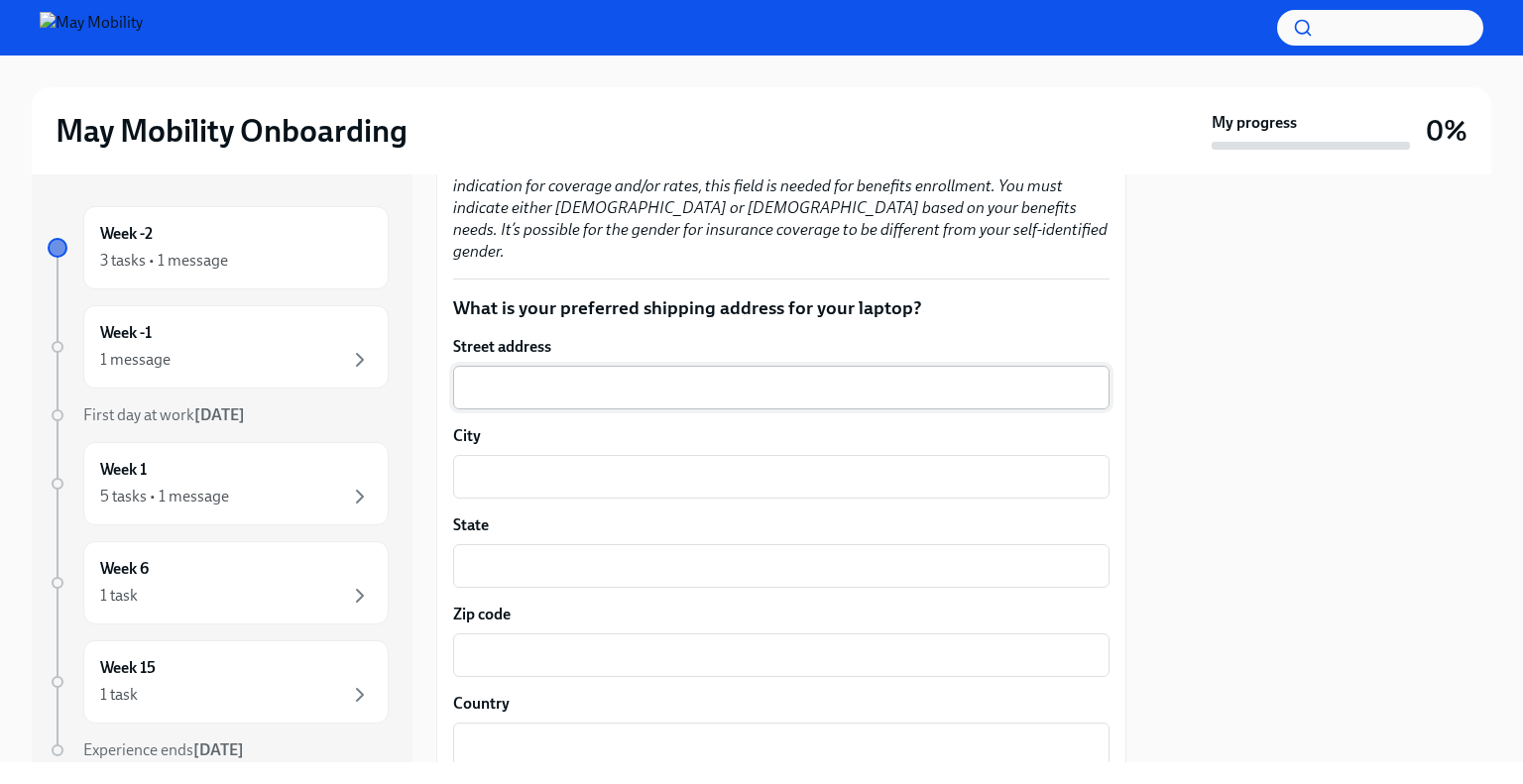 click on "x ​" at bounding box center [781, 388] 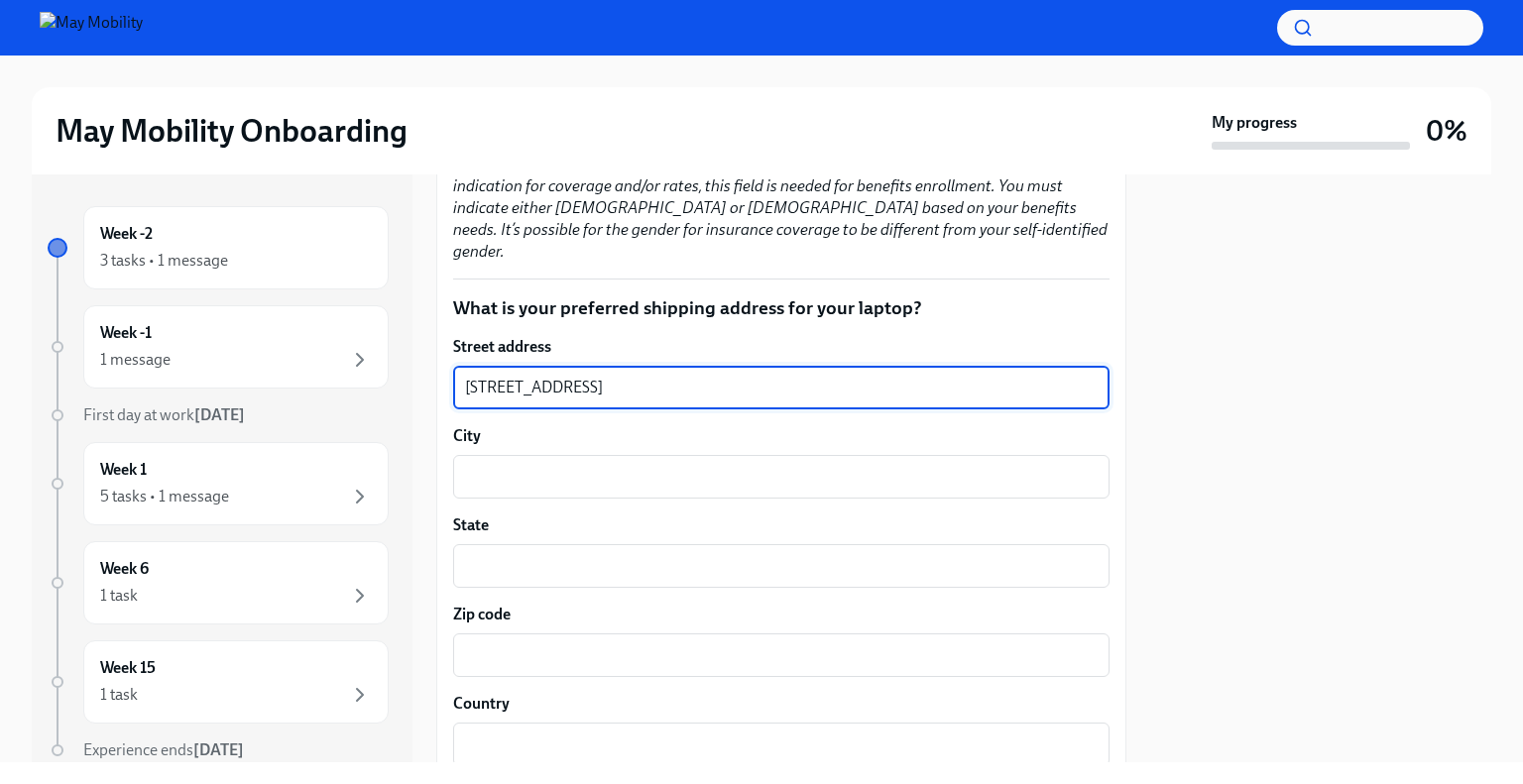type on "[STREET_ADDRESS]" 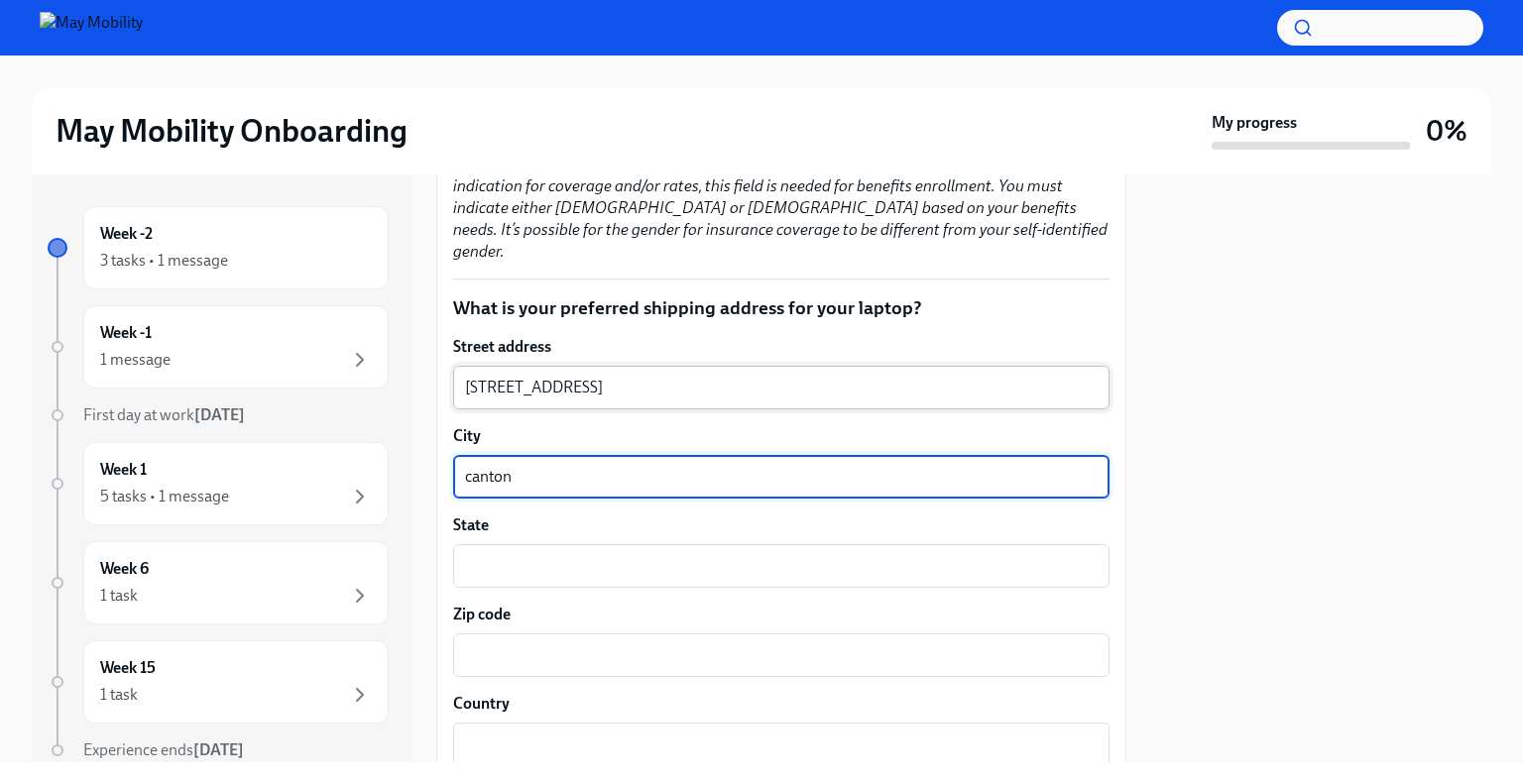 type on "canton" 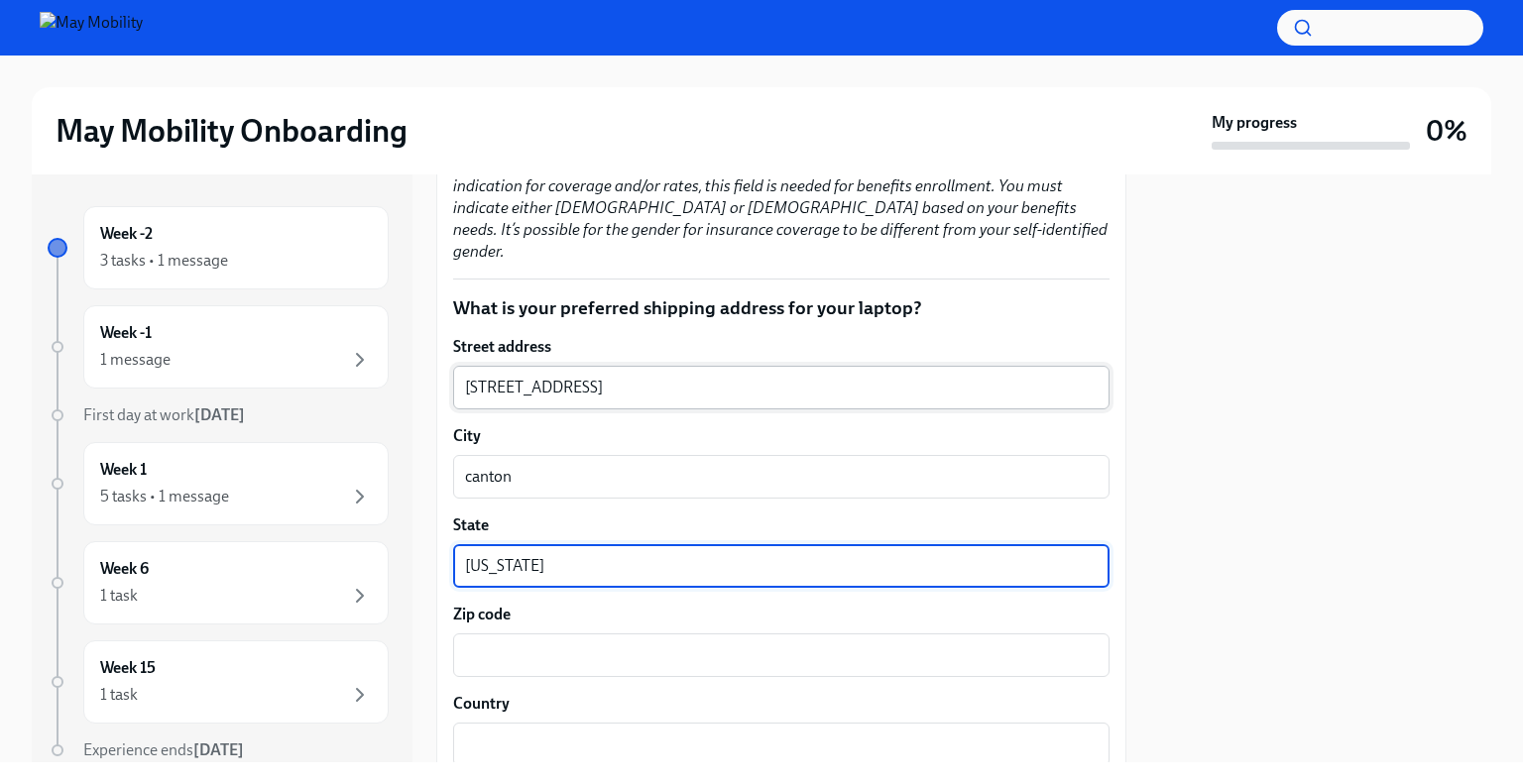 type on "[US_STATE]" 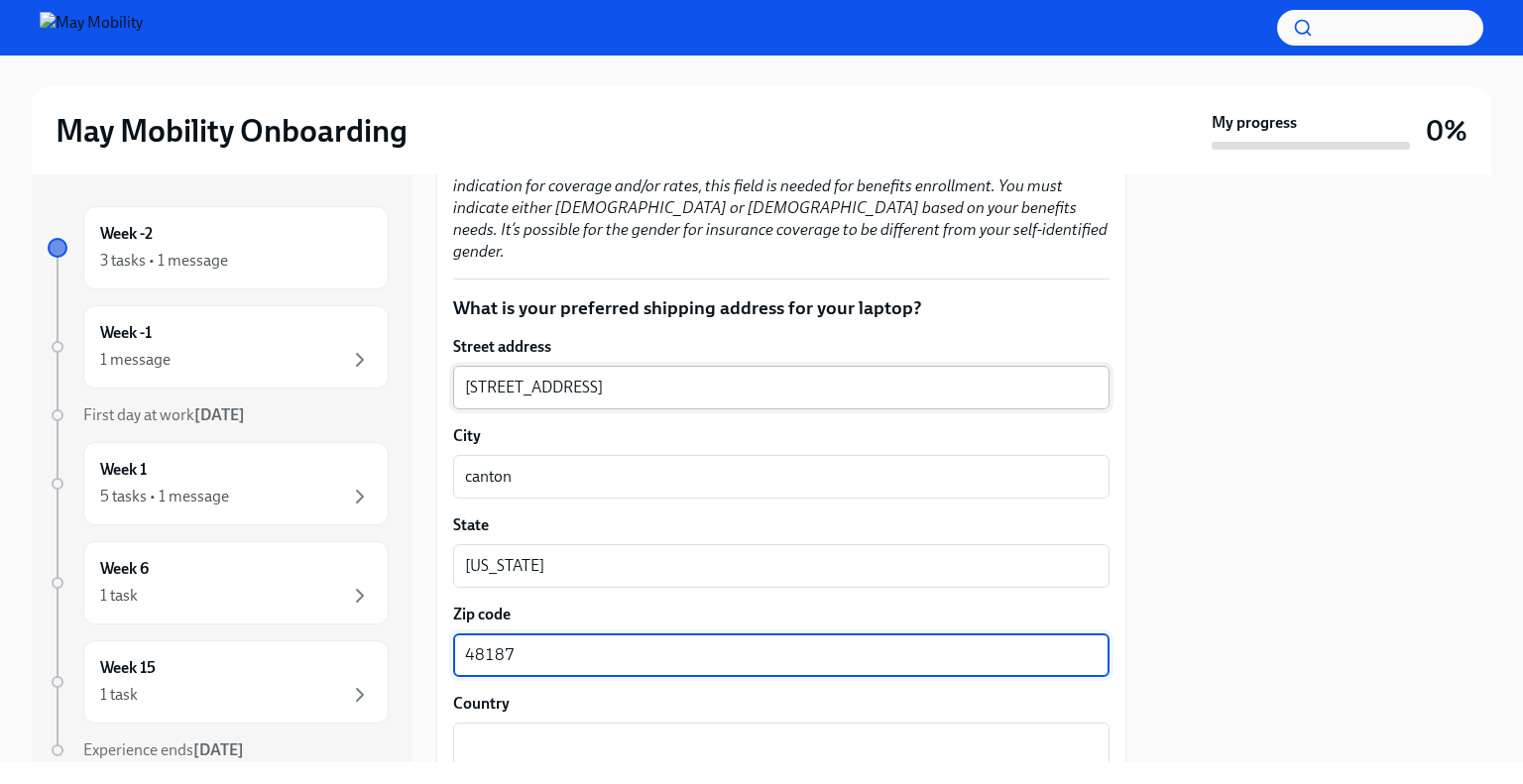 type on "48187" 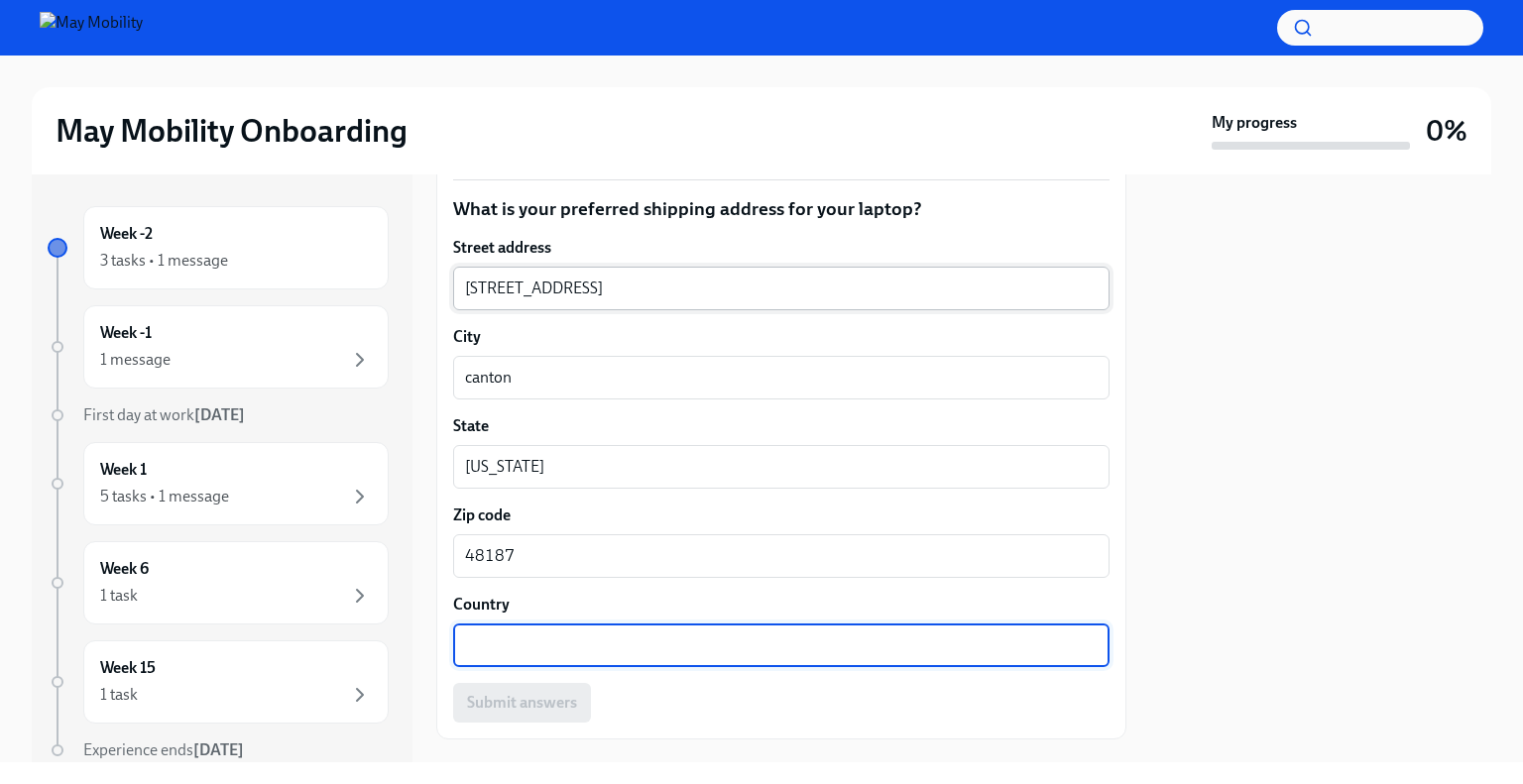 scroll, scrollTop: 1887, scrollLeft: 0, axis: vertical 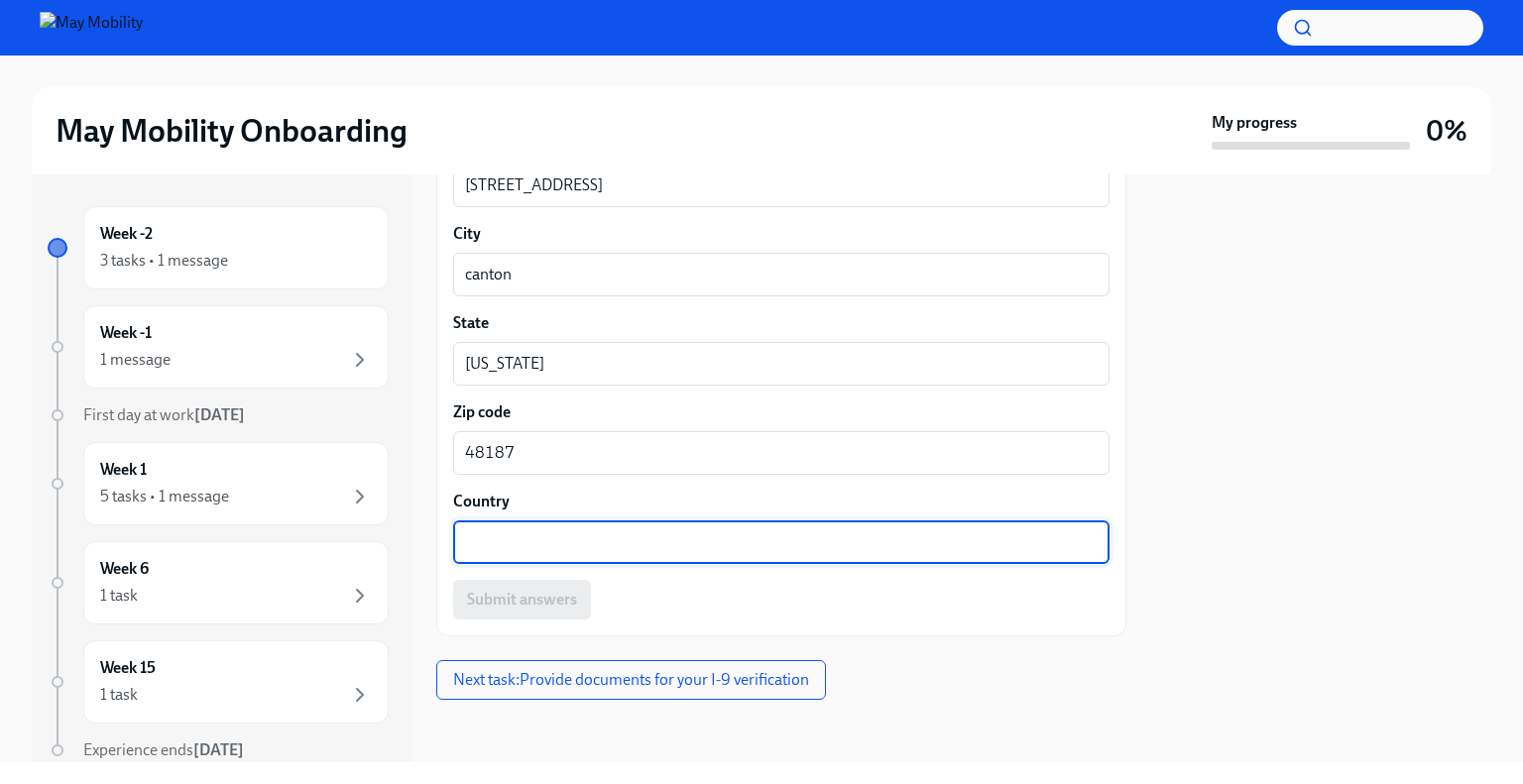 click on "Country" at bounding box center (781, 542) 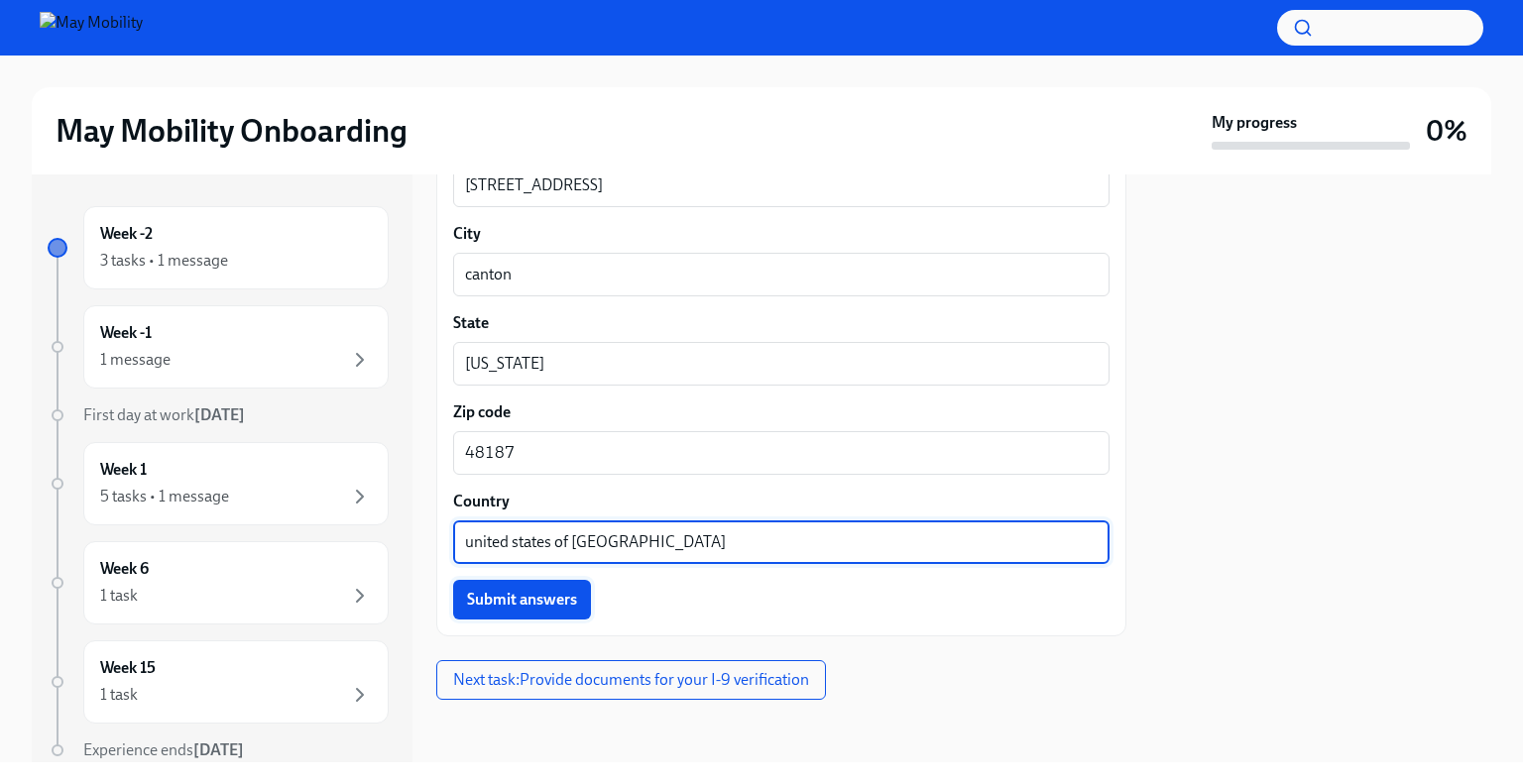 type on "united states of [GEOGRAPHIC_DATA]" 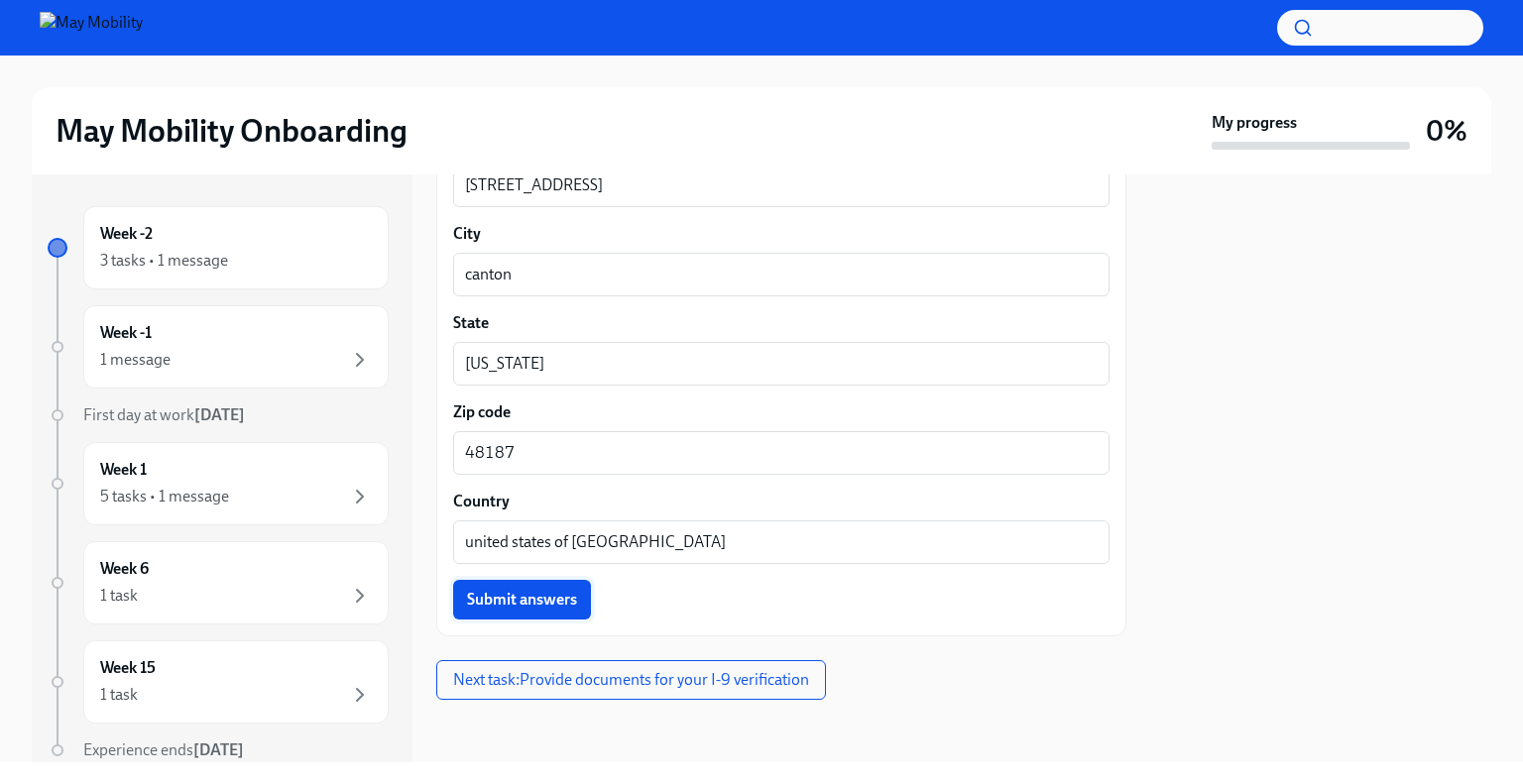 click on "Submit answers" at bounding box center [522, 600] 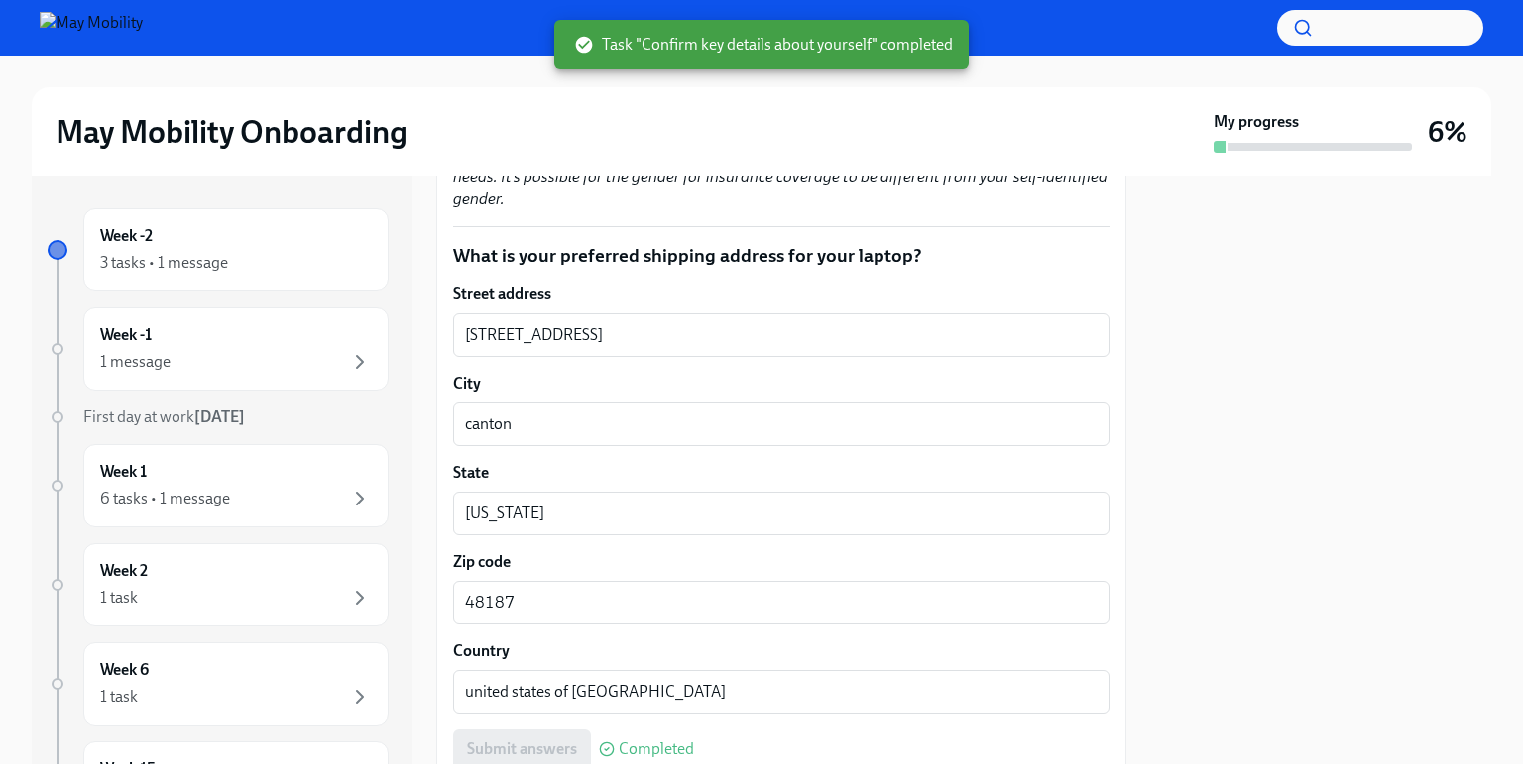 scroll, scrollTop: 1887, scrollLeft: 0, axis: vertical 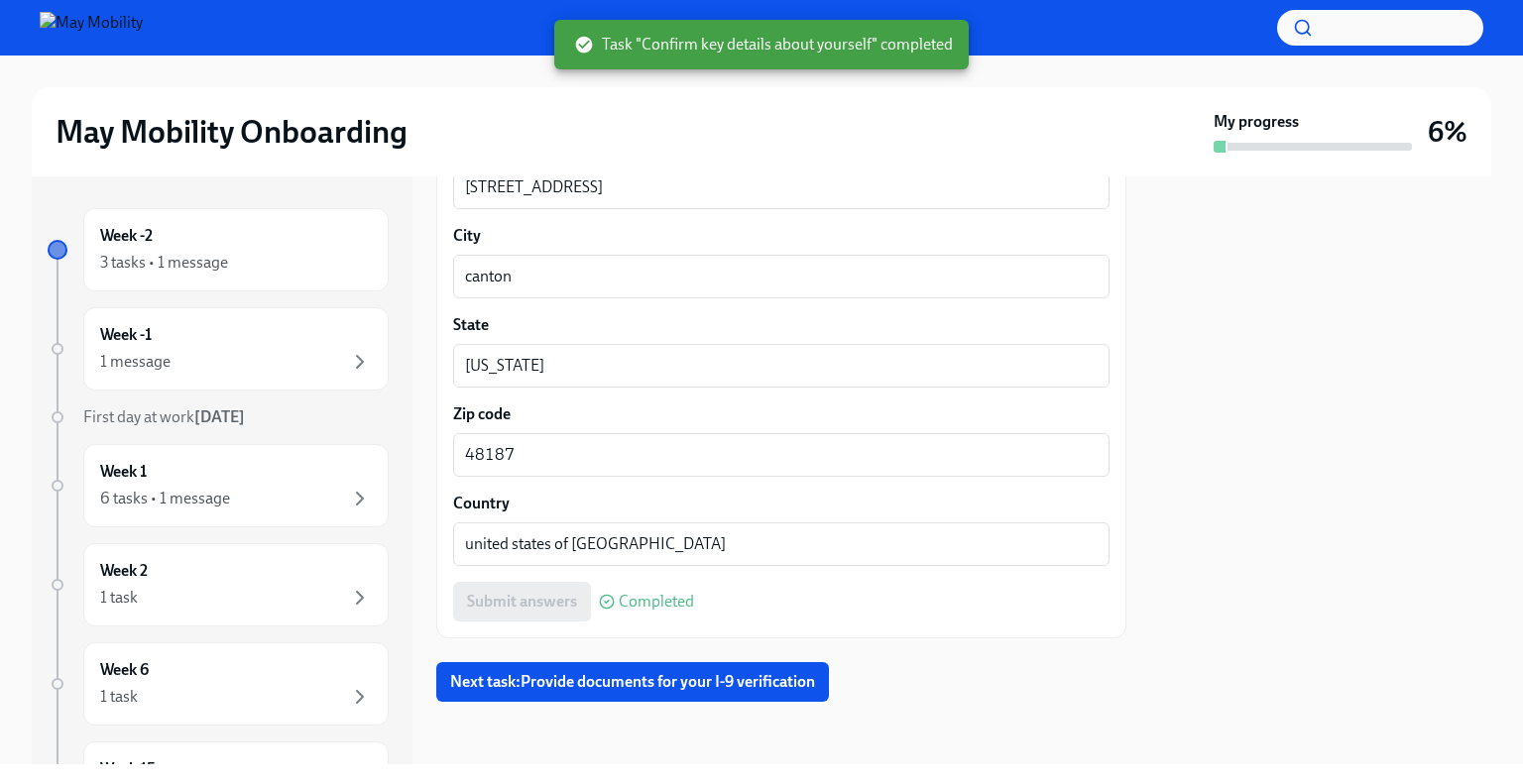 click at bounding box center (781, 733) 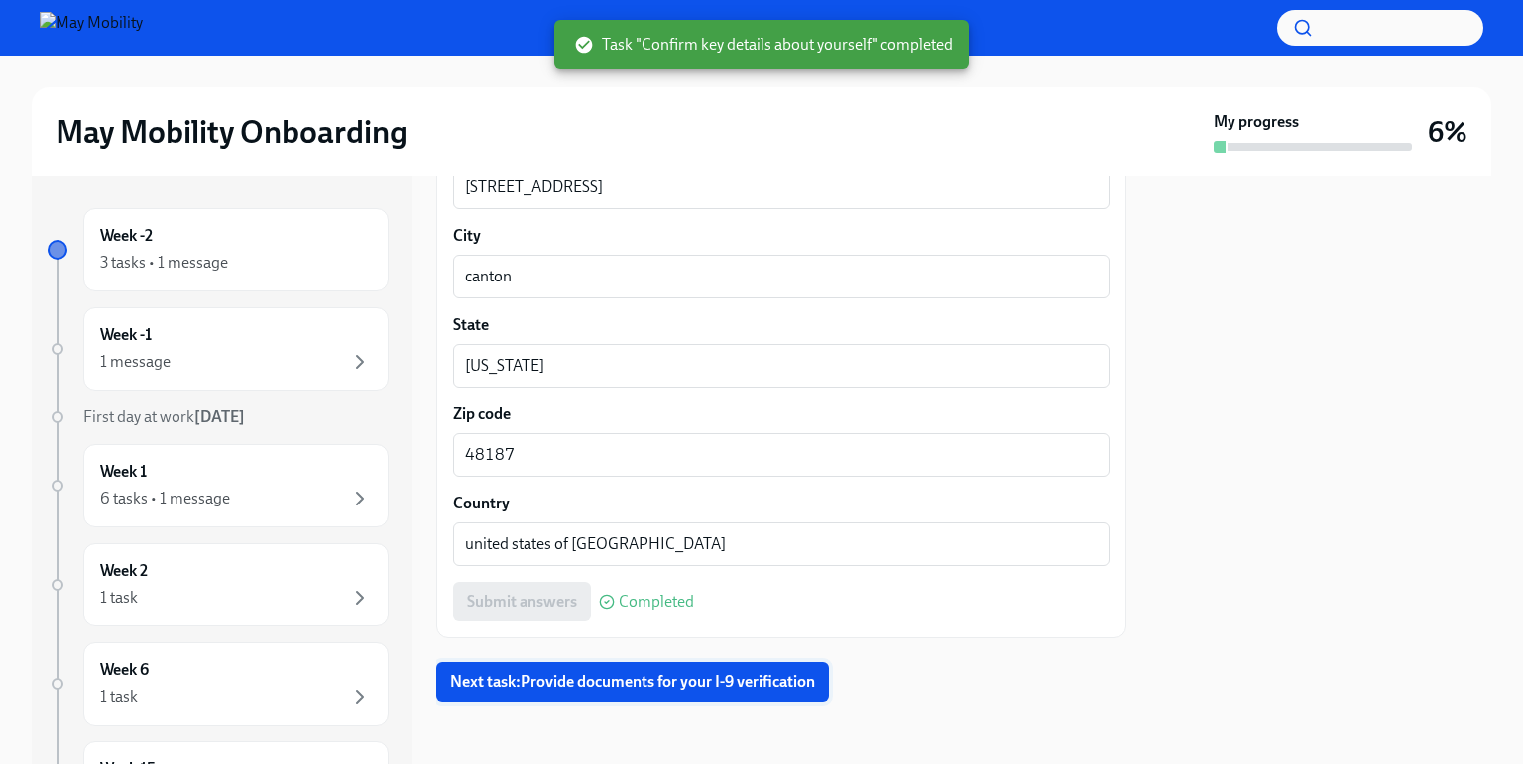 click on "Next task :  Provide documents for your I-9 verification" at bounding box center (633, 682) 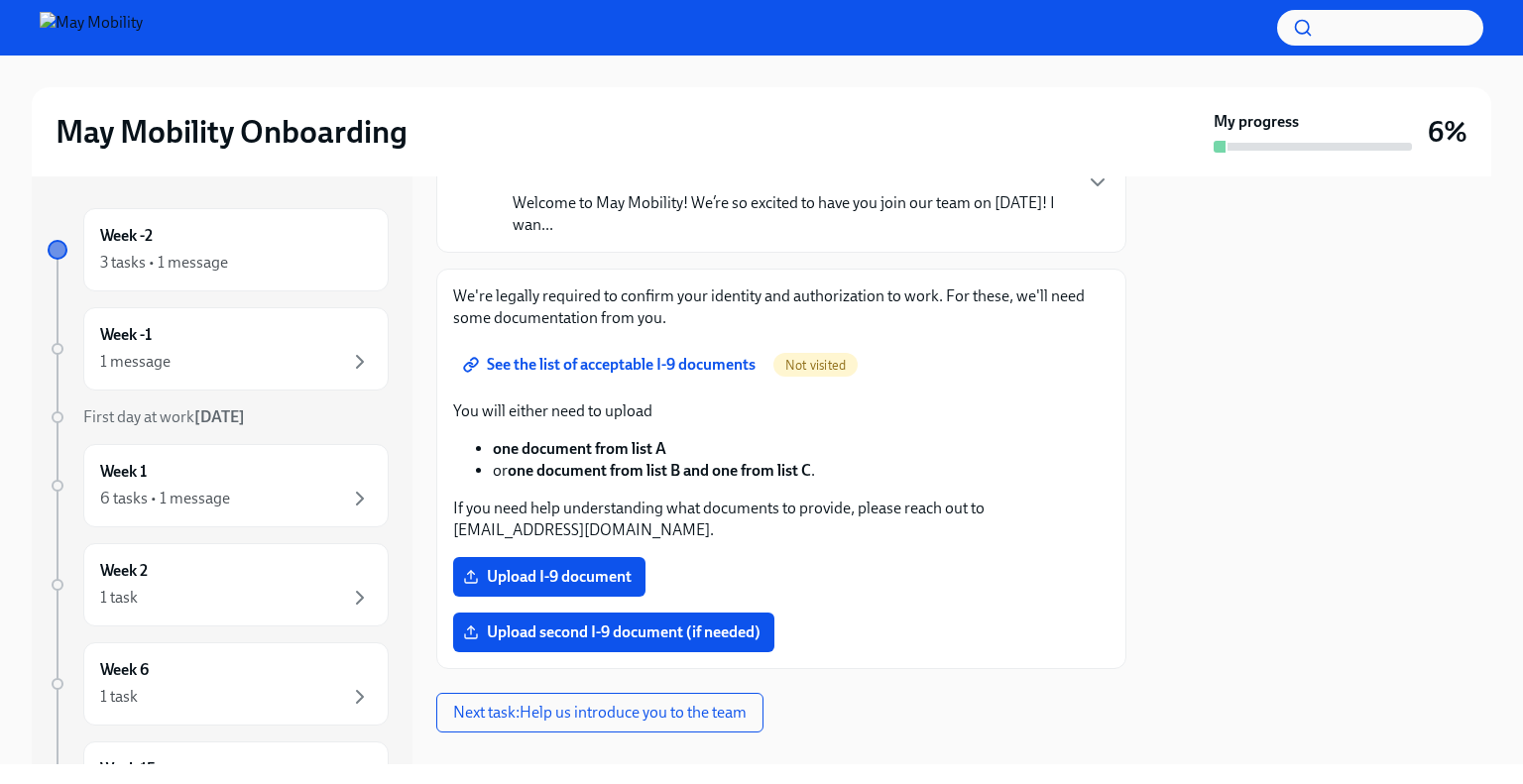 scroll, scrollTop: 198, scrollLeft: 0, axis: vertical 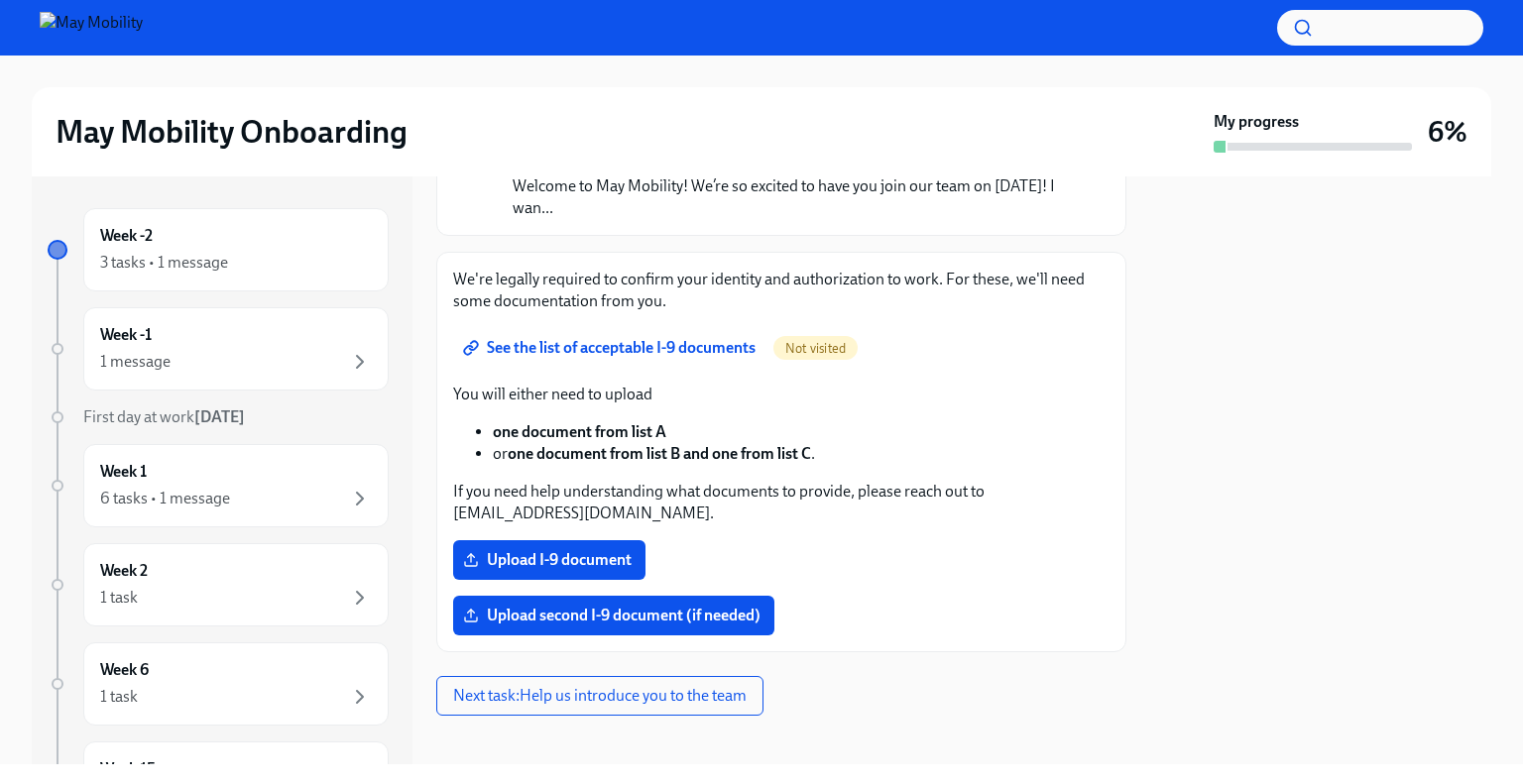 click on "one document from list A" at bounding box center [579, 431] 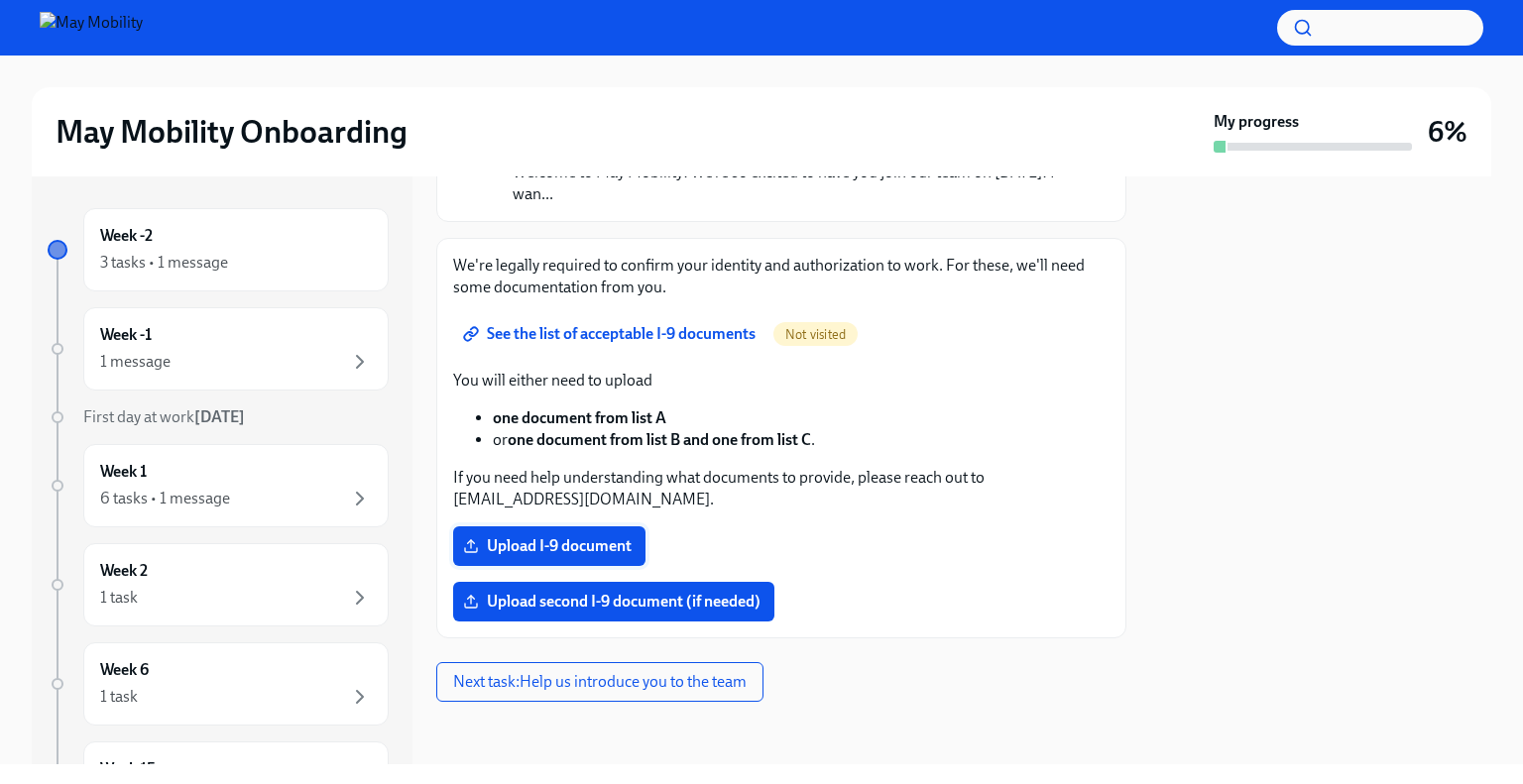 click on "Upload I-9 document" at bounding box center (549, 546) 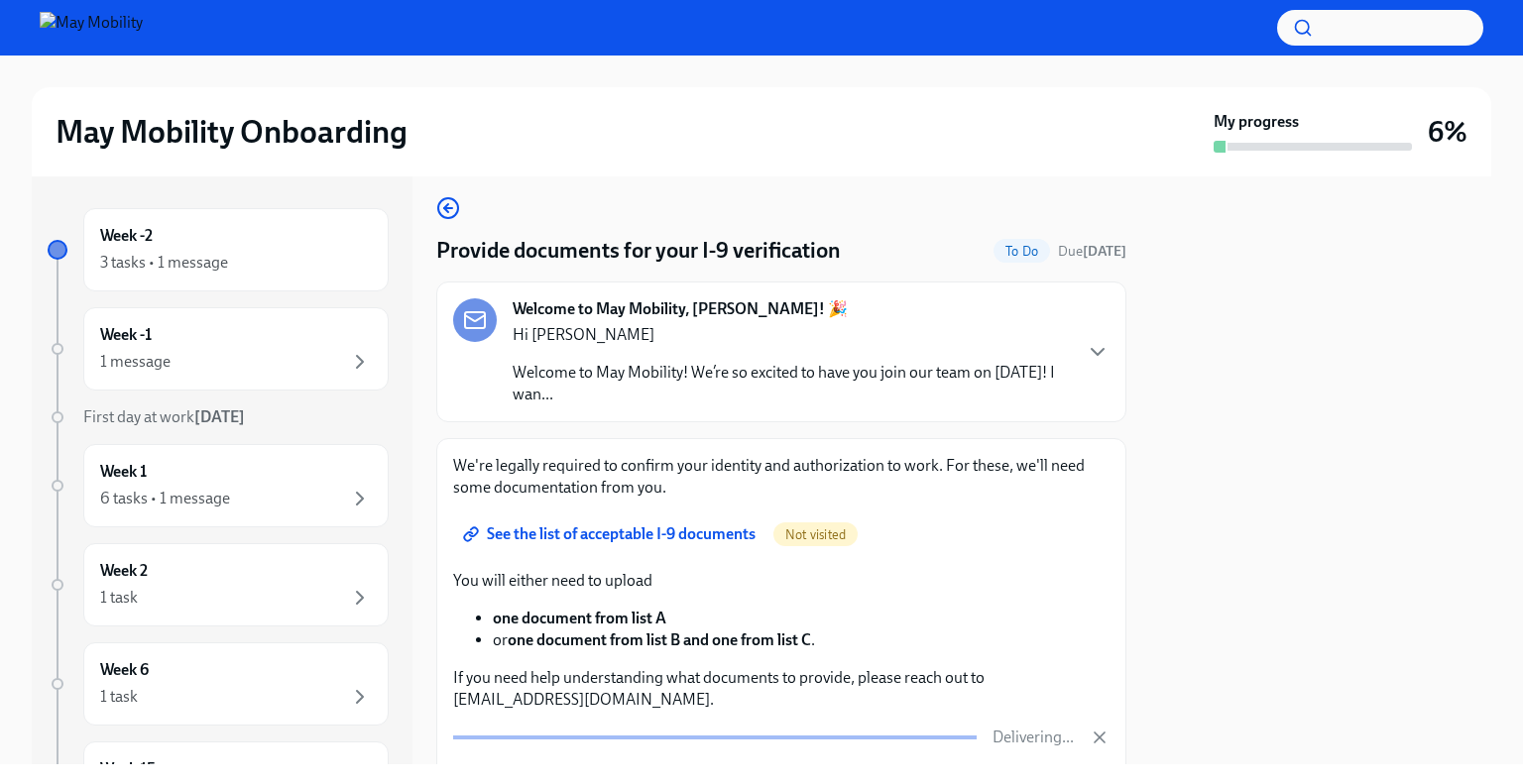 scroll, scrollTop: 0, scrollLeft: 0, axis: both 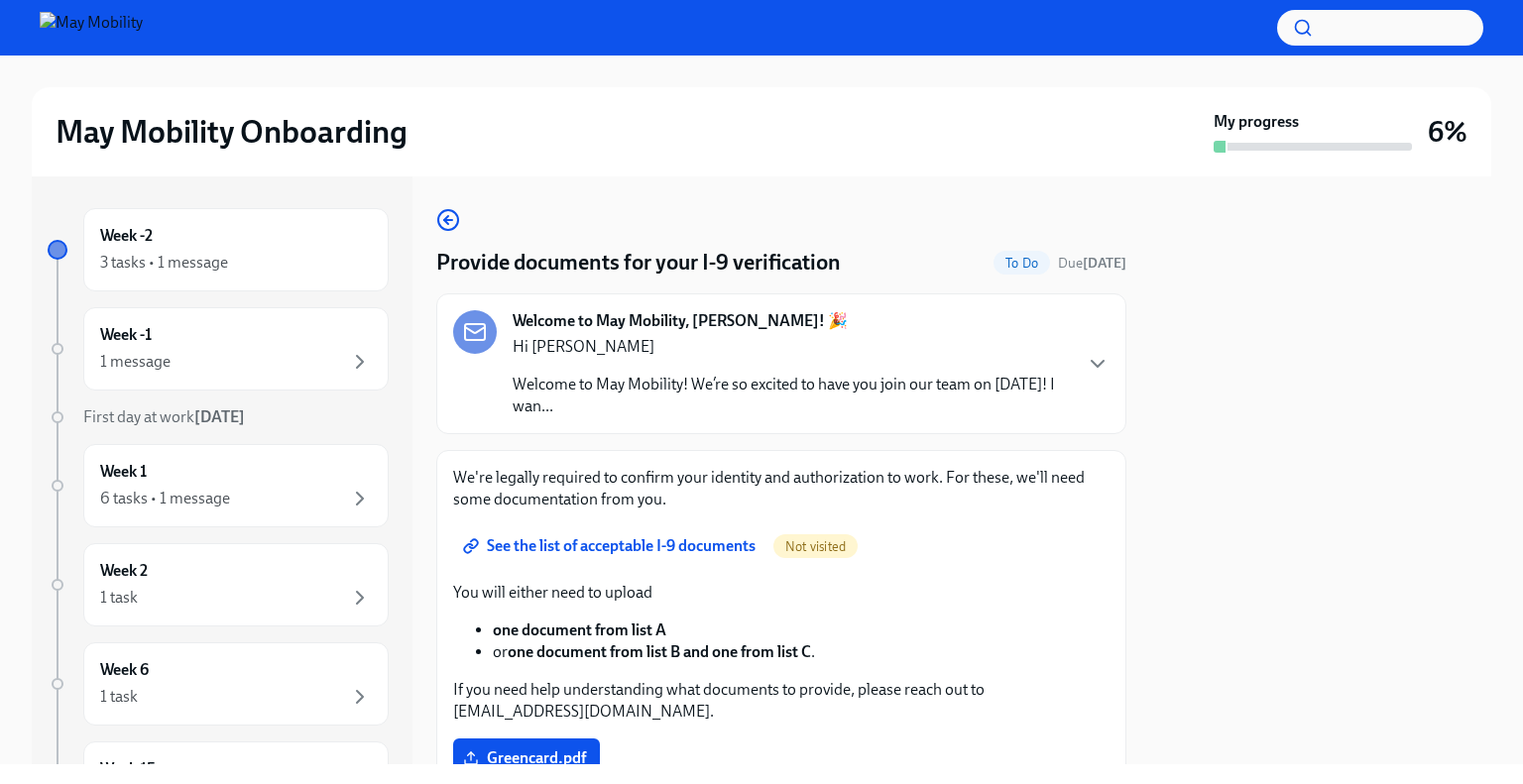 click on "See the list of acceptable I-9 documents" at bounding box center (611, 546) 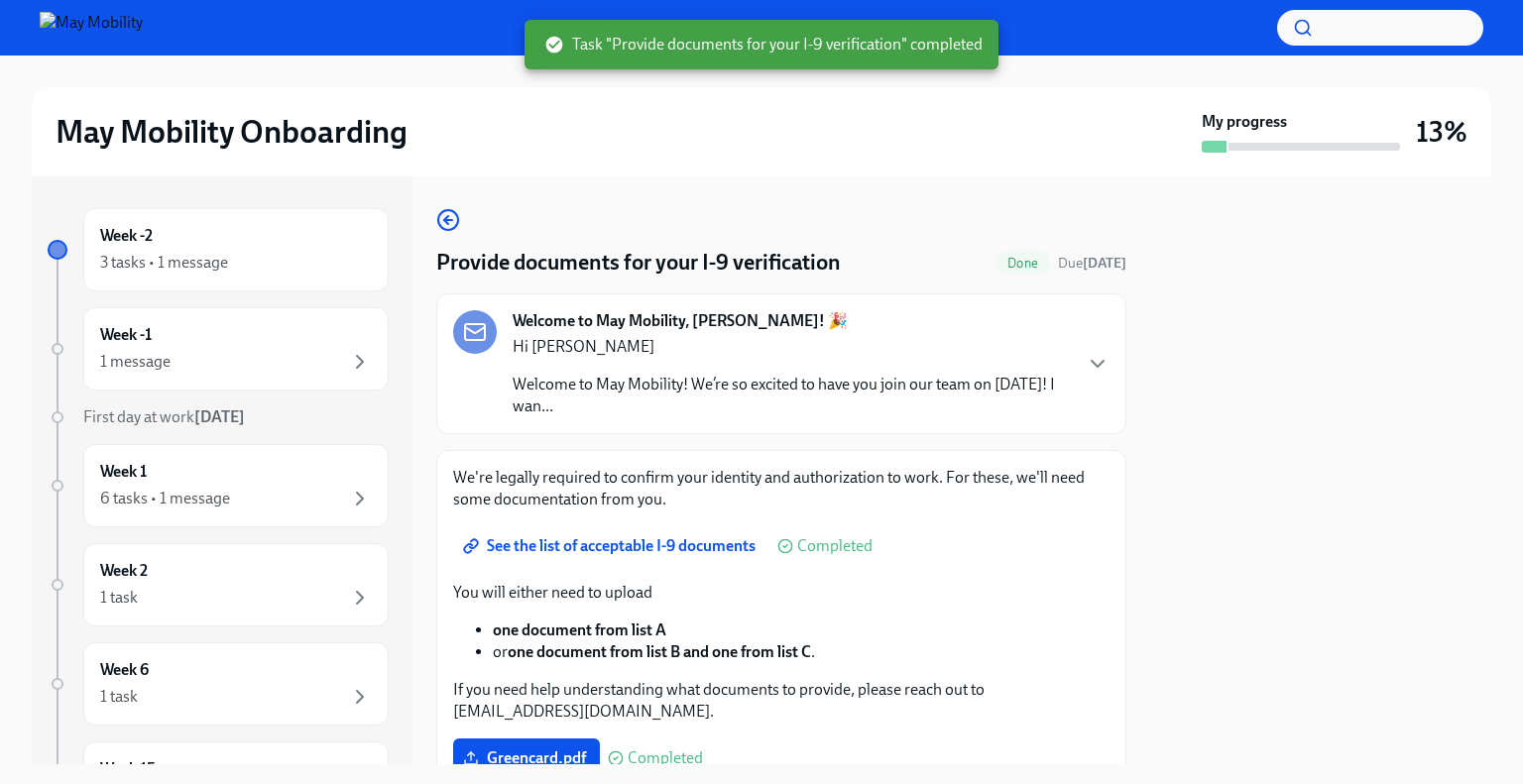 scroll, scrollTop: 212, scrollLeft: 0, axis: vertical 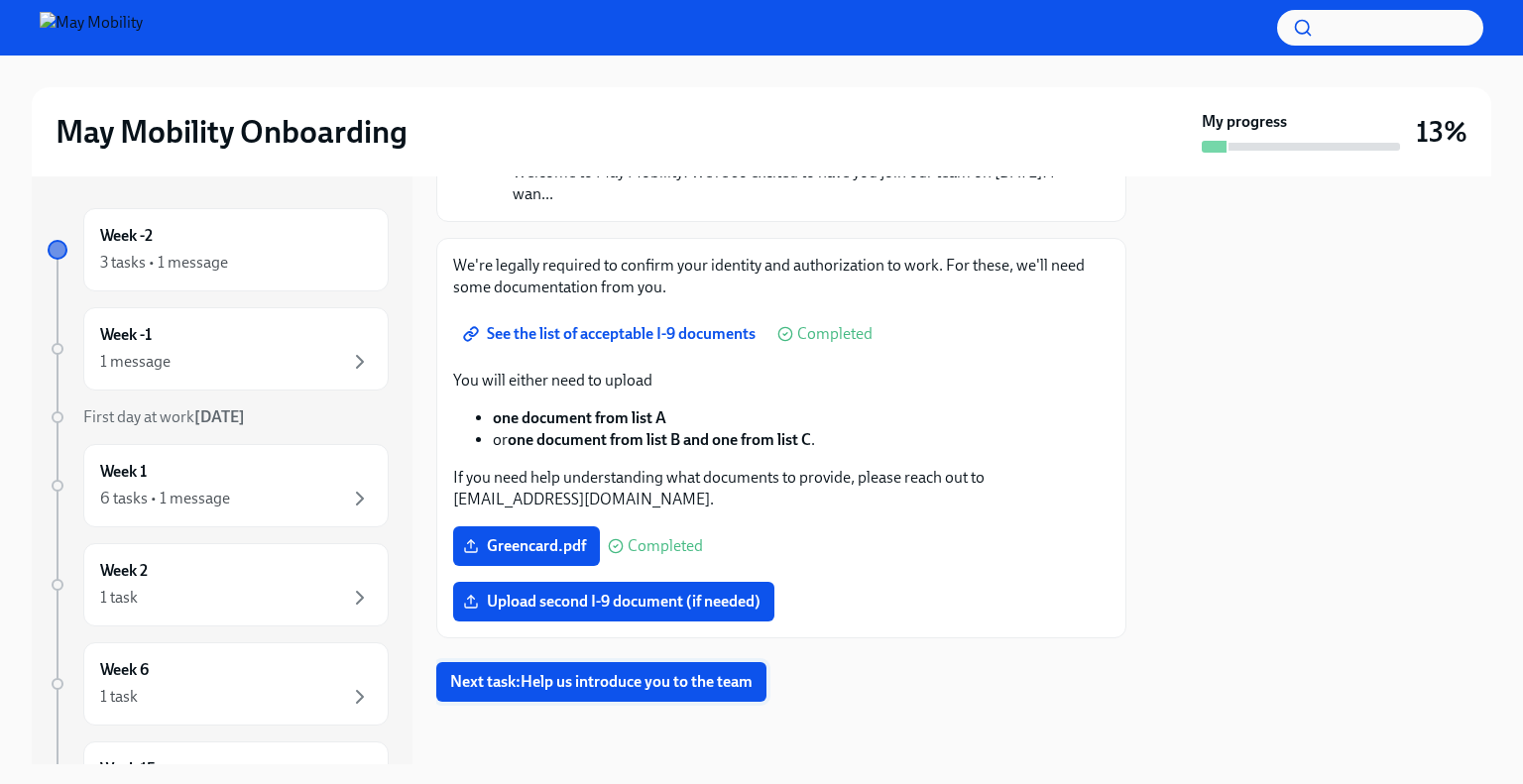 click on "Next task :  Help us introduce you to the team" at bounding box center [601, 682] 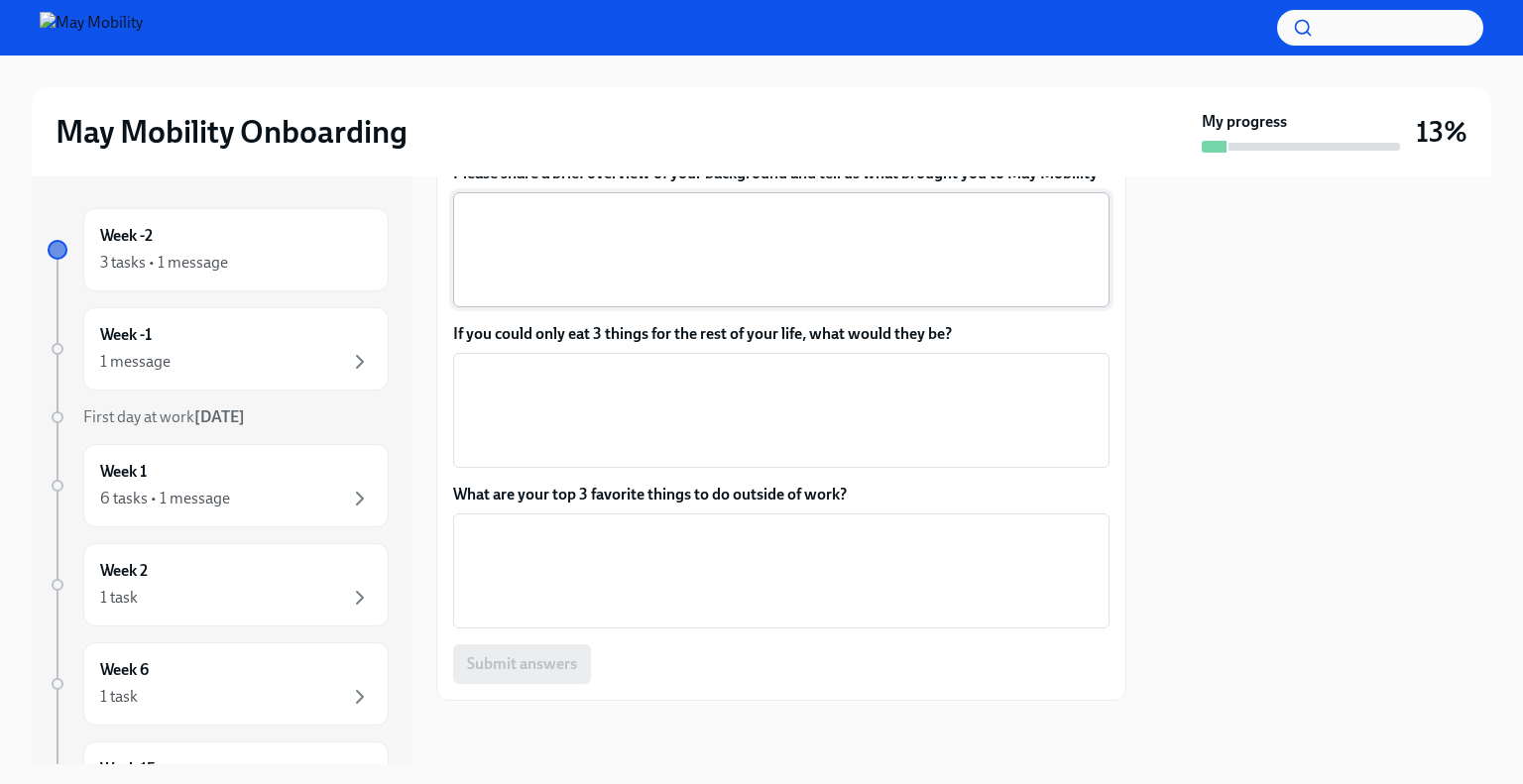 scroll, scrollTop: 396, scrollLeft: 0, axis: vertical 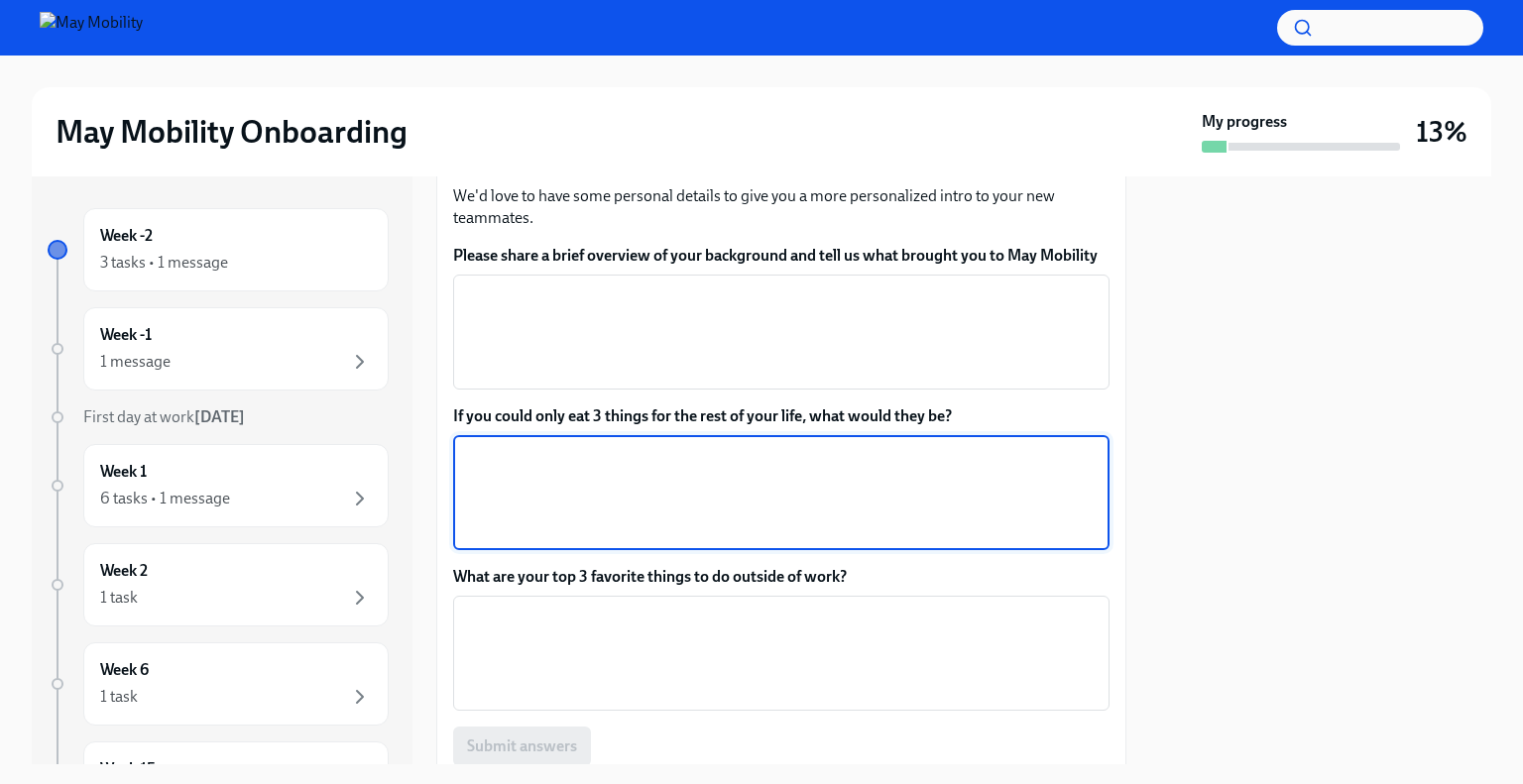 click on "If you could only eat 3 things for the rest of your life, what would they be?" at bounding box center (781, 493) 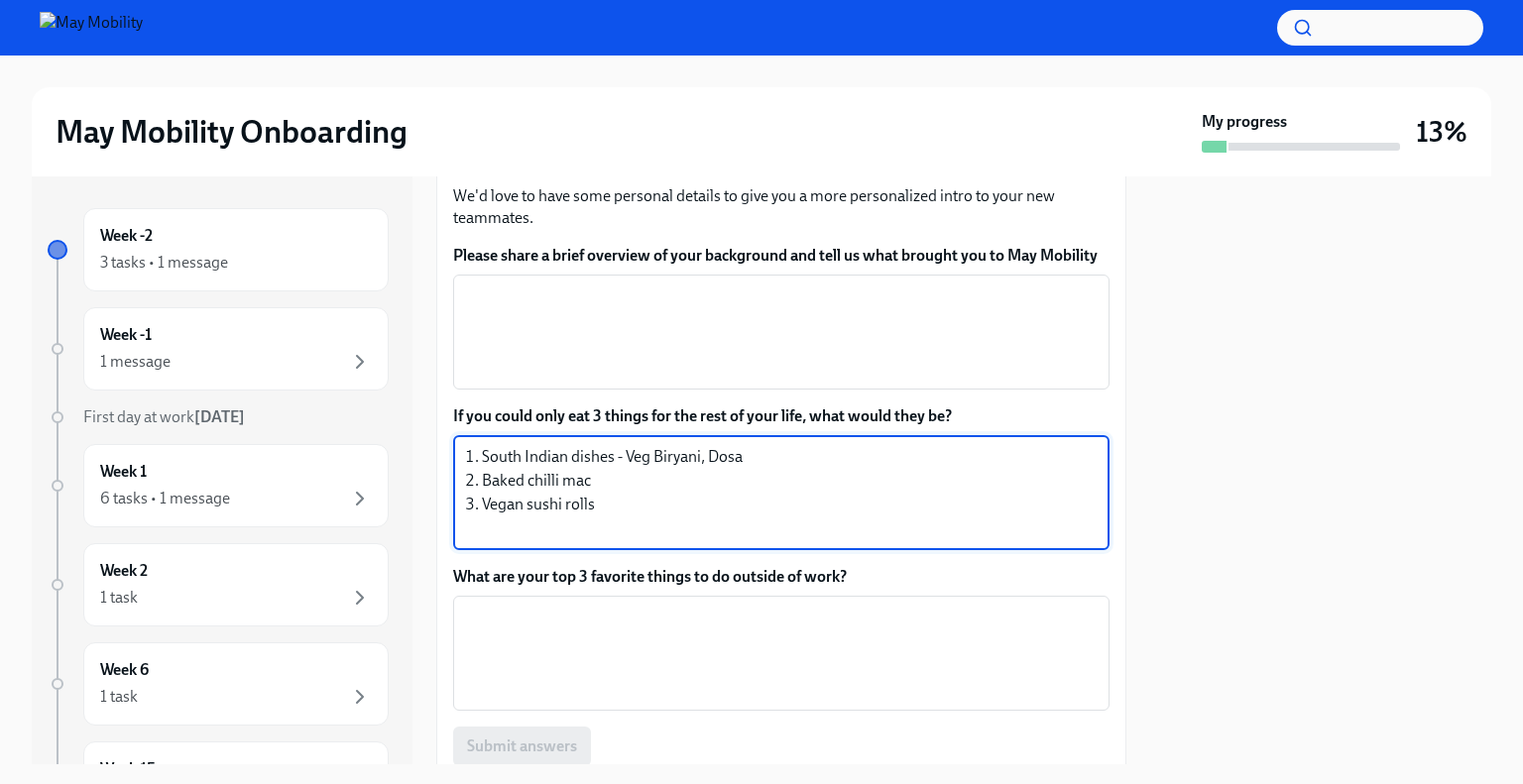 scroll, scrollTop: 432, scrollLeft: 0, axis: vertical 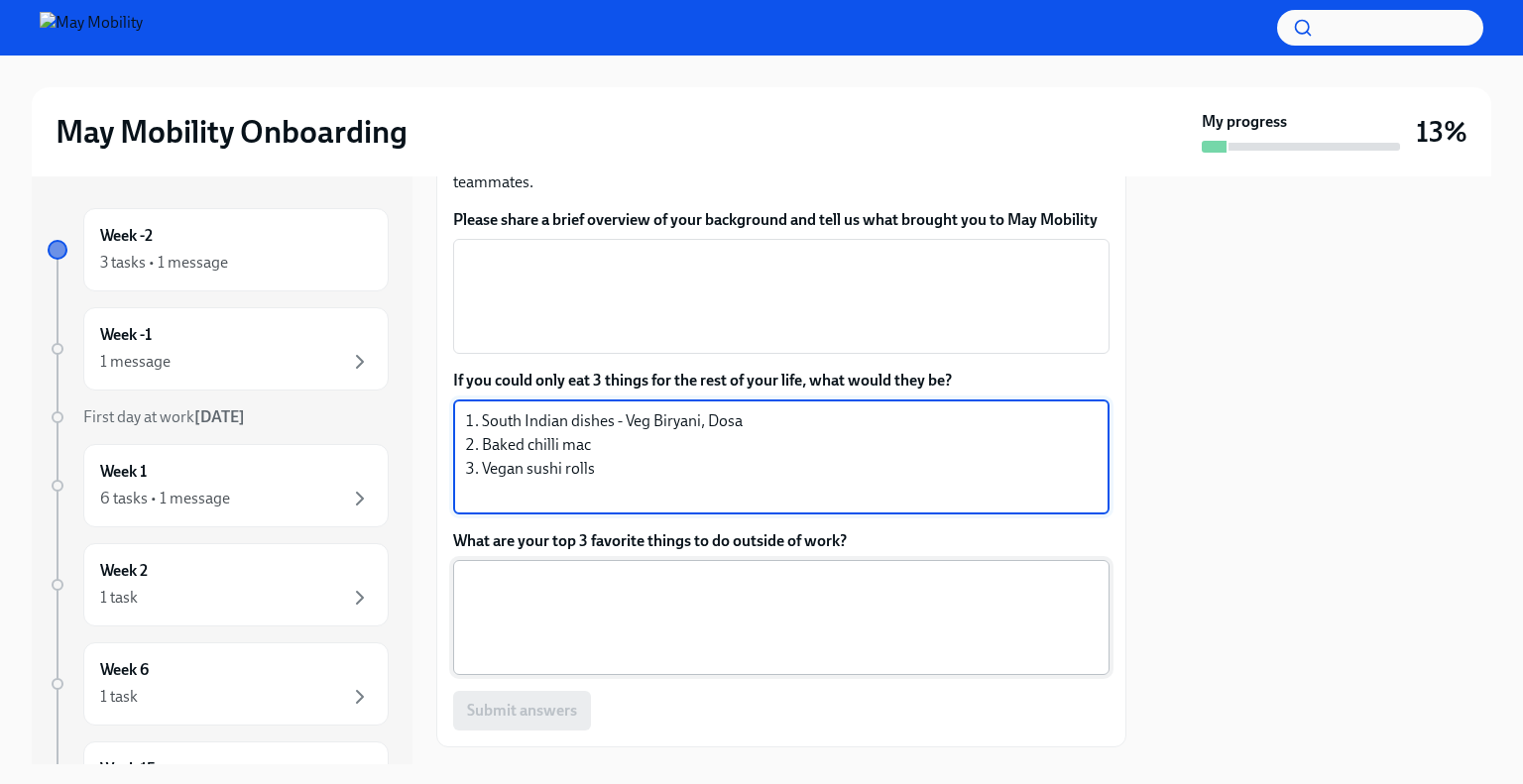 type on "1. South Indian dishes - Veg Biryani, Dosa
2. Baked chilli mac
3. Vegan sushi rolls" 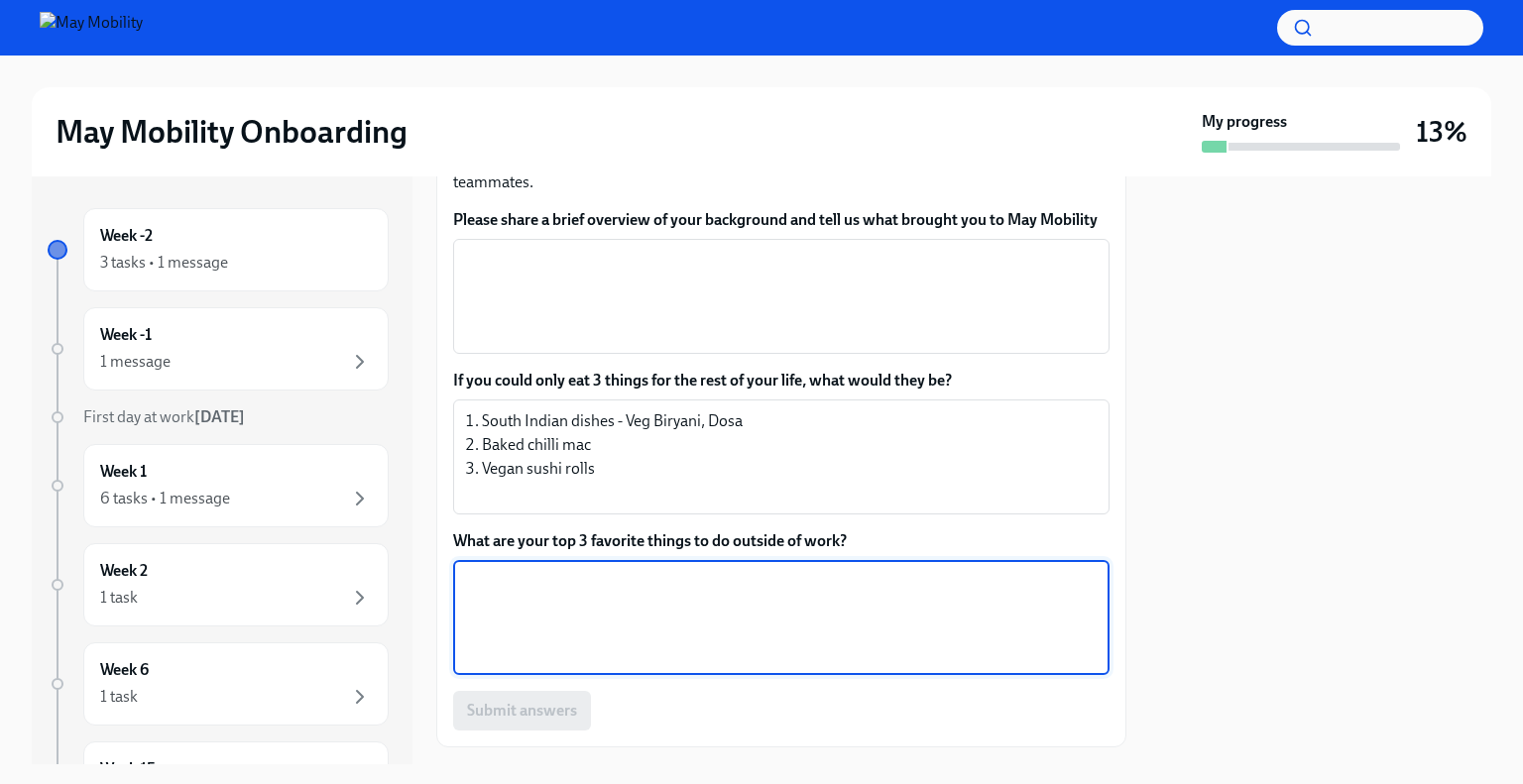 click on "What are your top 3 favorite things to do outside of work?" at bounding box center [781, 617] 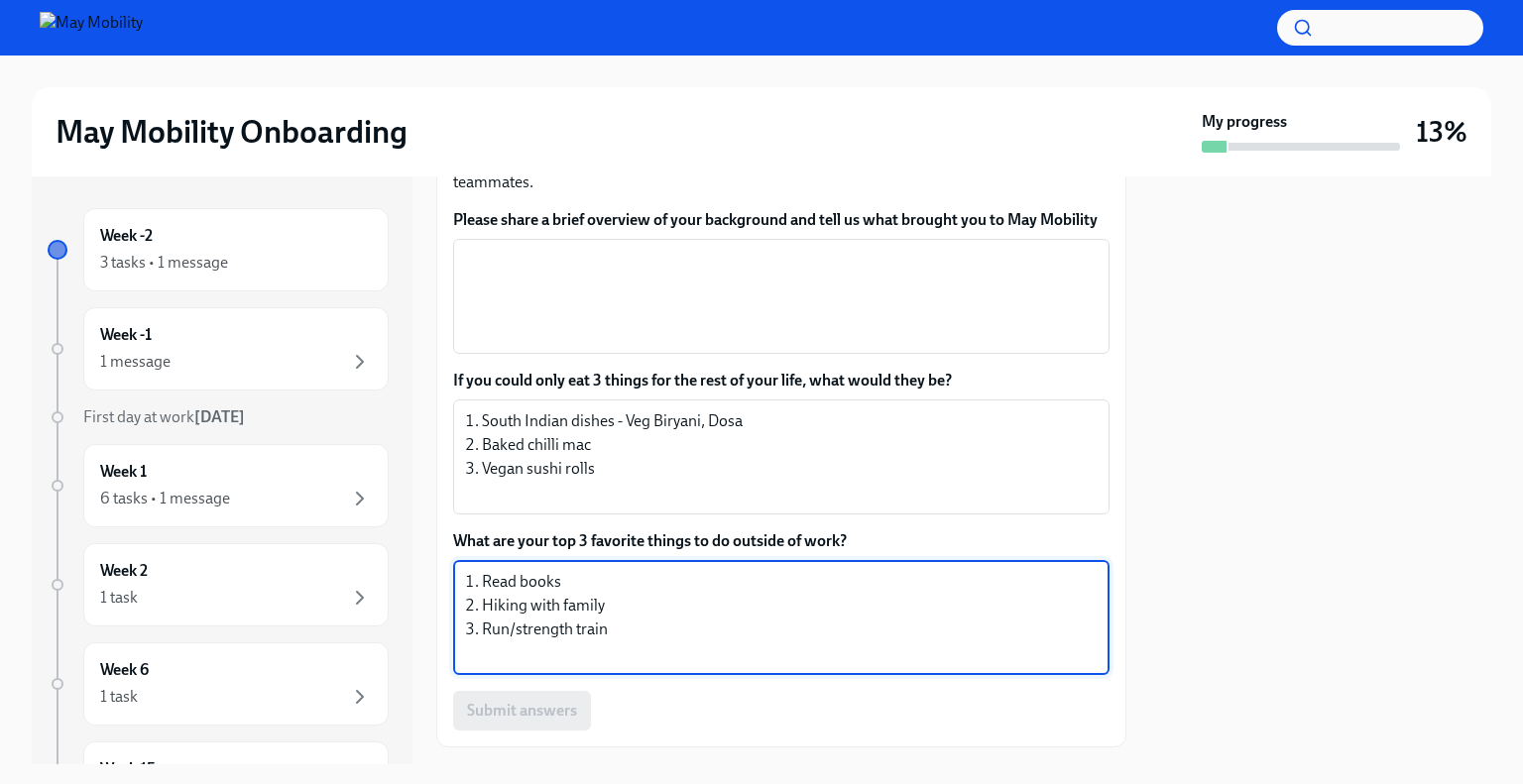 scroll, scrollTop: 333, scrollLeft: 0, axis: vertical 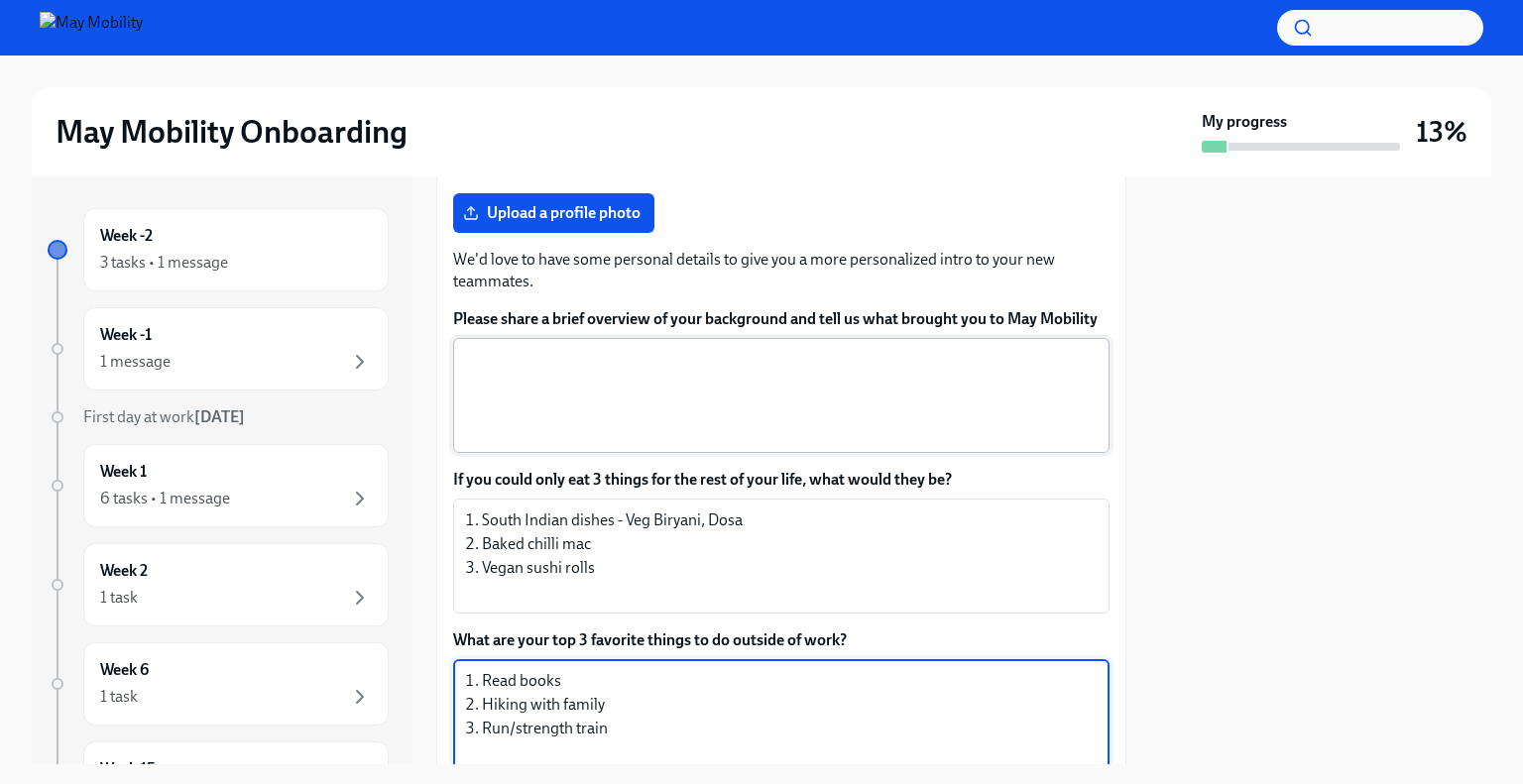type on "1. Read books
2. Hiking with family
3. Run/strength train" 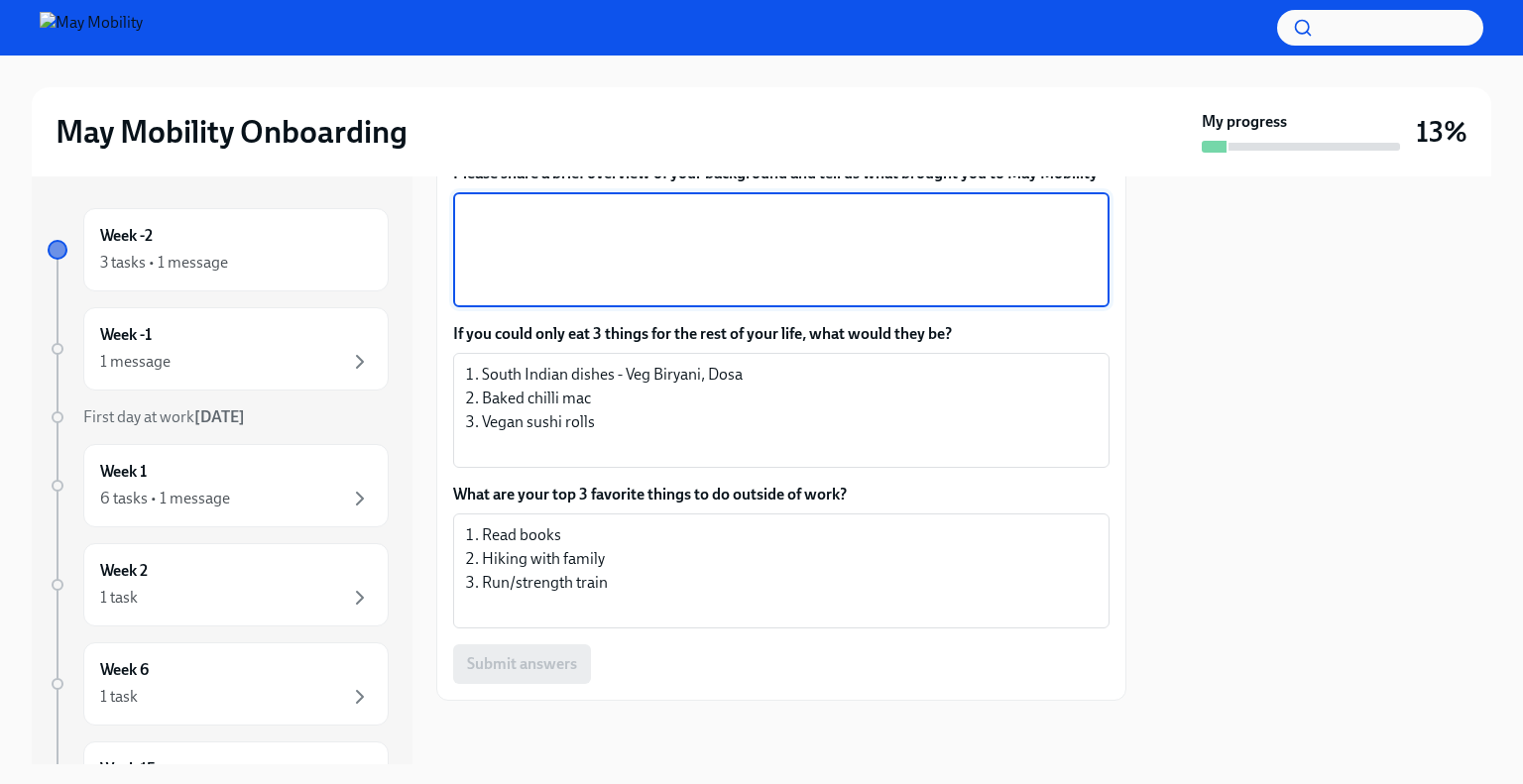 scroll, scrollTop: 500, scrollLeft: 0, axis: vertical 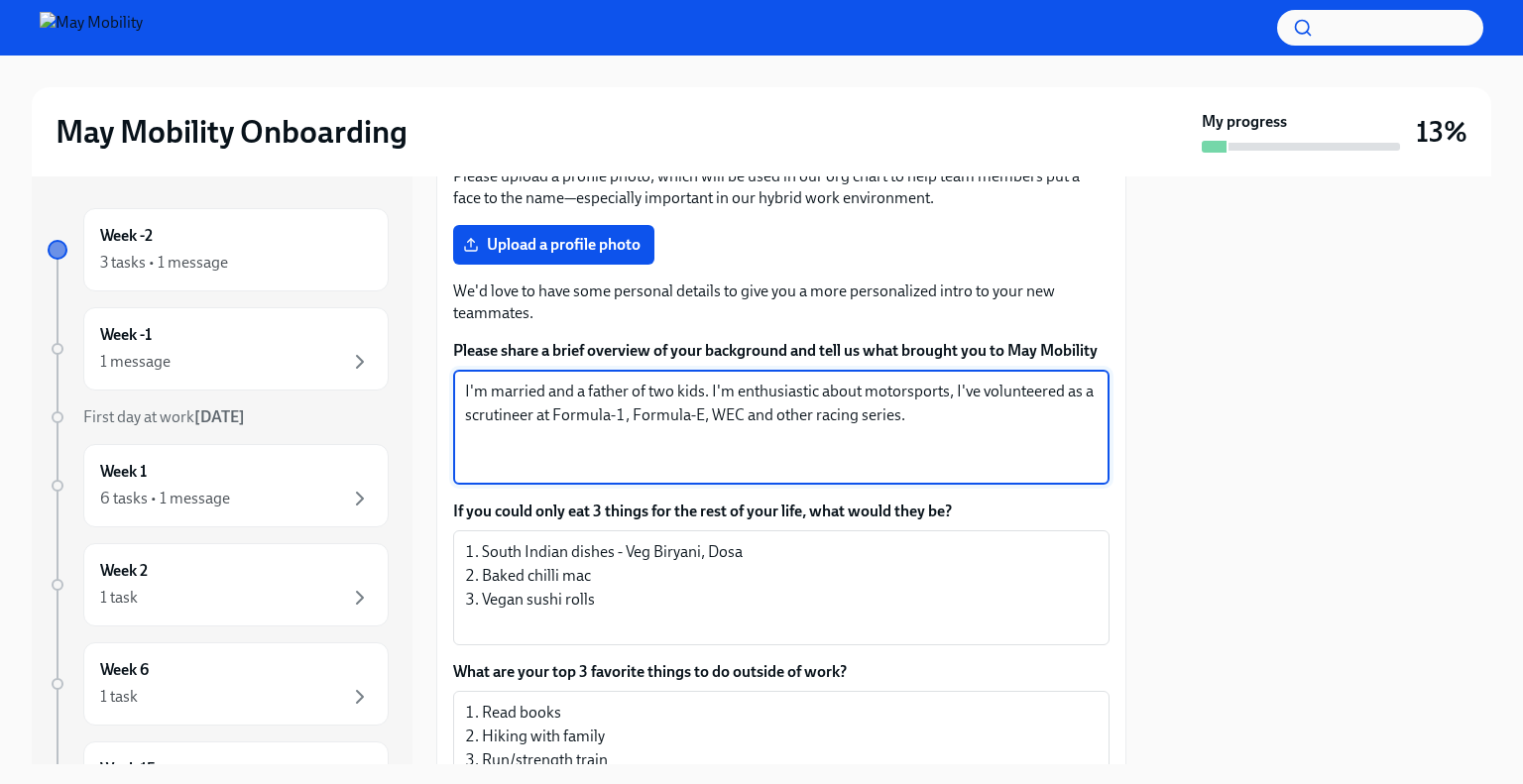 click on "I'm married and a father of two kids. I'm enthusiastic about motorsports, I've volunteered as a scrutineer at Formula-1, Formula-E, WEC and other racing series." at bounding box center [781, 427] 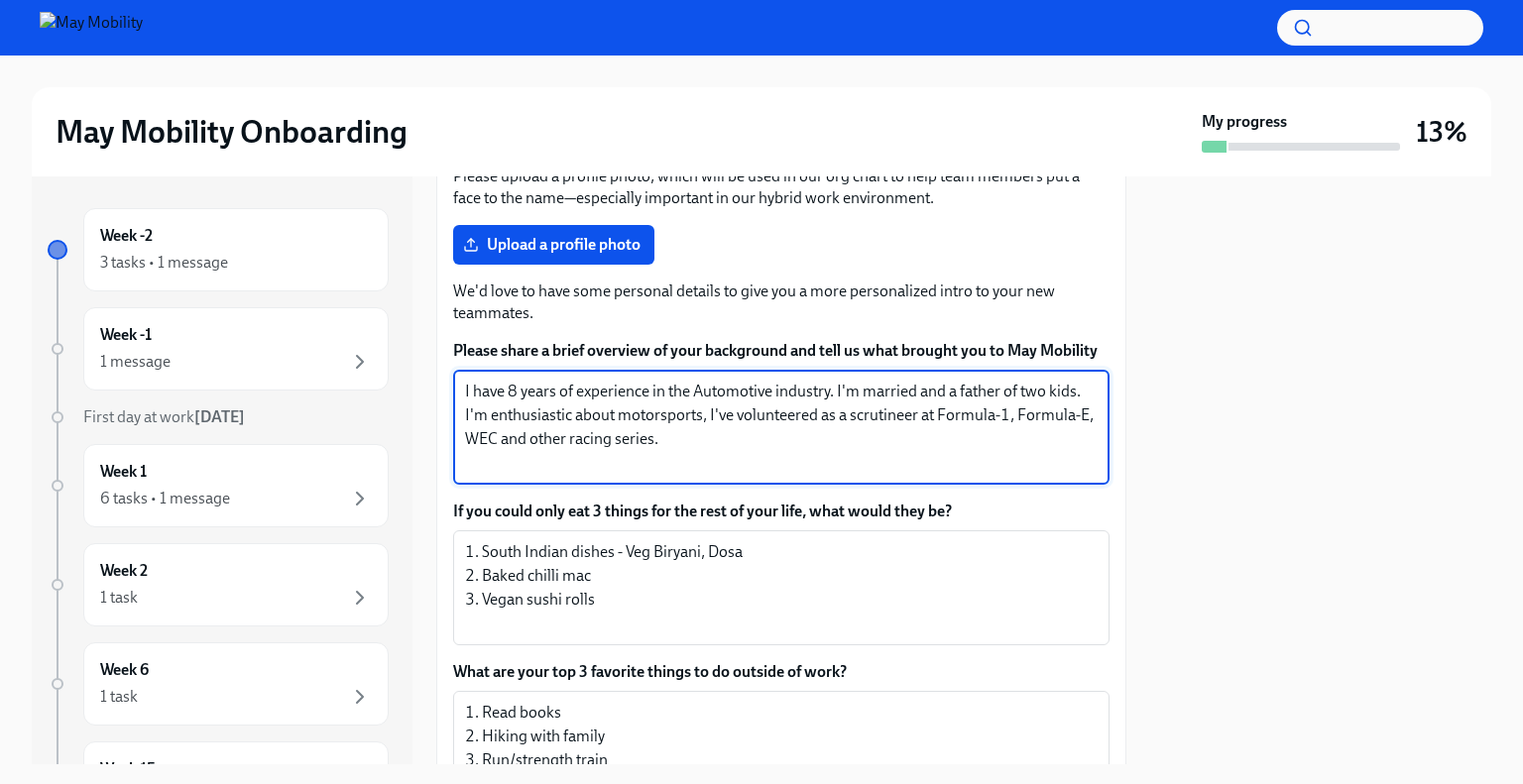 click on "I have 8 years of experience in the Automotive industry. I'm married and a father of two kids. I'm enthusiastic about motorsports, I've volunteered as a scrutineer at Formula-1, Formula-E, WEC and other racing series." at bounding box center (781, 427) 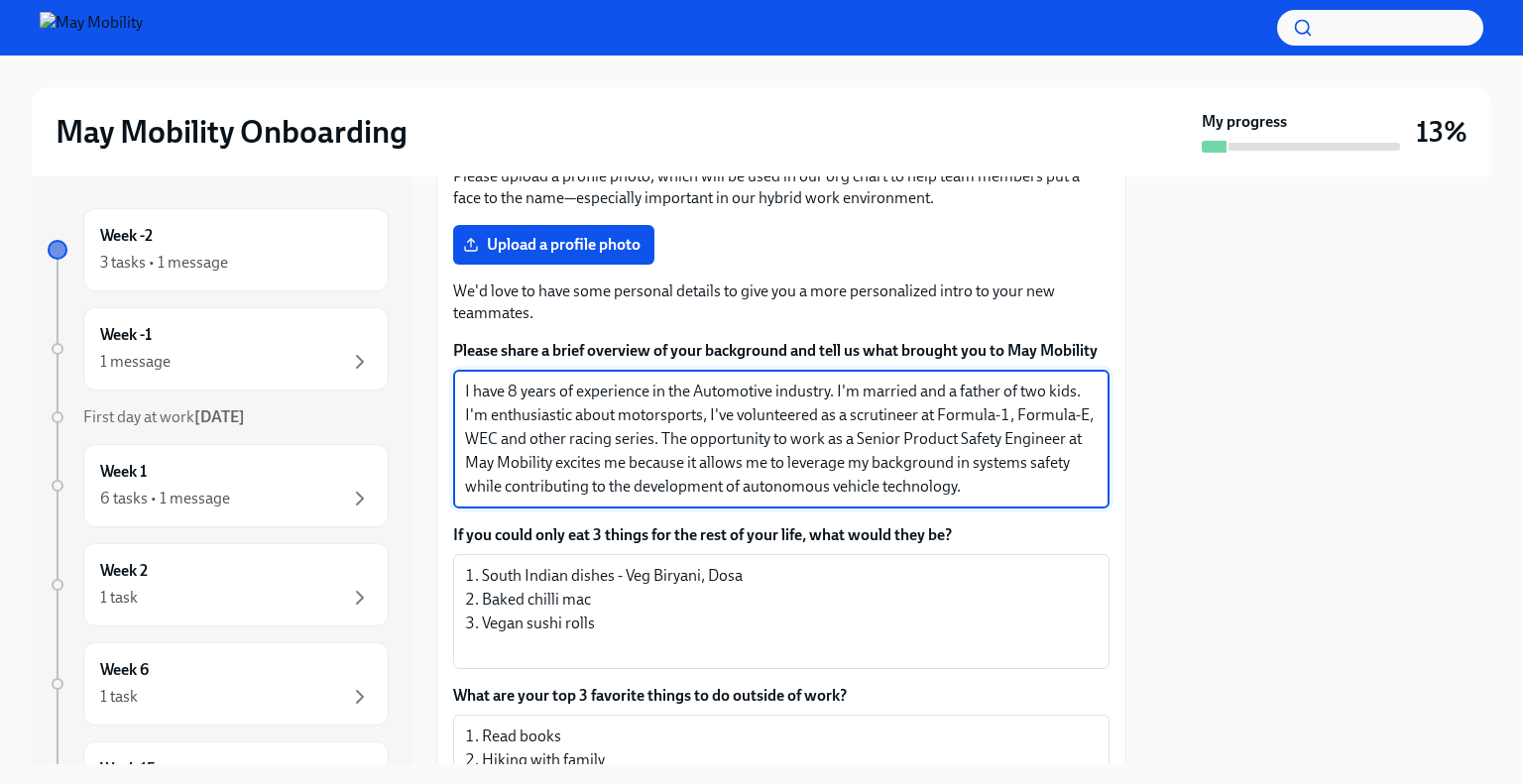 paste on "I’m eager to take the next step in my career by pursuing a role that allows me to have a more direct impact on the safety, innovation, and reliability of cutting-edge automotive/autonomous systems." 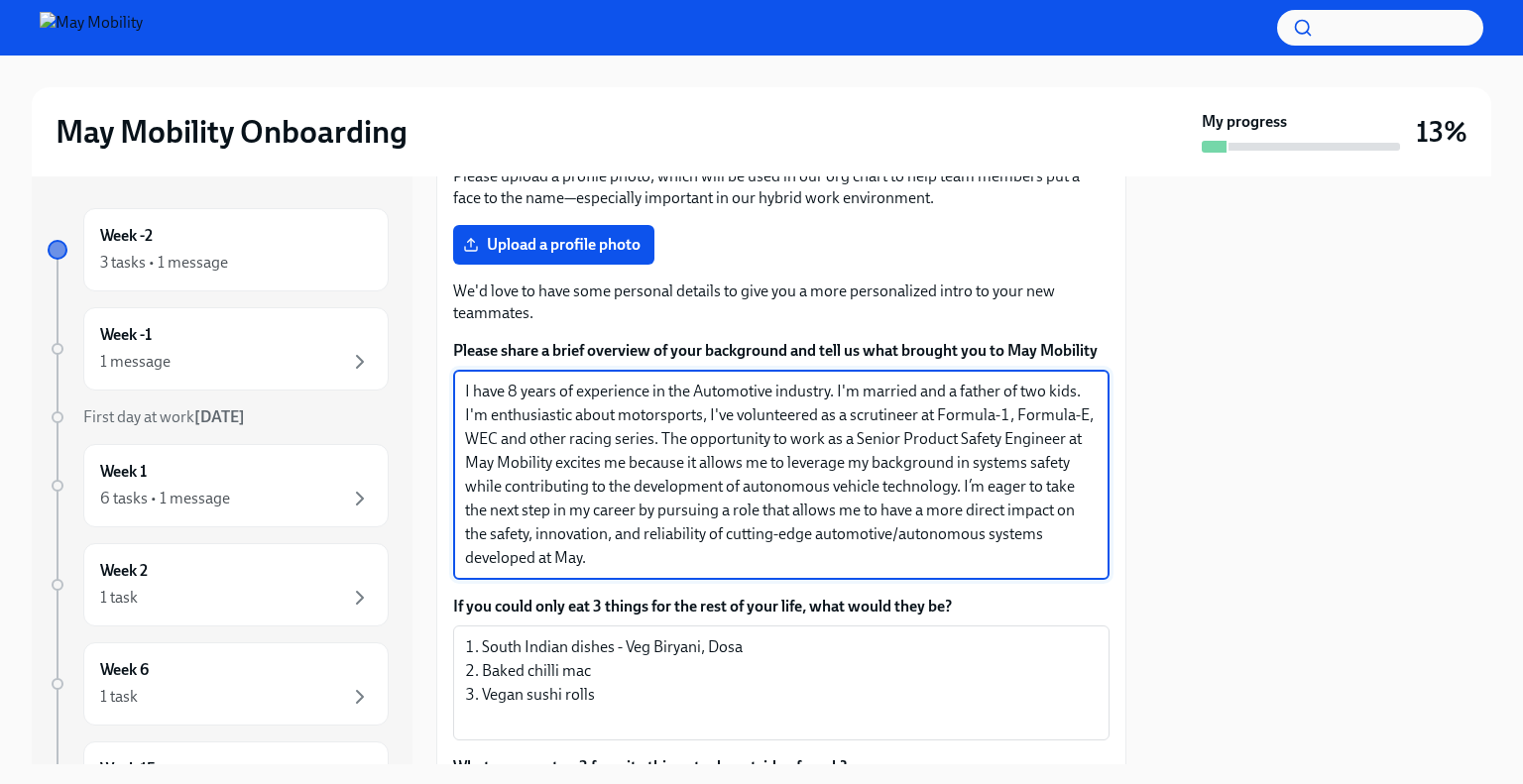 drag, startPoint x: 693, startPoint y: 568, endPoint x: 430, endPoint y: 415, distance: 304.26633 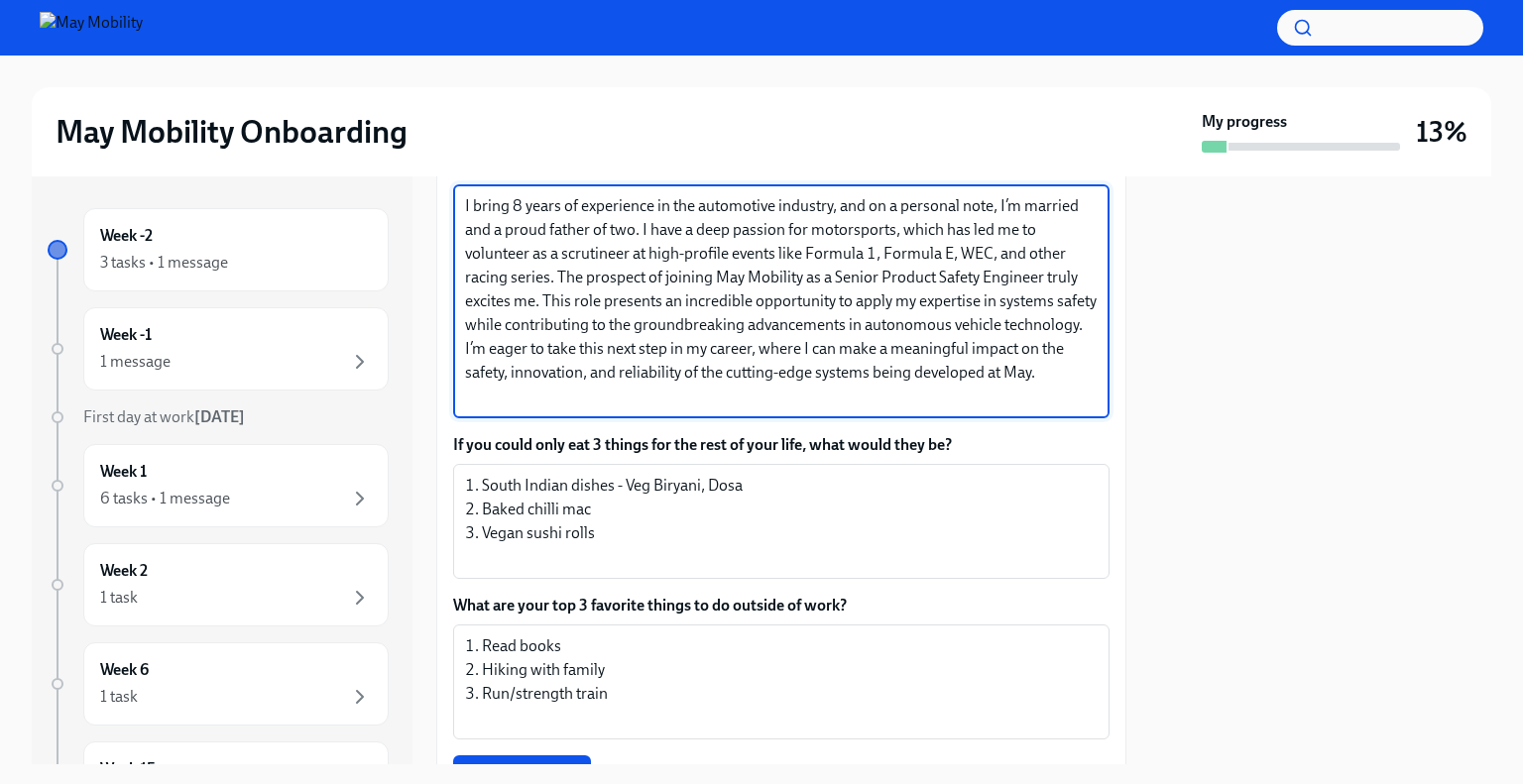 scroll, scrollTop: 618, scrollLeft: 0, axis: vertical 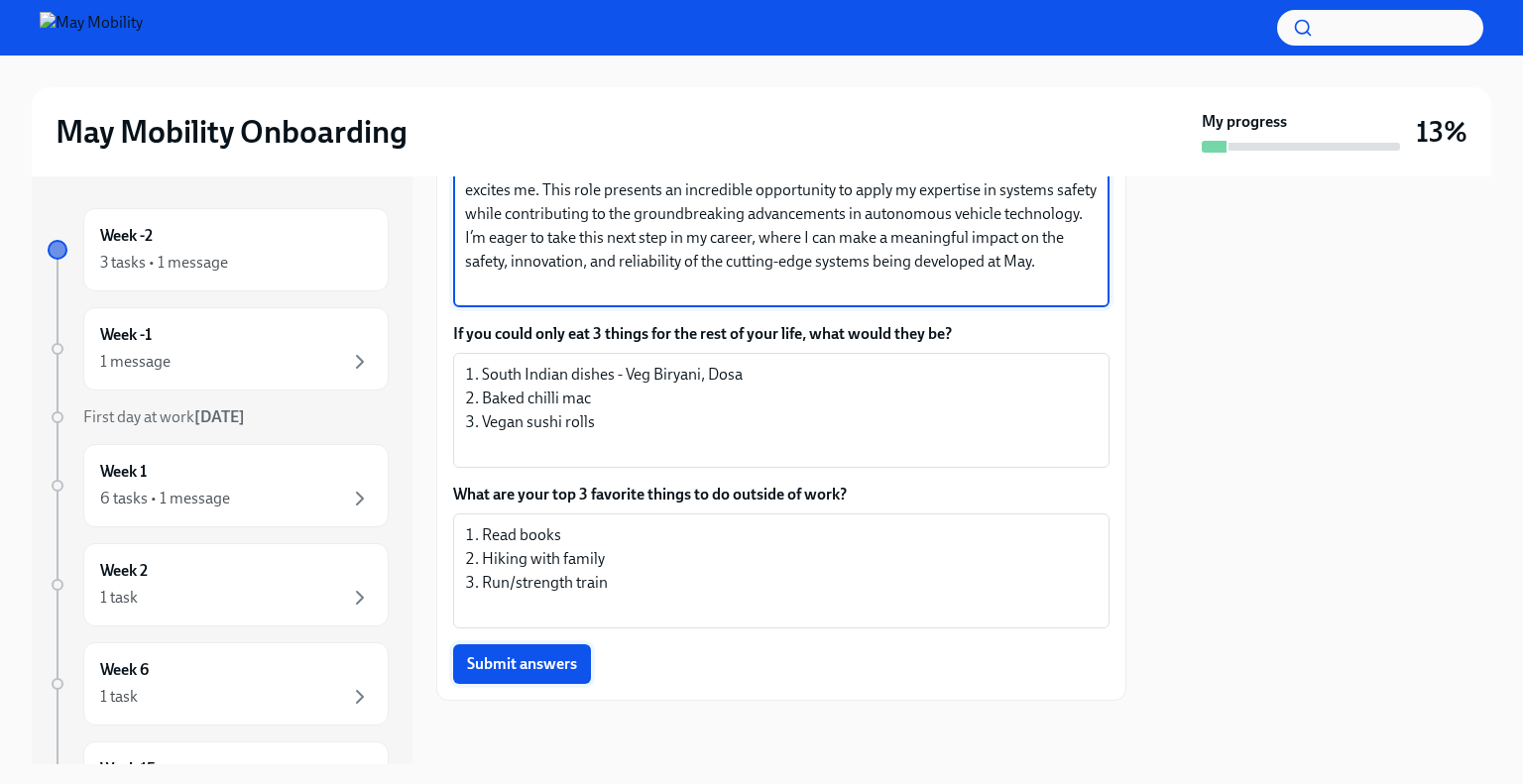 type on "I bring 8 years of experience in the automotive industry, and on a personal note, I’m married and a proud father of two. I have a deep passion for motorsports, which has led me to volunteer as a scrutineer at high-profile events like Formula 1, Formula E, WEC, and other racing series. The prospect of joining May Mobility as a Senior Product Safety Engineer truly excites me. This role presents an incredible opportunity to apply my expertise in systems safety while contributing to the groundbreaking advancements in autonomous vehicle technology. I’m eager to take this next step in my career, where I can make a meaningful impact on the safety, innovation, and reliability of the cutting-edge systems being developed at May." 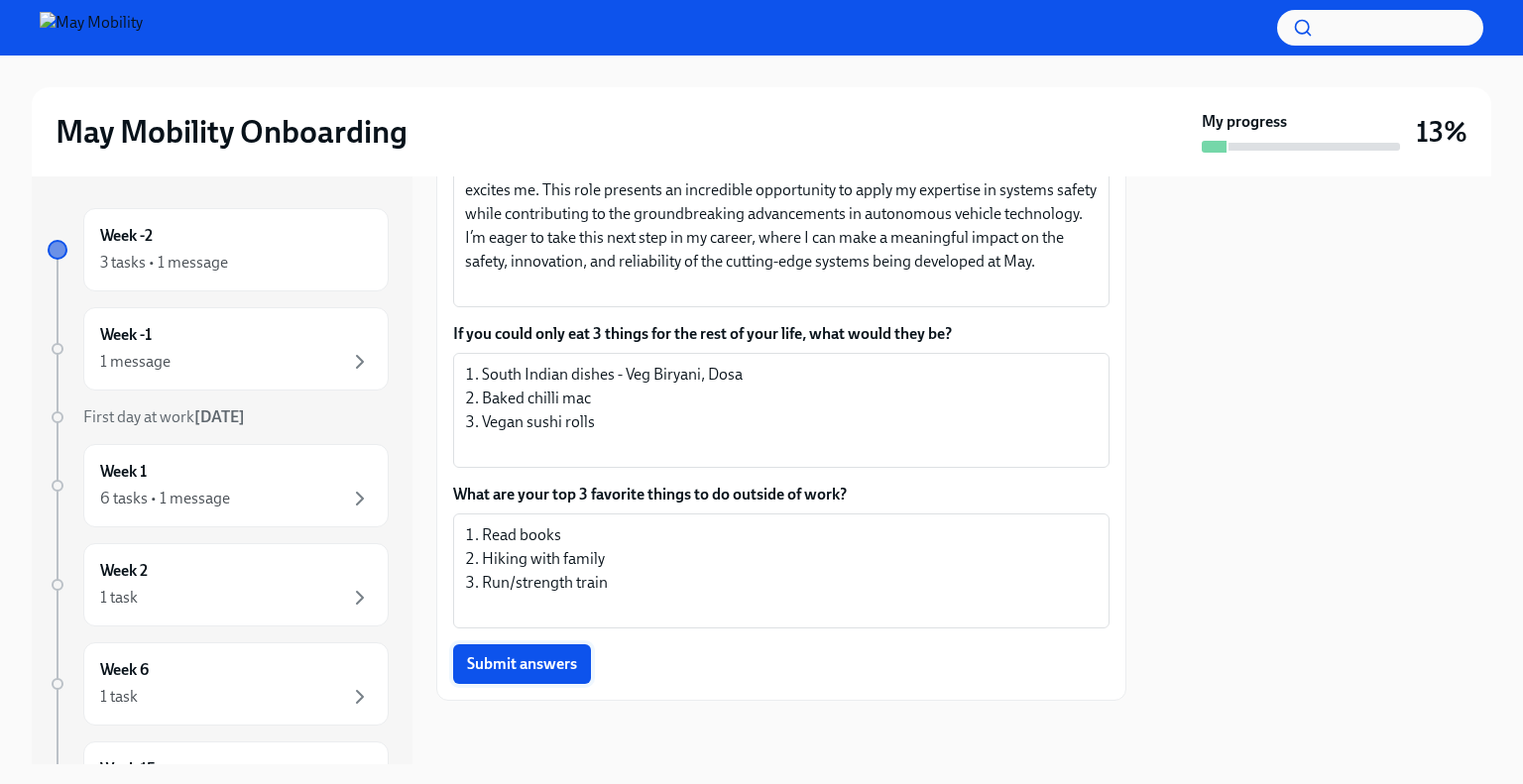 click on "Submit answers" at bounding box center (522, 664) 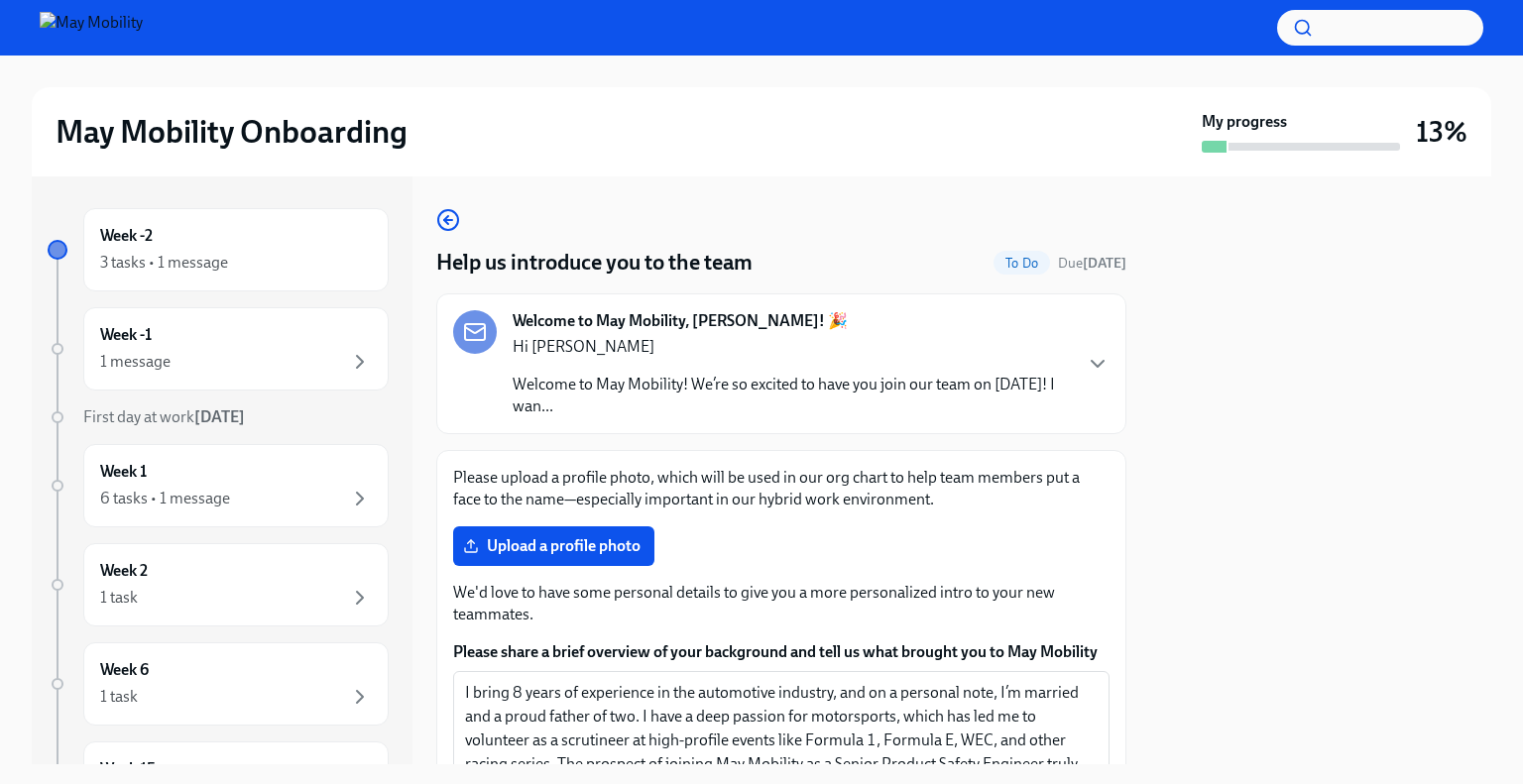 scroll, scrollTop: 618, scrollLeft: 0, axis: vertical 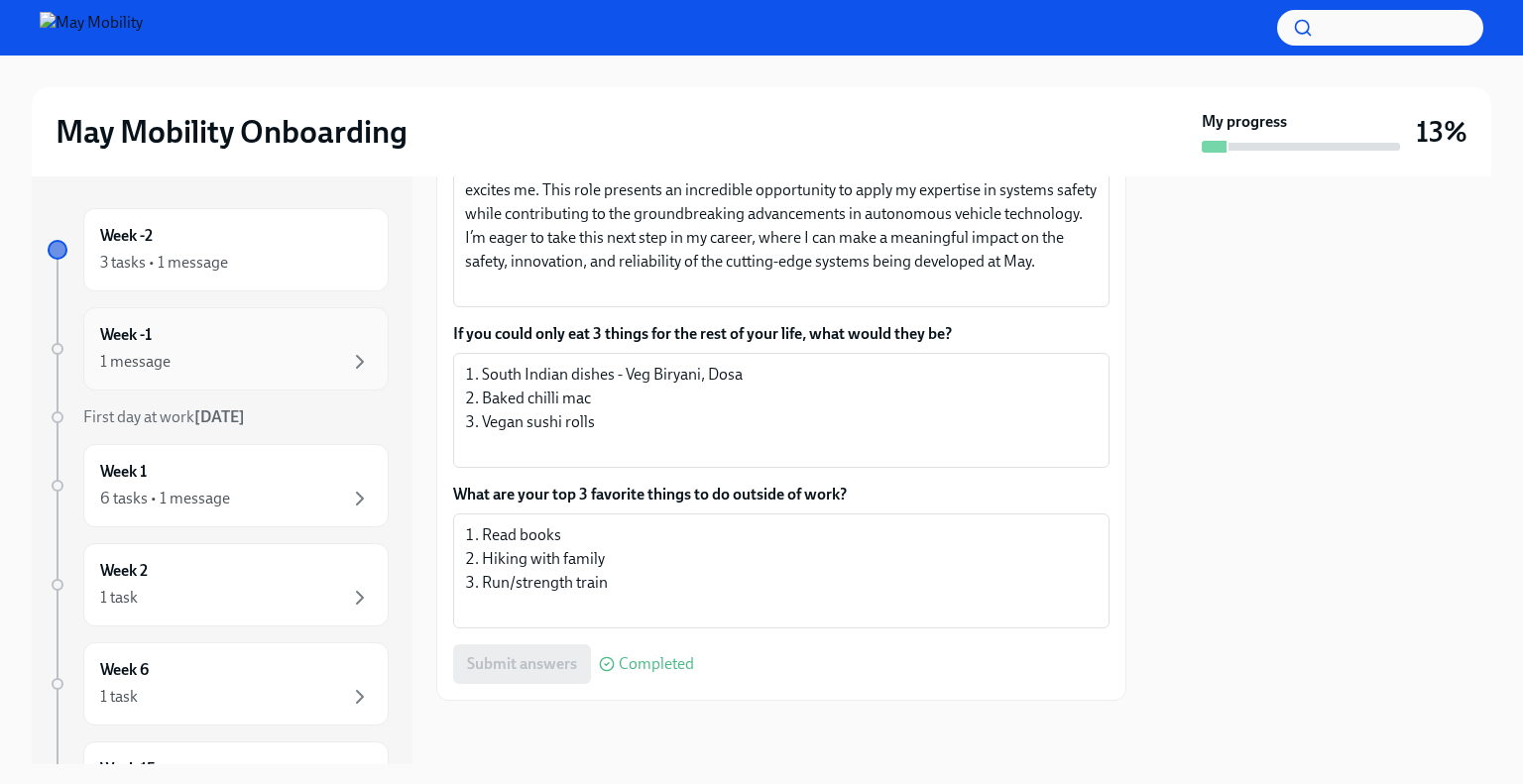 click on "1 message" at bounding box center (236, 362) 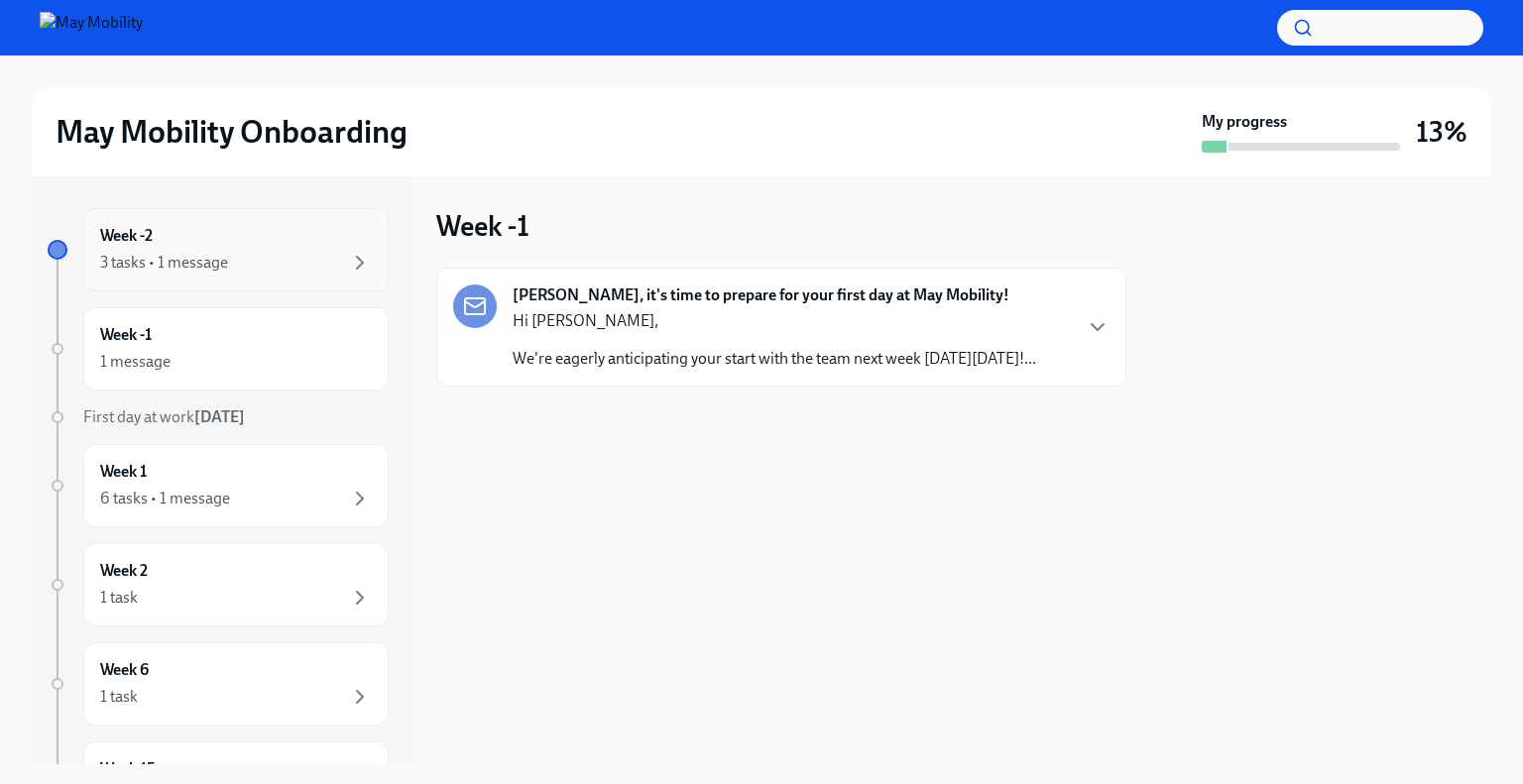 click on "Week -2 3 tasks • 1 message" at bounding box center (236, 250) 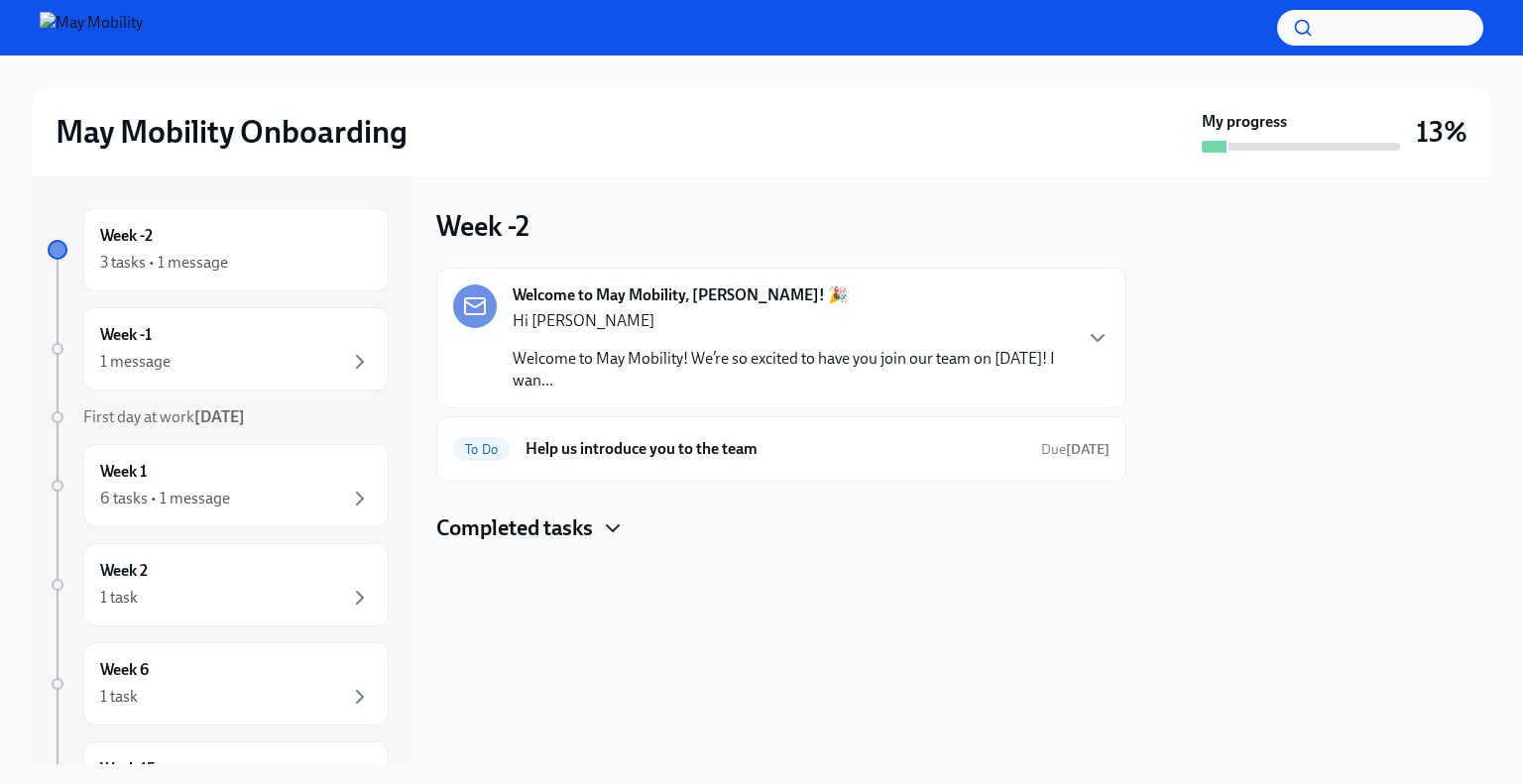 click 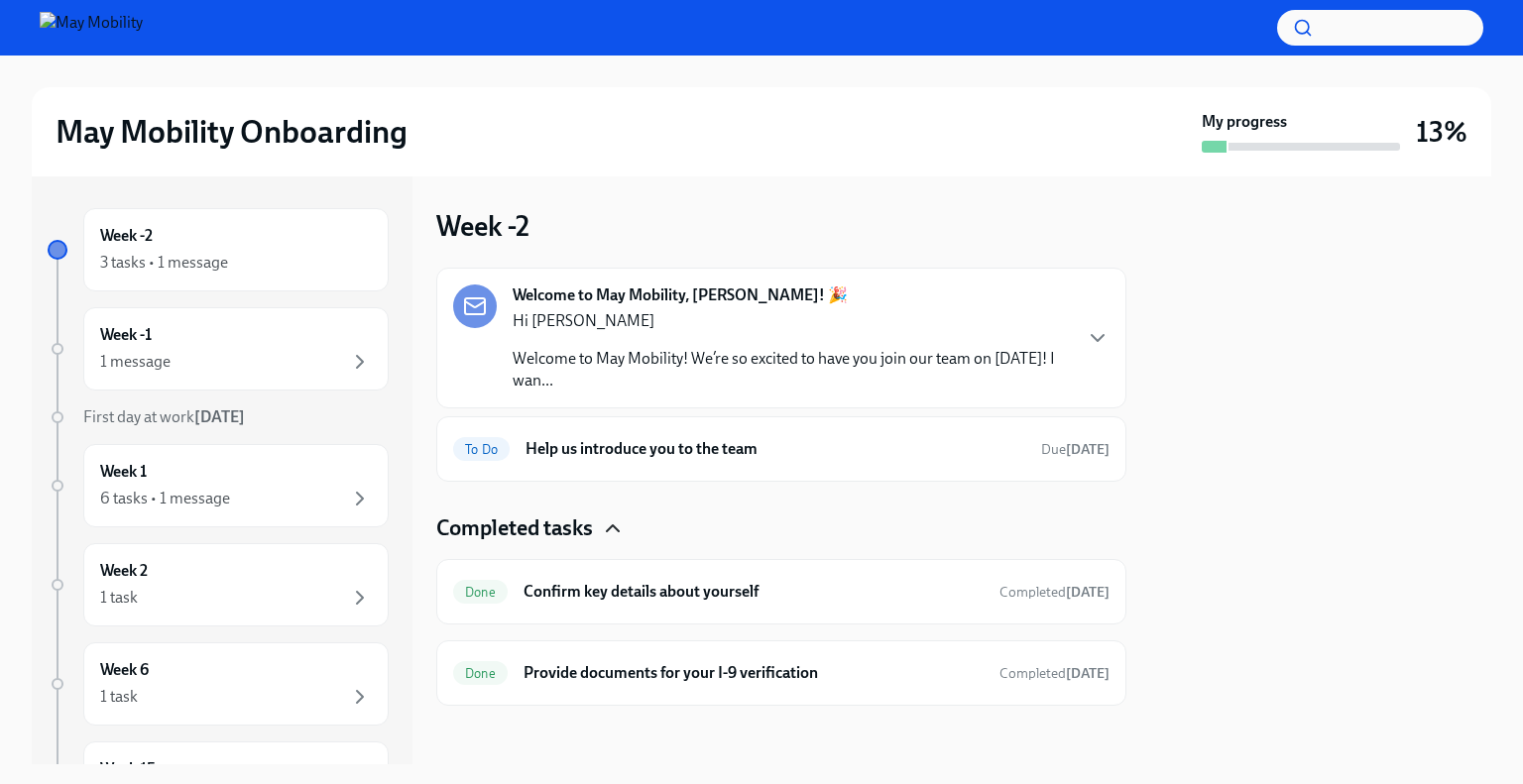click 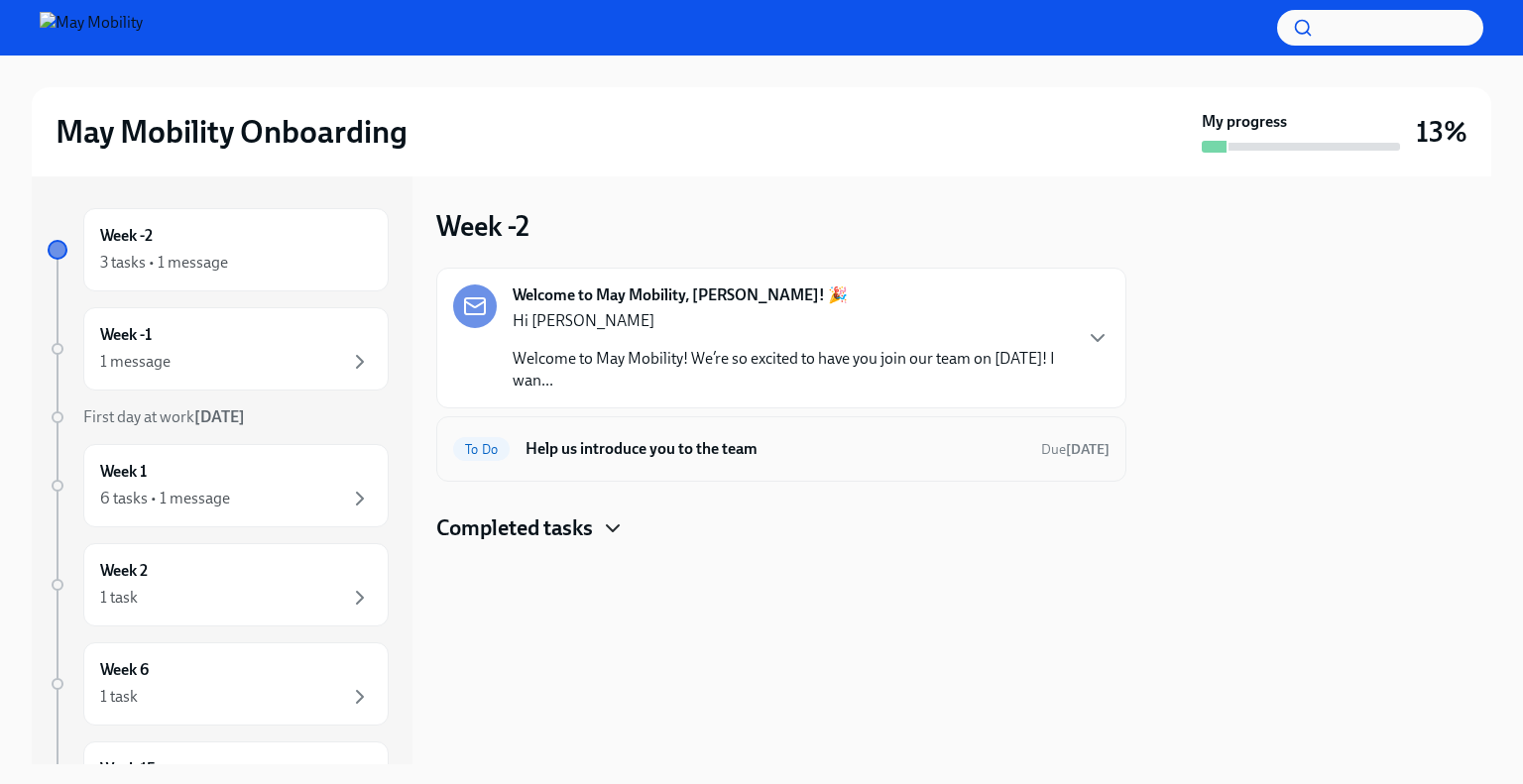 click on "Help us introduce you to the team" at bounding box center (775, 449) 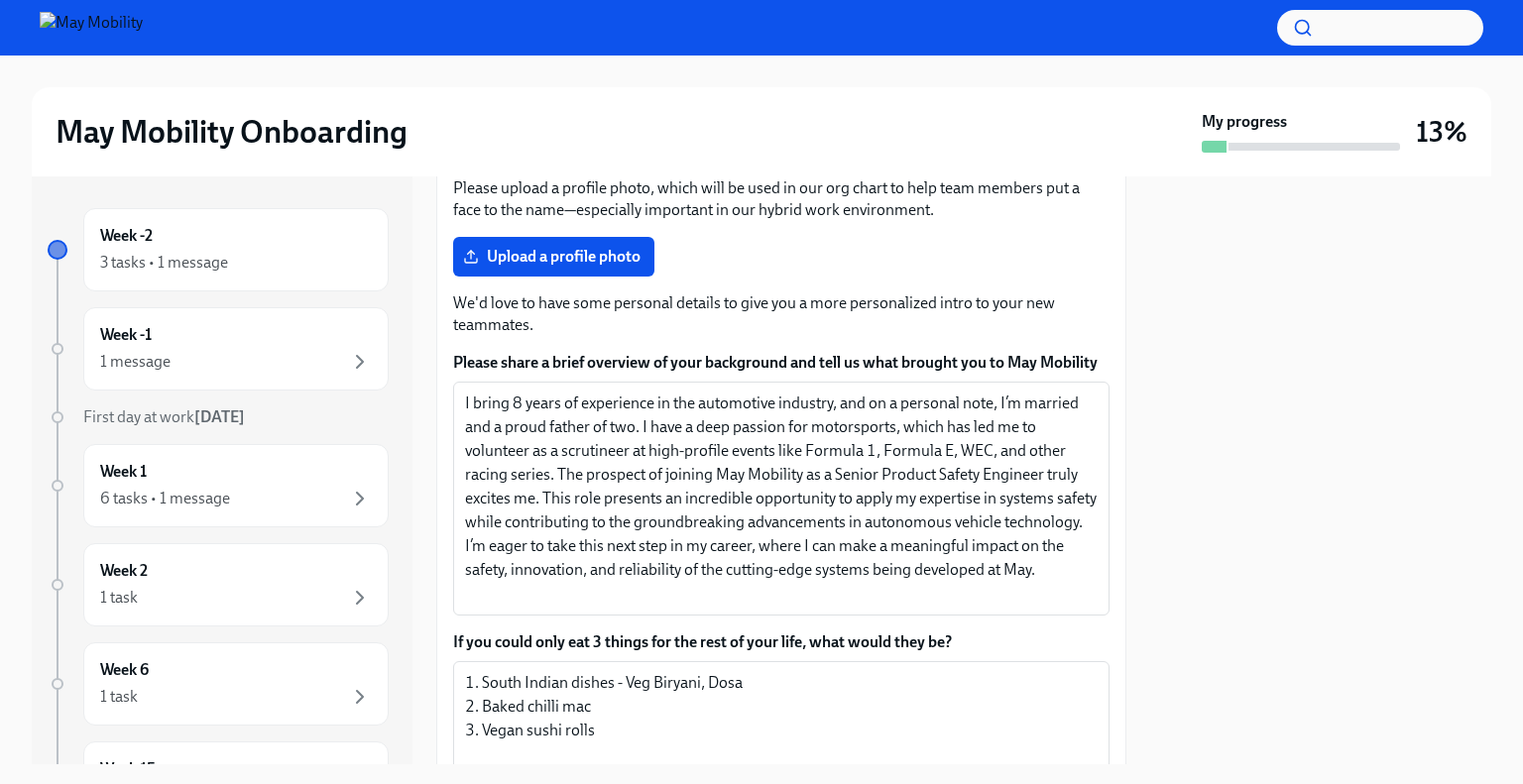 scroll, scrollTop: 297, scrollLeft: 0, axis: vertical 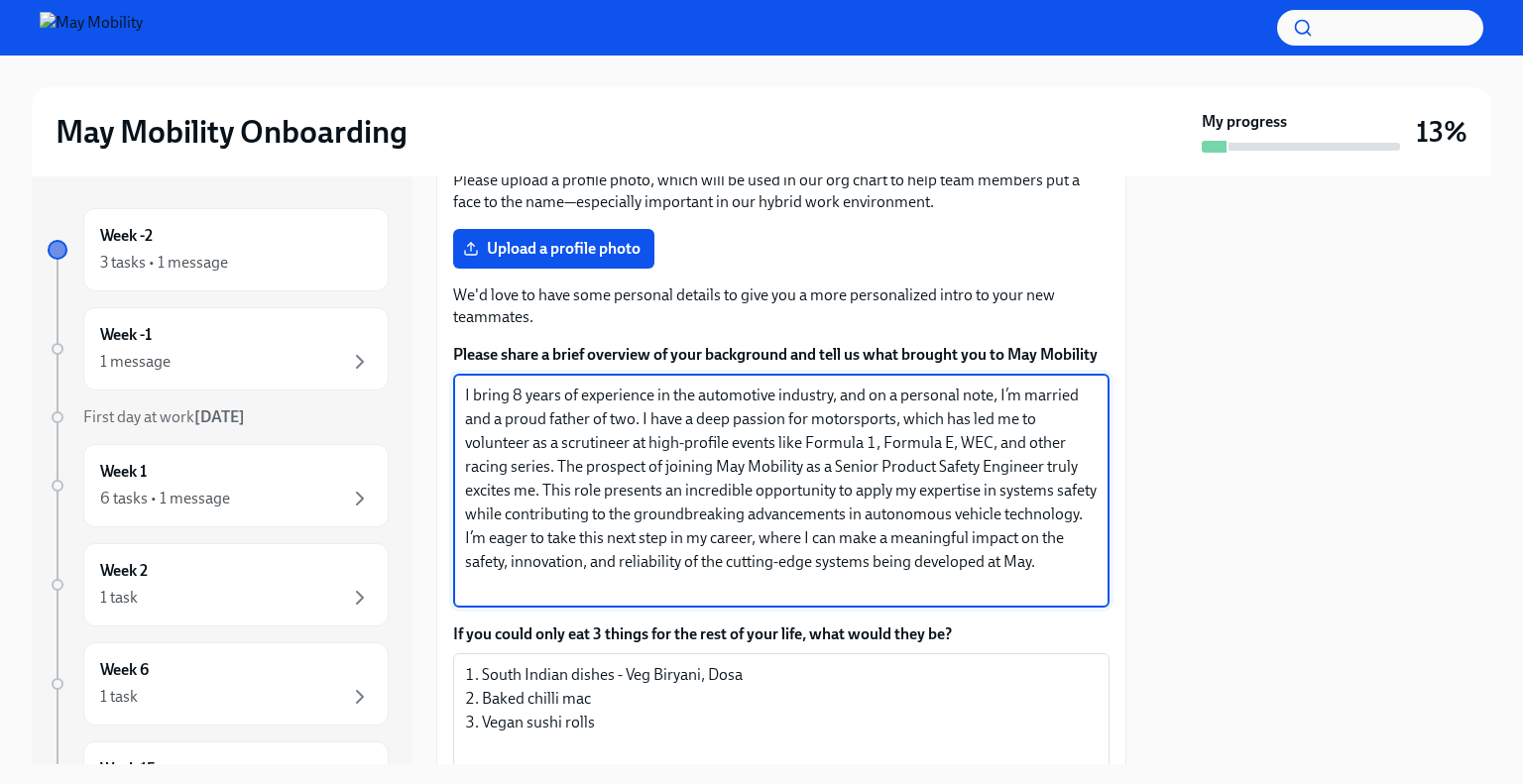 click on "I bring 8 years of experience in the automotive industry, and on a personal note, I’m married and a proud father of two. I have a deep passion for motorsports, which has led me to volunteer as a scrutineer at high-profile events like Formula 1, Formula E, WEC, and other racing series. The prospect of joining May Mobility as a Senior Product Safety Engineer truly excites me. This role presents an incredible opportunity to apply my expertise in systems safety while contributing to the groundbreaking advancements in autonomous vehicle technology. I’m eager to take this next step in my career, where I can make a meaningful impact on the safety, innovation, and reliability of the cutting-edge systems being developed at May." at bounding box center [781, 491] 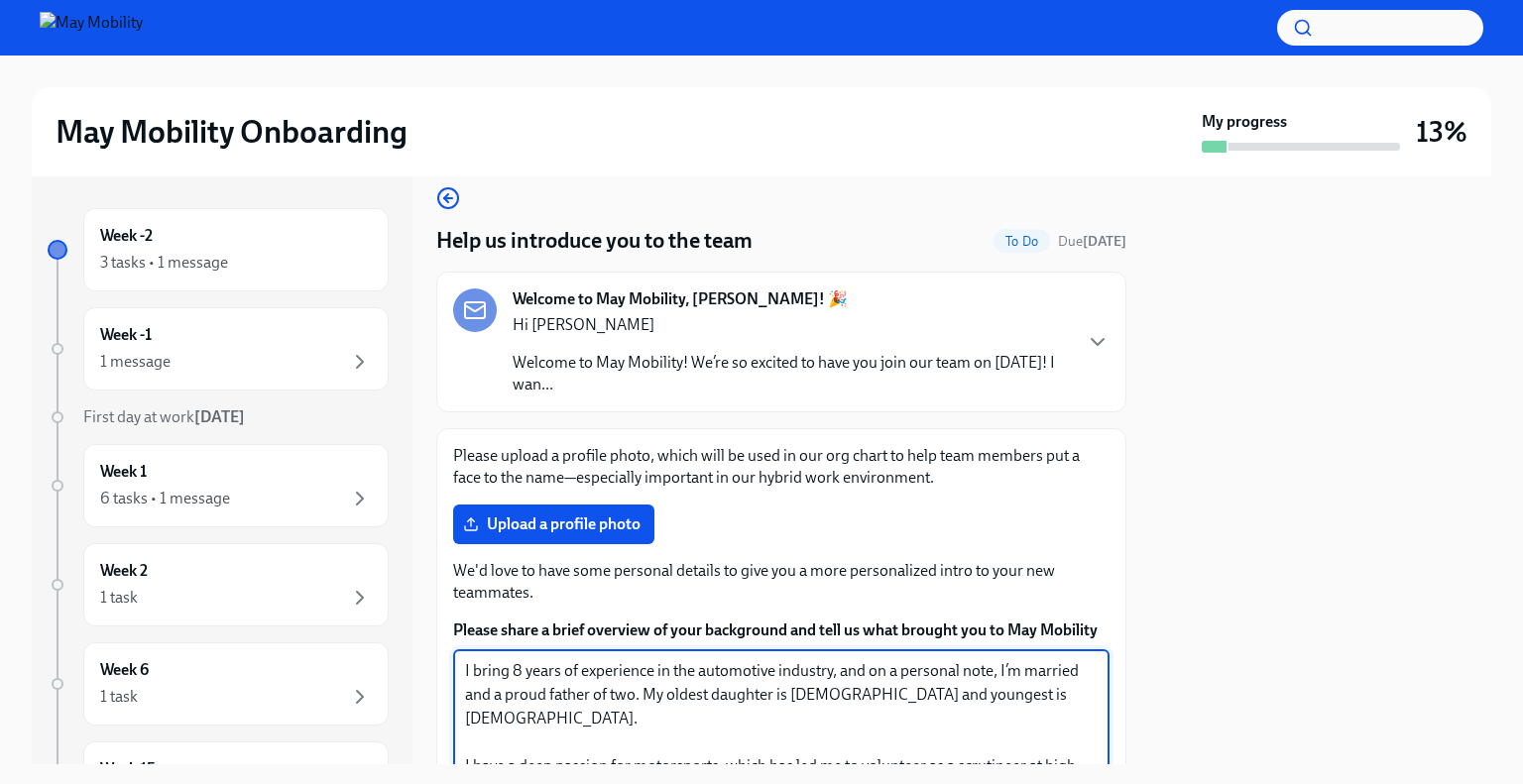 scroll, scrollTop: 0, scrollLeft: 0, axis: both 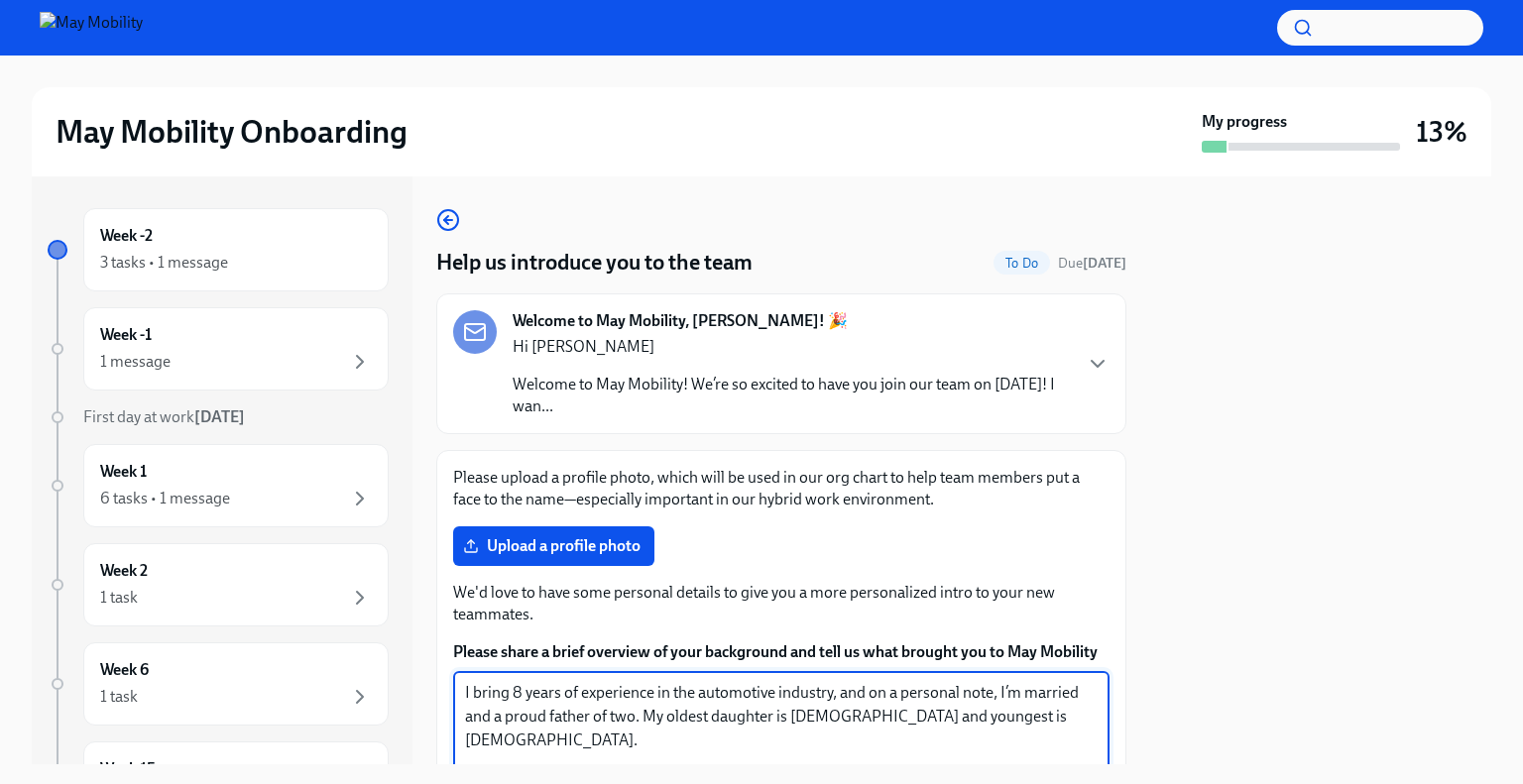 type on "I bring 8 years of experience in the automotive industry, and on a personal note, I’m married and a proud father of two. My oldest daughter is [DEMOGRAPHIC_DATA] and youngest is [DEMOGRAPHIC_DATA].
I have a deep passion for motorsports, which has led me to volunteer as a scrutineer at high-profile events like Formula 1, Formula E, WEC, and other racing series. The prospect of joining May Mobility as a Senior Product Safety Engineer truly excites me. This role presents an incredible opportunity to apply my expertise in systems safety while contributing to the groundbreaking advancements in autonomous vehicle technology. I’m eager to take this next step in my career, where I can make a meaningful impact on the safety, innovation, and reliability of the cutting-edge systems being developed at May." 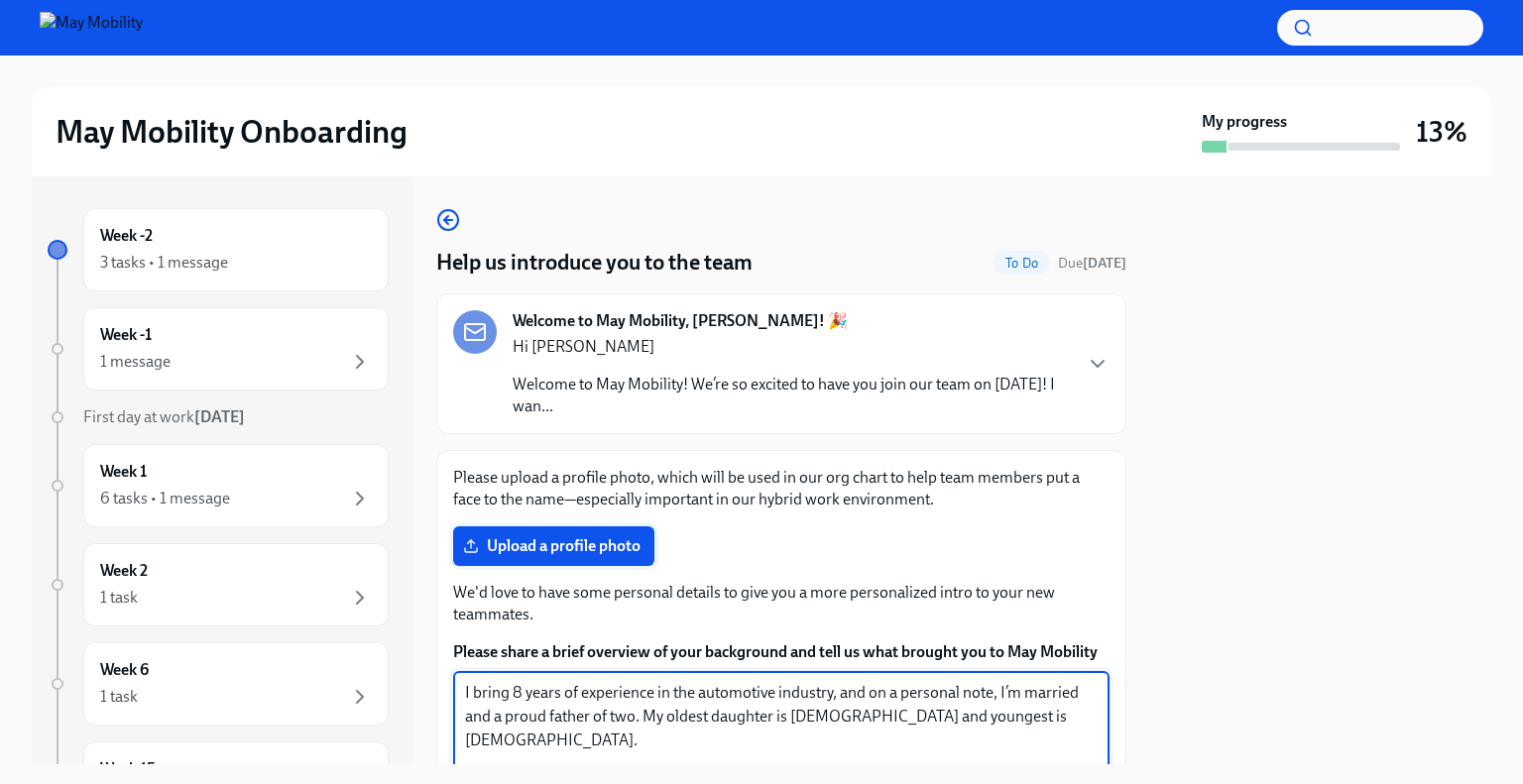 click on "Upload a profile photo" at bounding box center (553, 546) 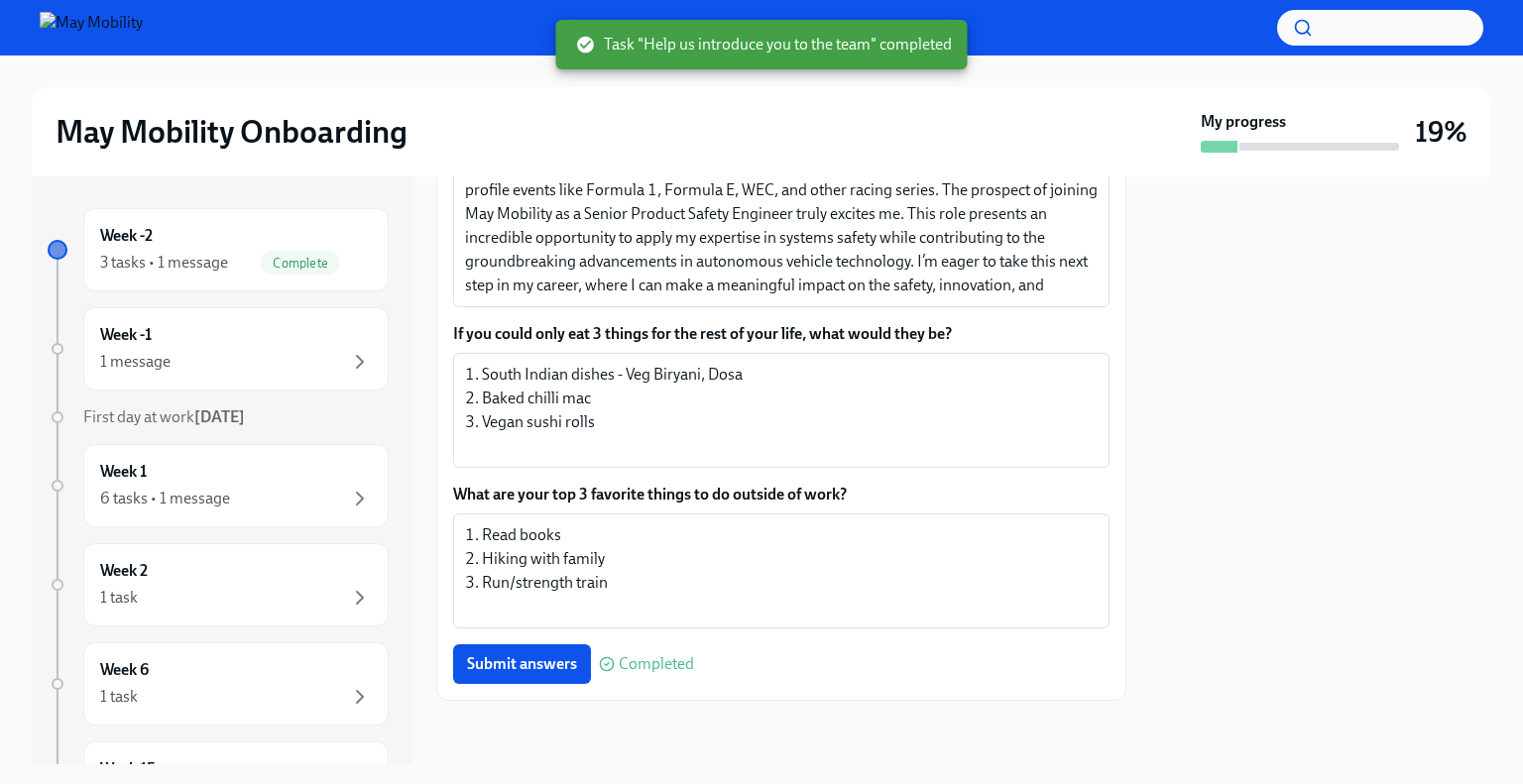 scroll, scrollTop: 642, scrollLeft: 0, axis: vertical 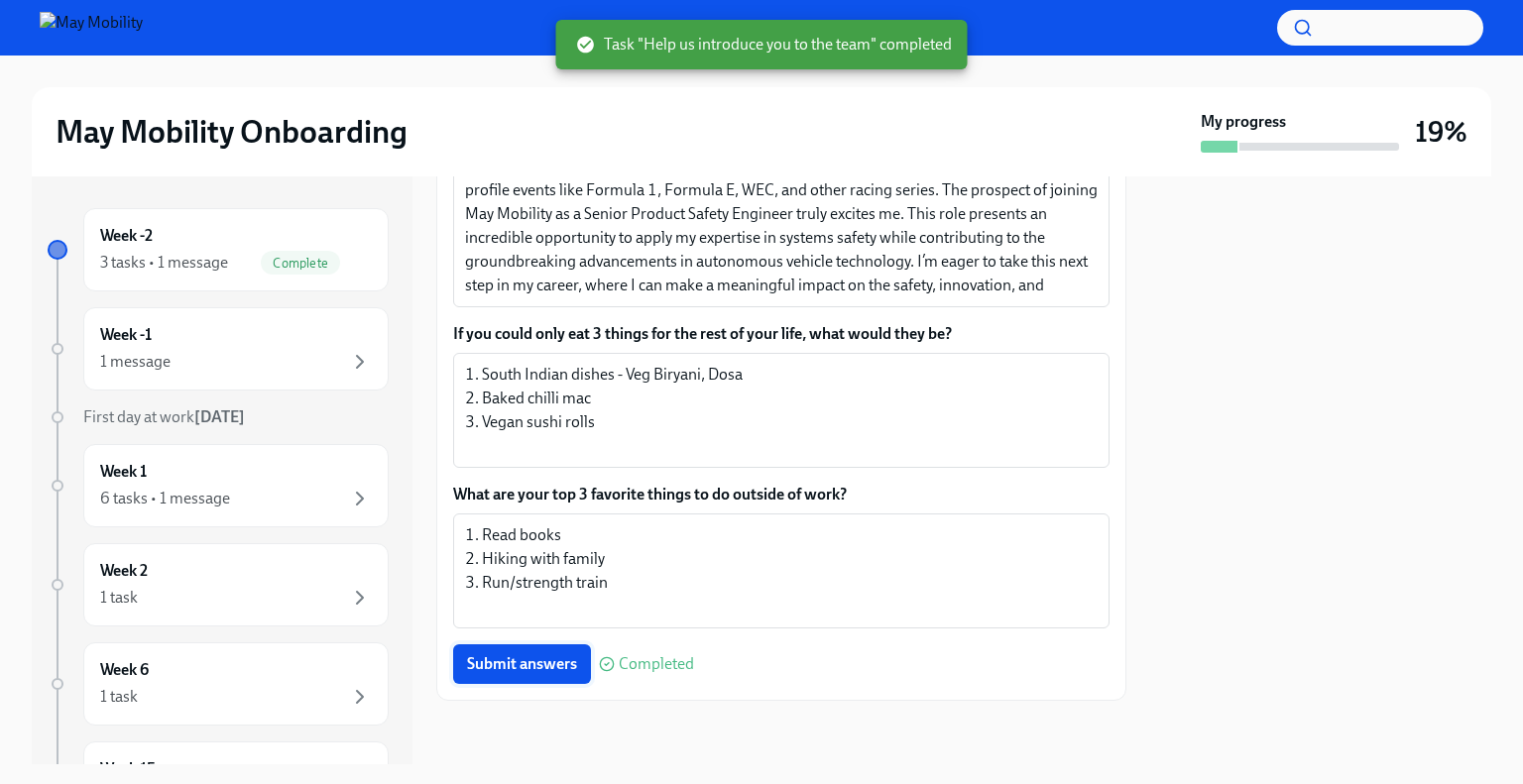 click on "Submit answers" at bounding box center (522, 664) 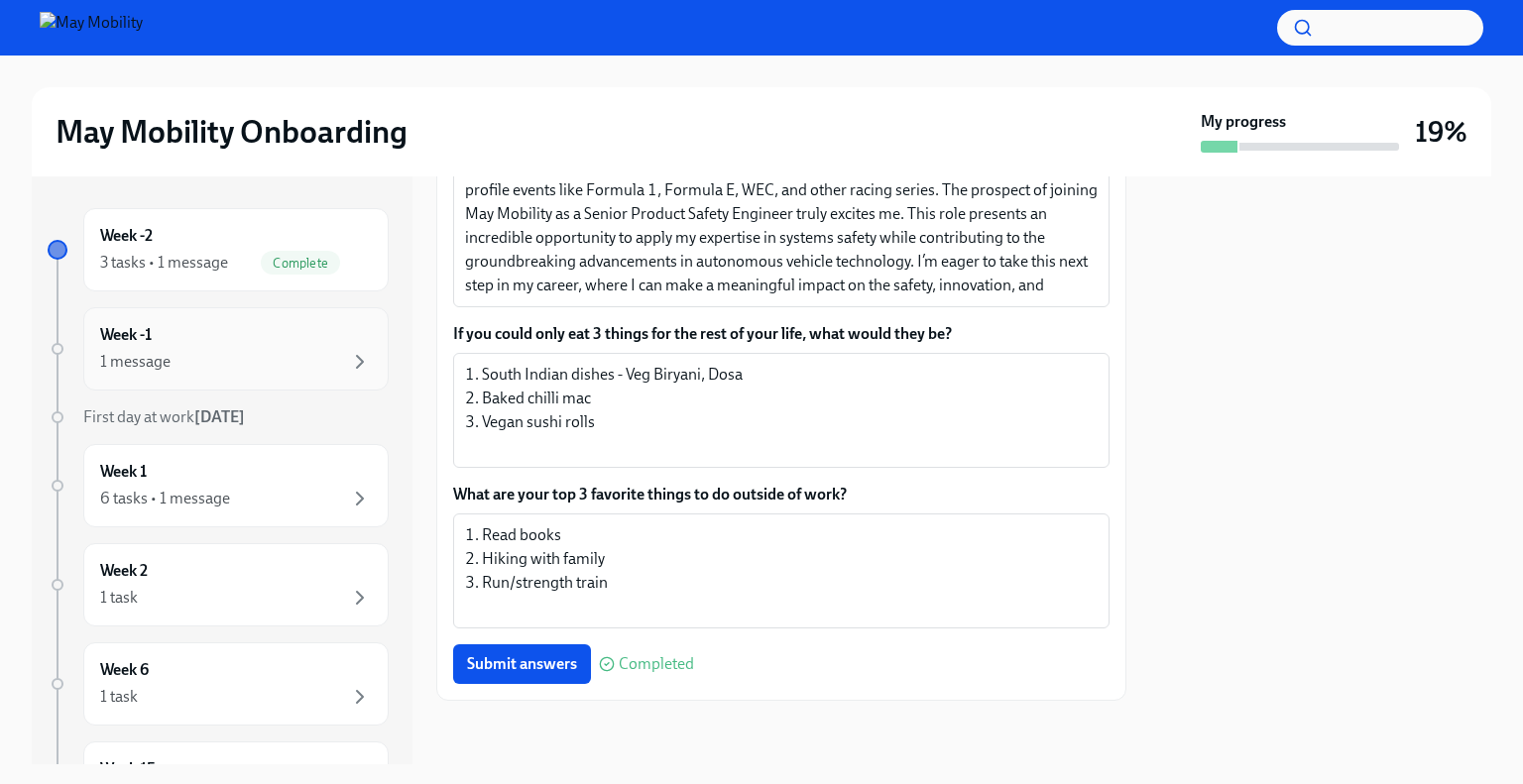 click on "Week -1 1 message" at bounding box center (236, 349) 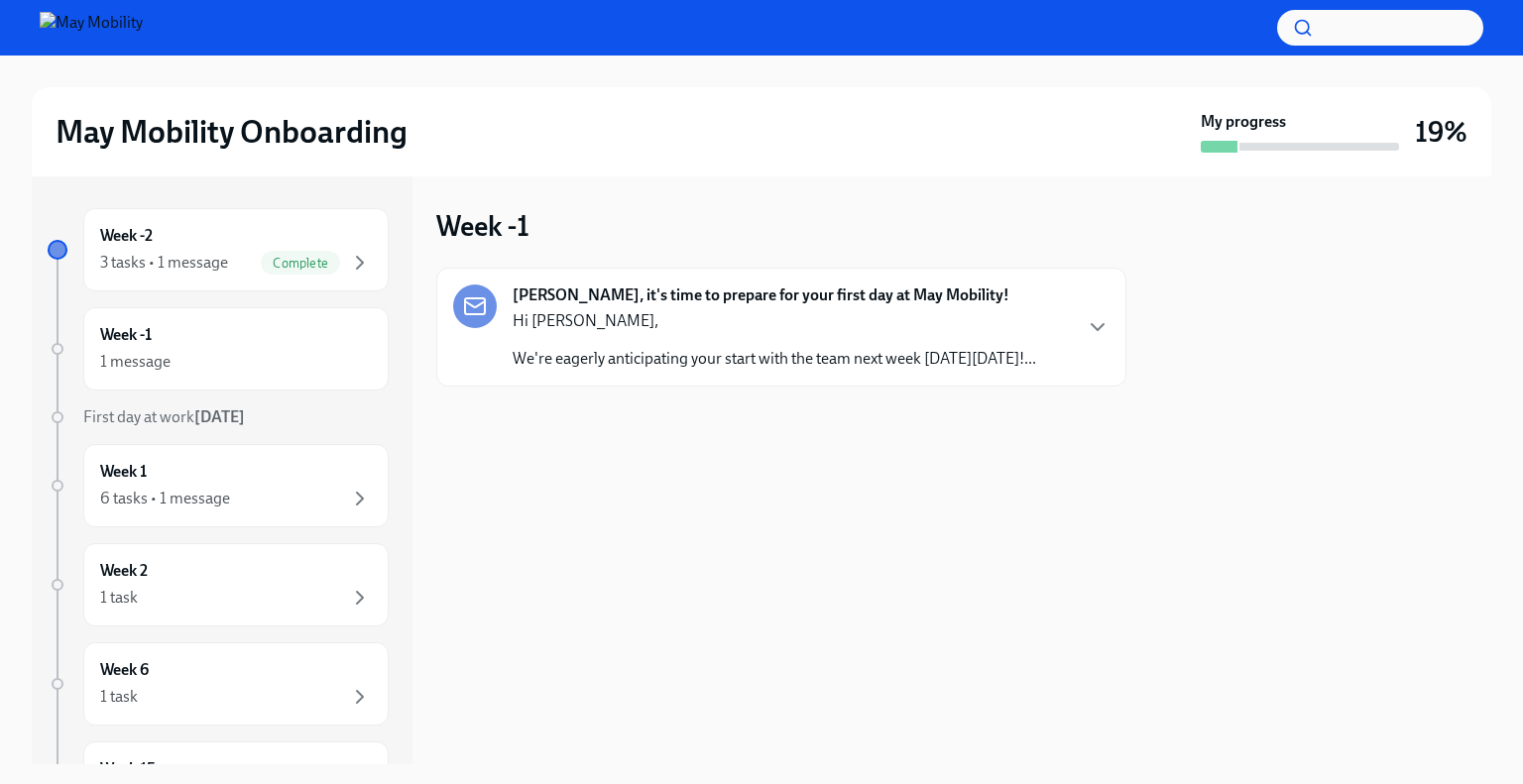 click on "We're eagerly anticipating your start with the team next week [DATE][DATE]!..." at bounding box center (774, 359) 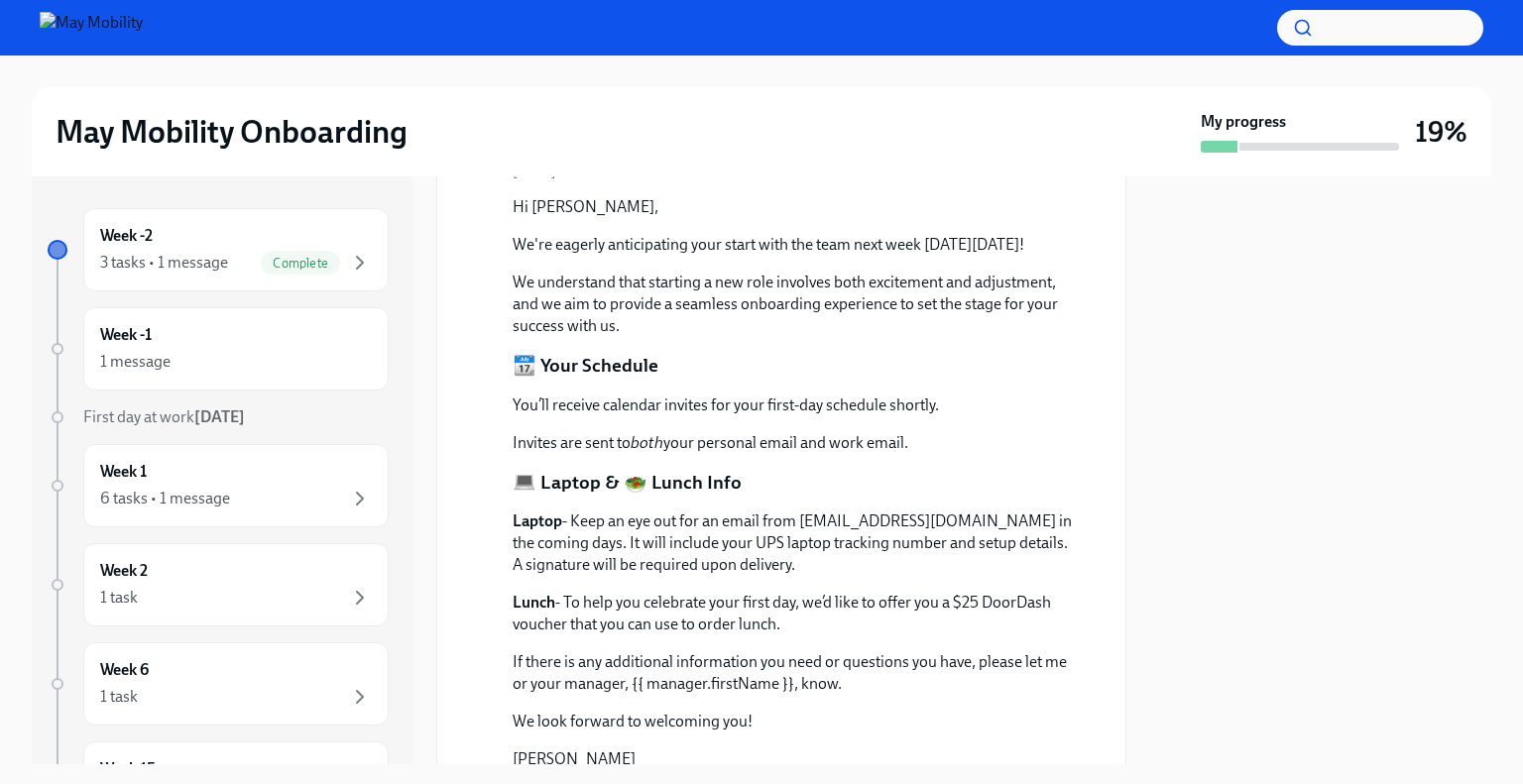 scroll, scrollTop: 297, scrollLeft: 0, axis: vertical 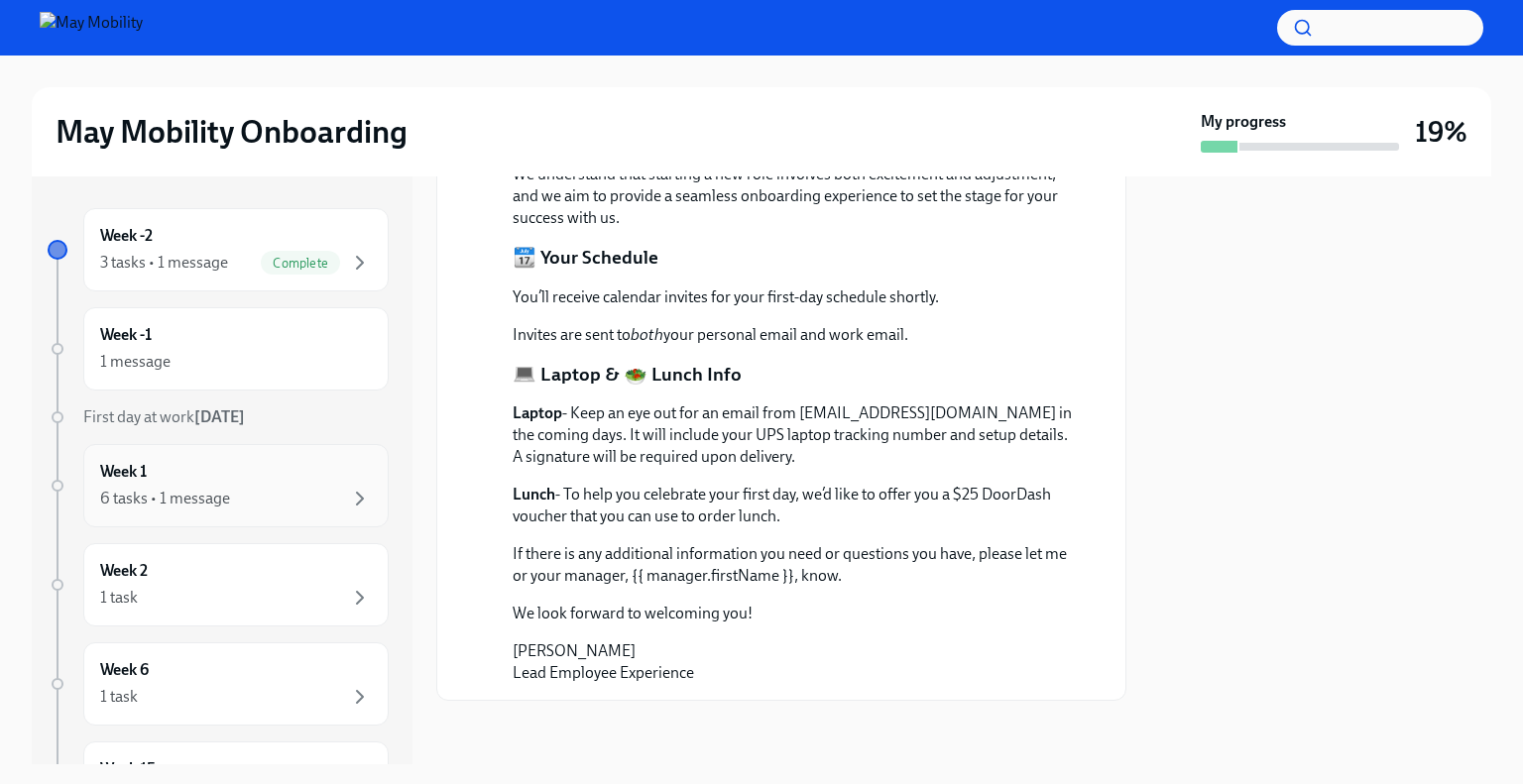 click on "Week 1 6 tasks • 1 message" at bounding box center (236, 486) 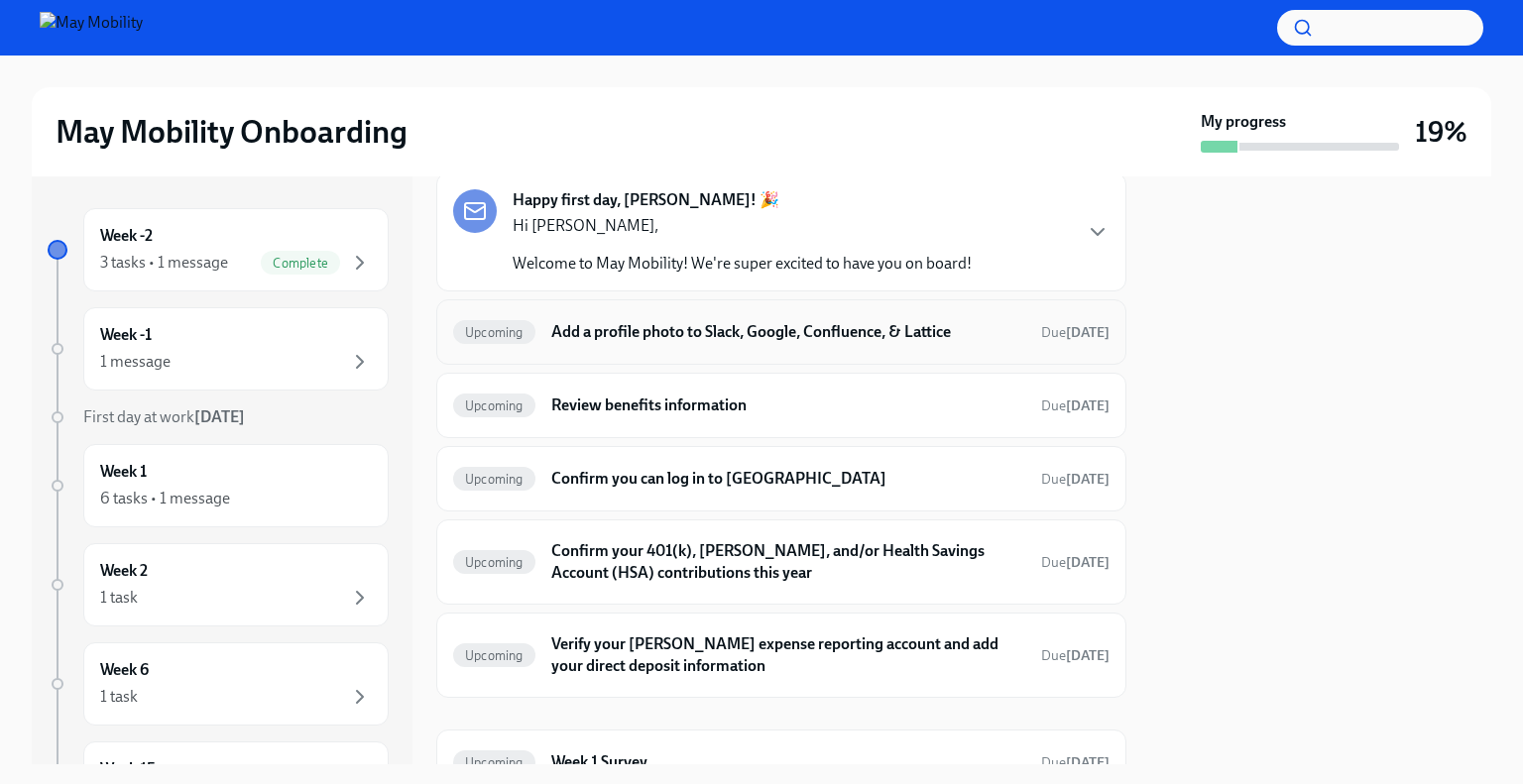 scroll, scrollTop: 186, scrollLeft: 0, axis: vertical 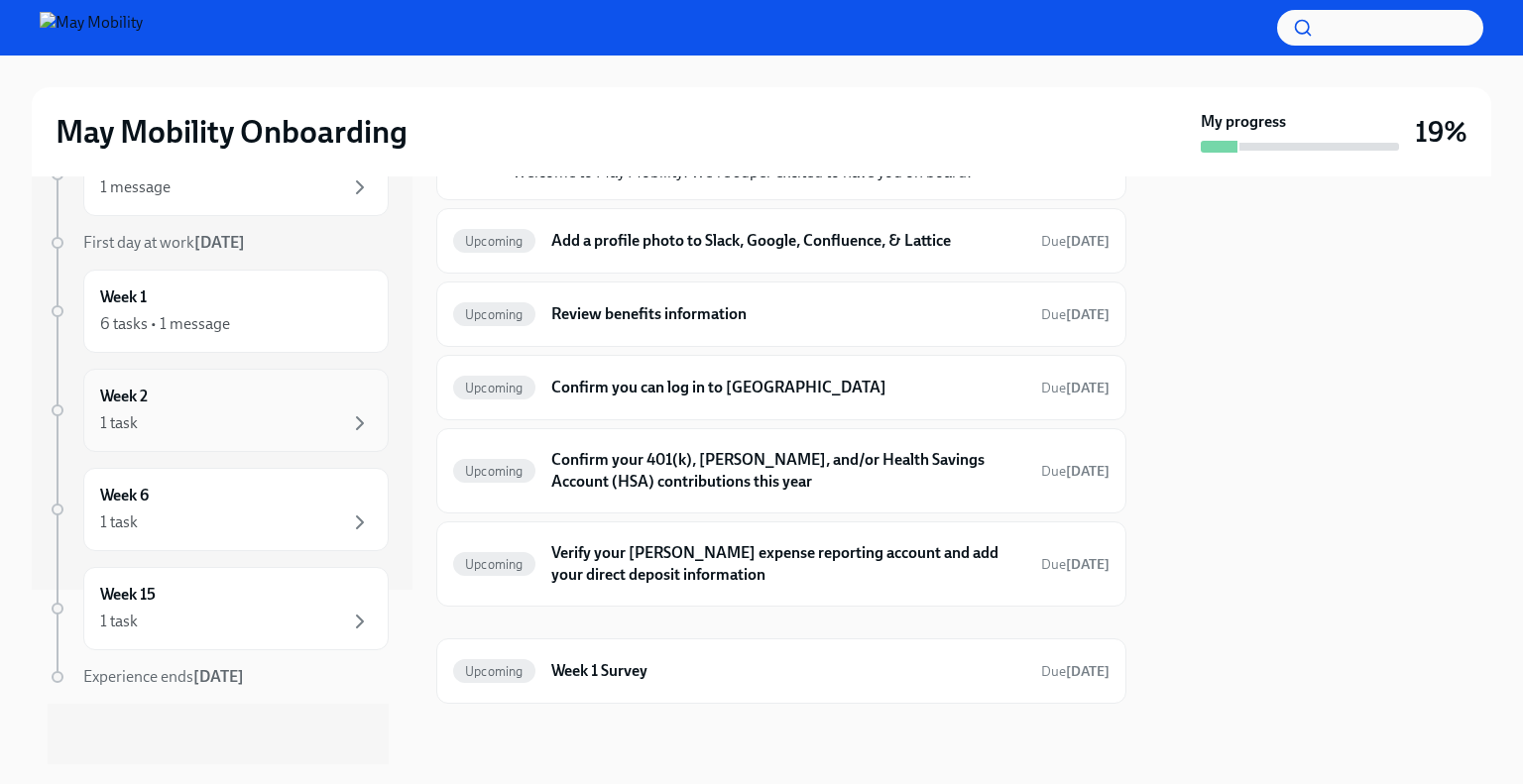 click on "1 task" at bounding box center (236, 423) 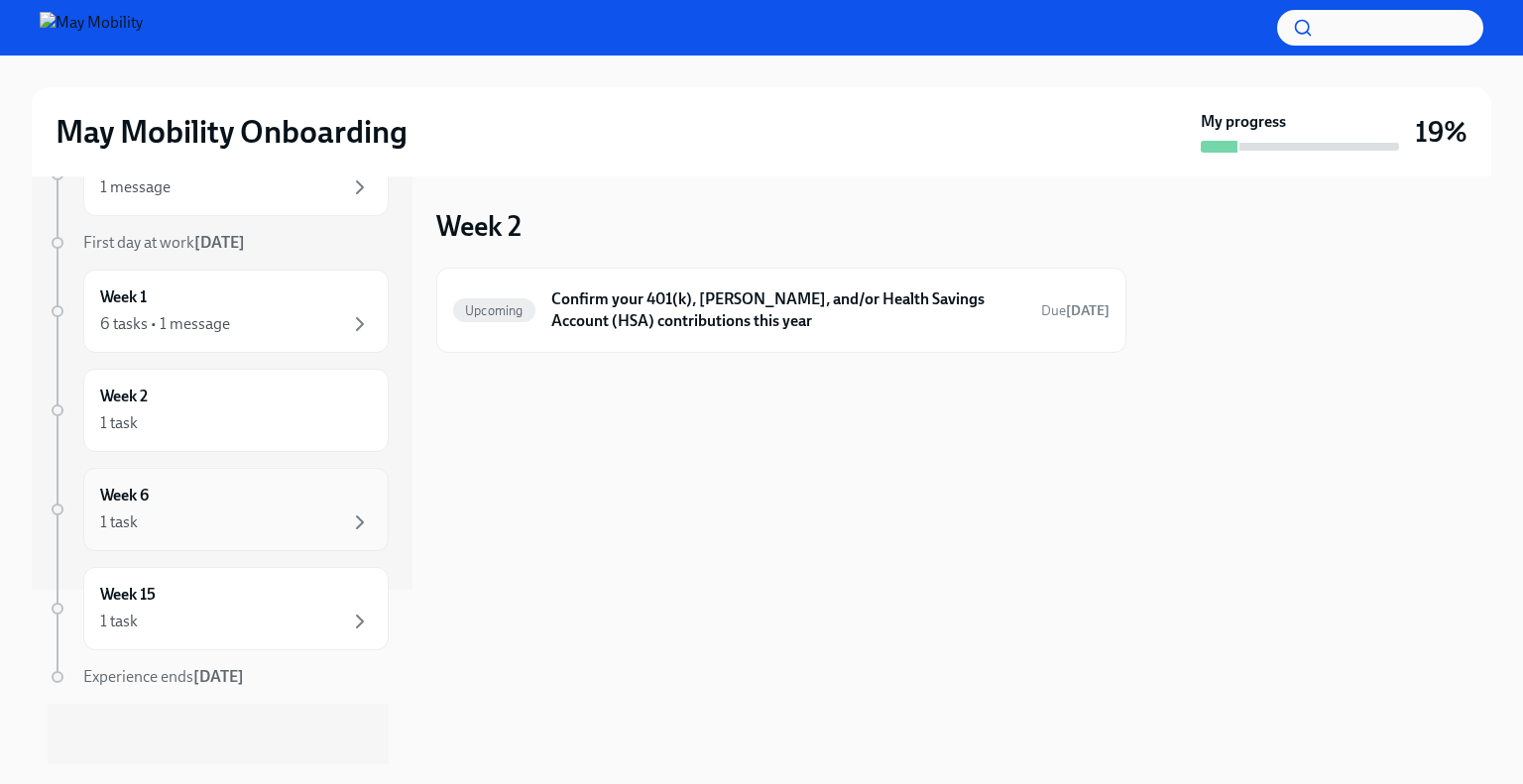 click on "Week 6 1 task" at bounding box center (236, 509) 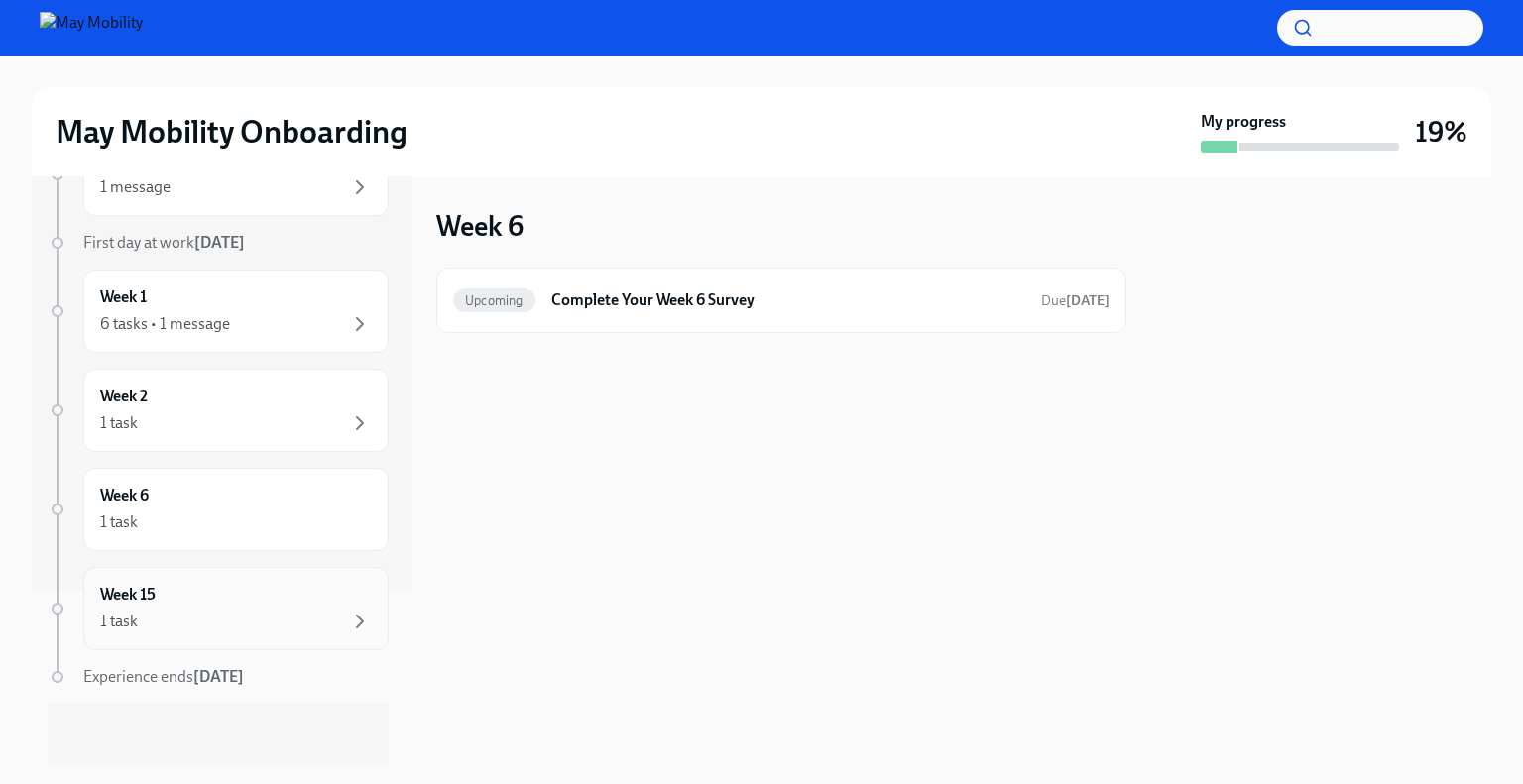 click on "1 task" at bounding box center [236, 621] 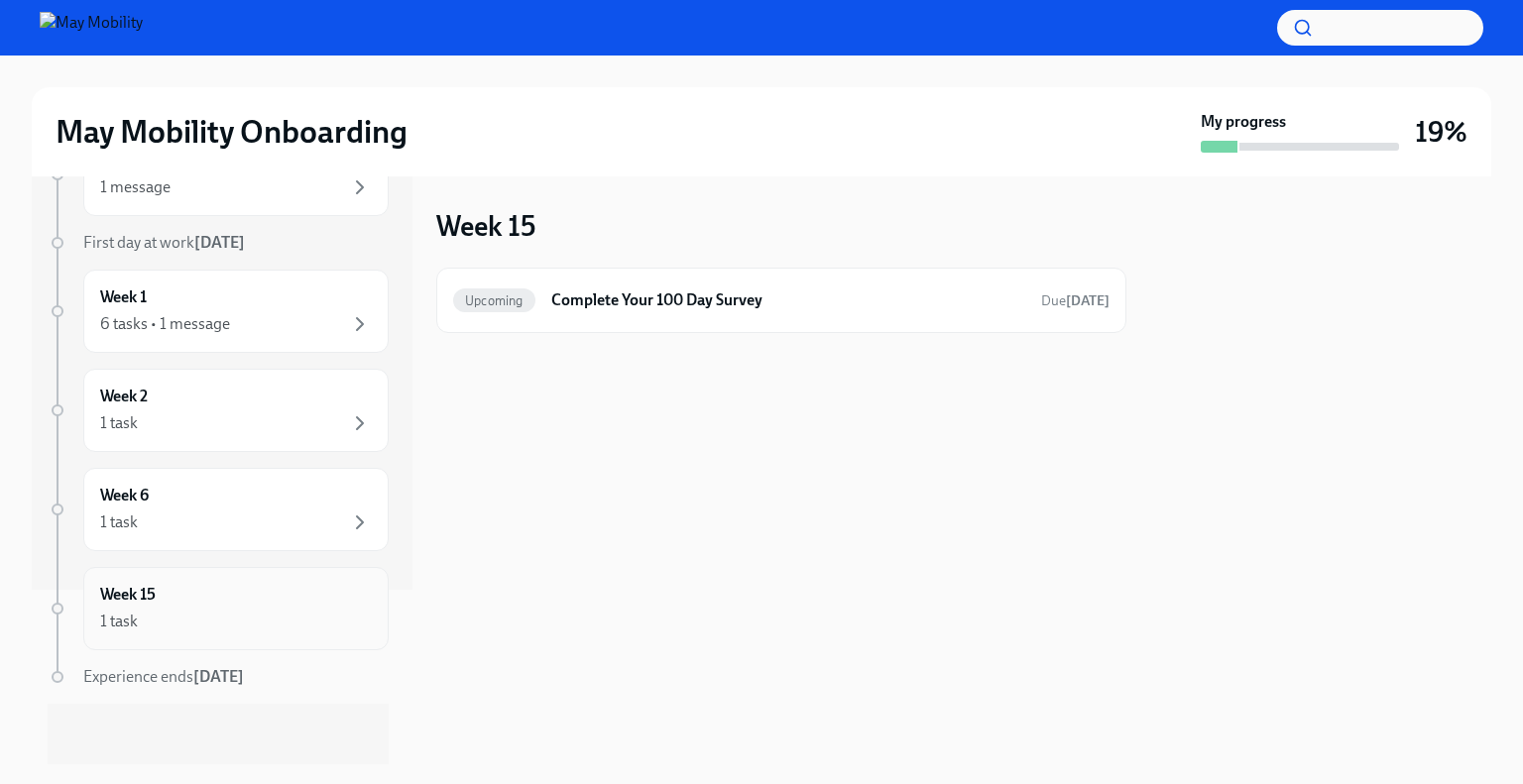 scroll, scrollTop: 0, scrollLeft: 0, axis: both 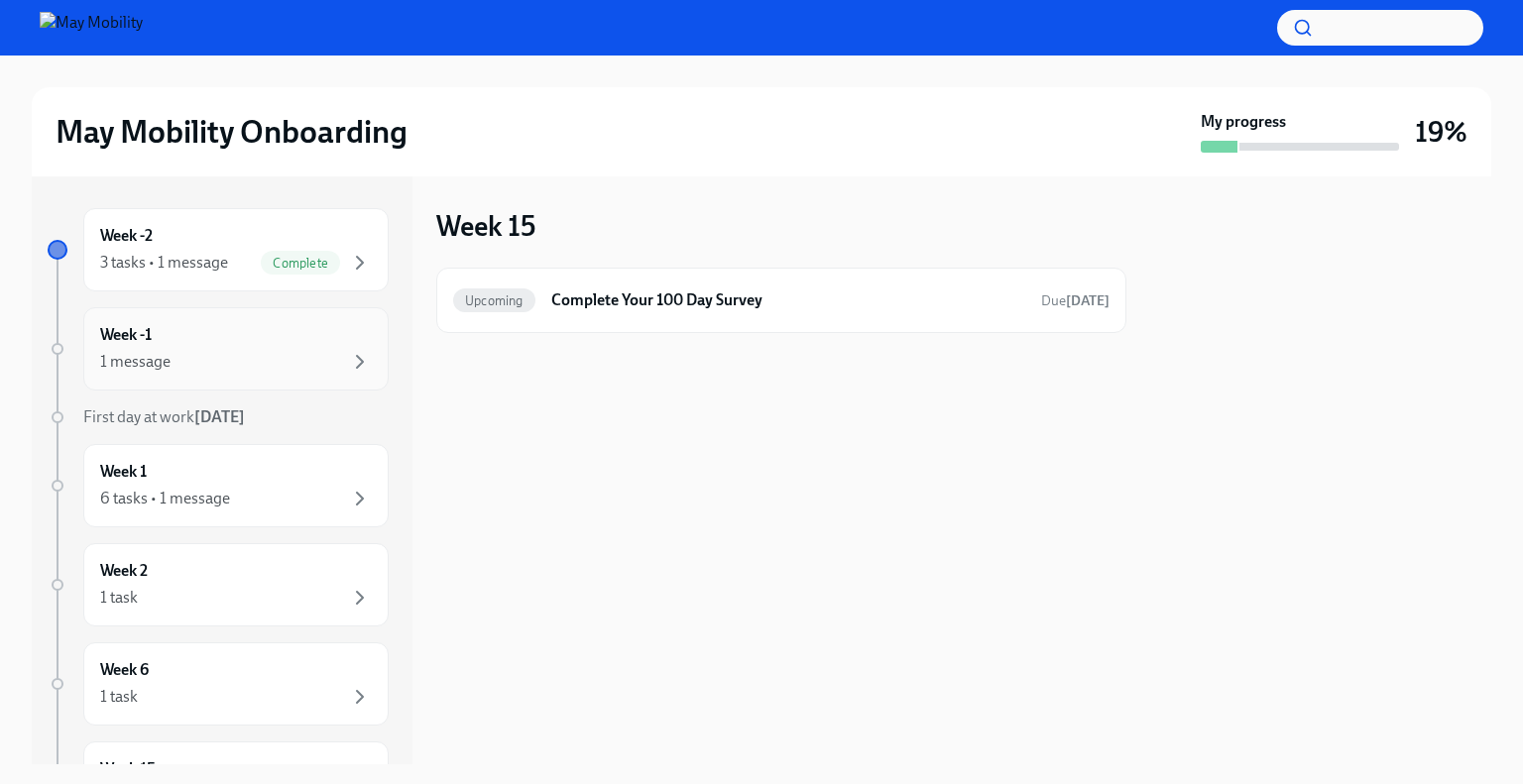 click on "Week -1 1 message" at bounding box center (236, 349) 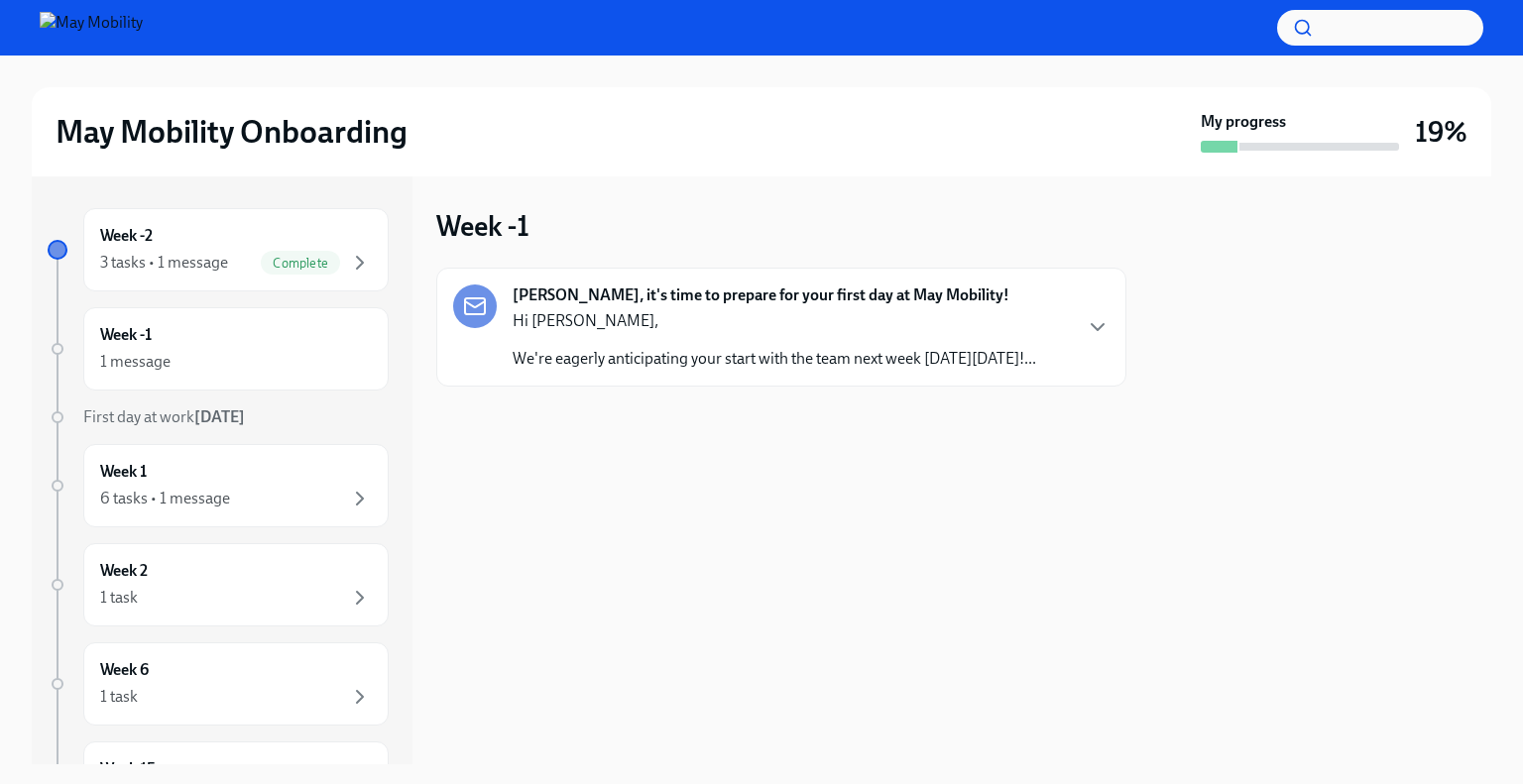 click on "Hi [PERSON_NAME]," at bounding box center [774, 321] 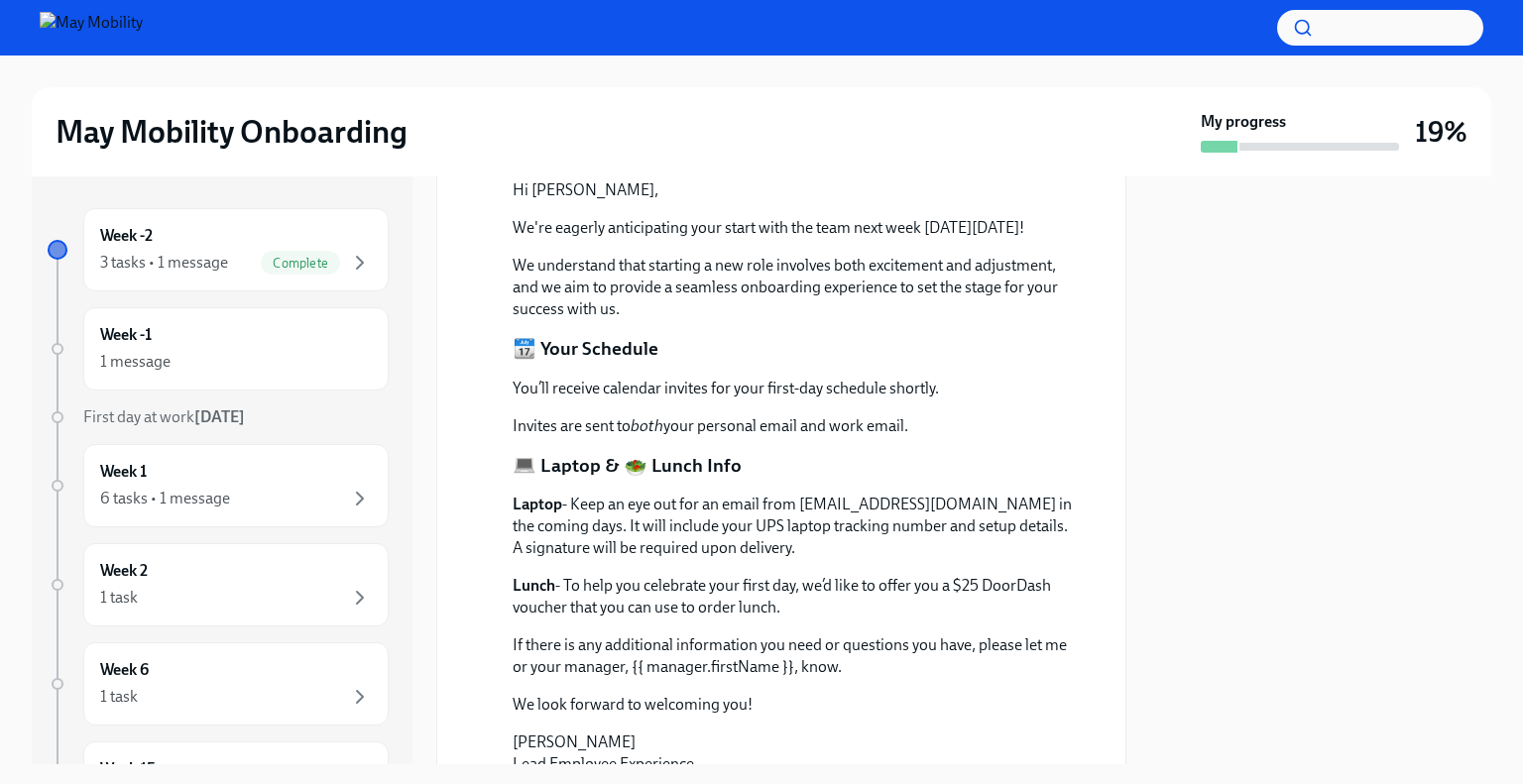 scroll, scrollTop: 297, scrollLeft: 0, axis: vertical 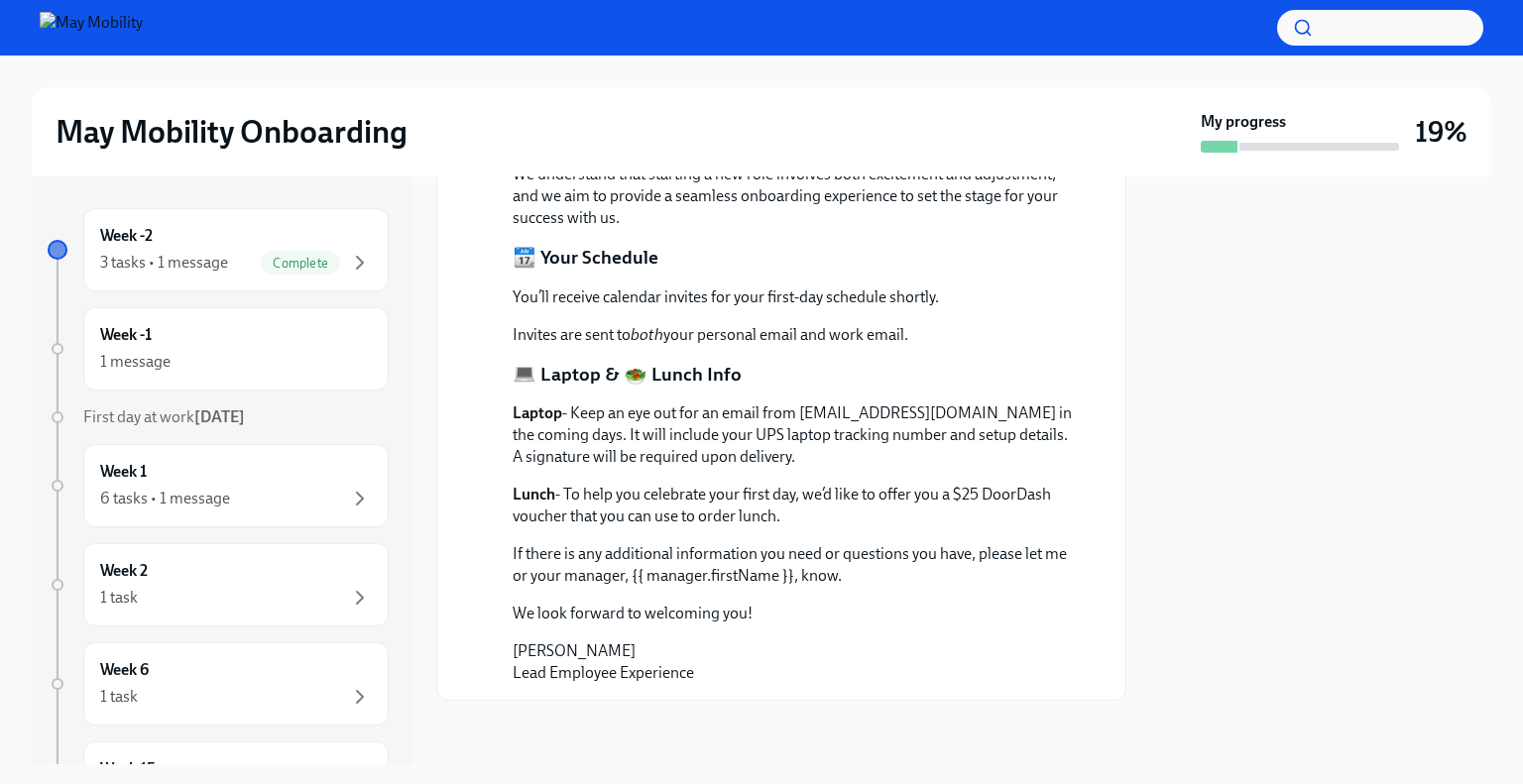 click at bounding box center [1321, 470] 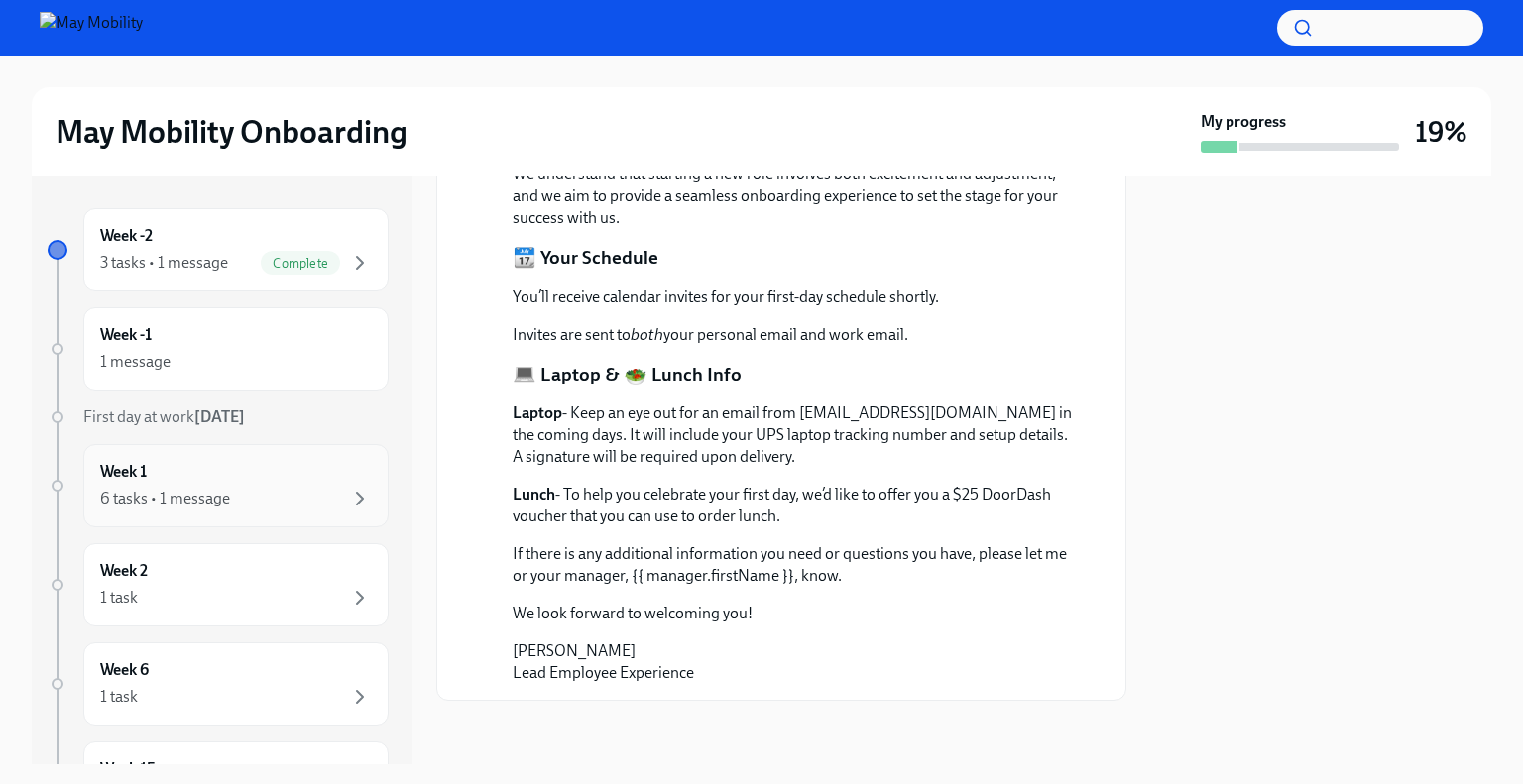 click on "Week 1 6 tasks • 1 message" at bounding box center [236, 486] 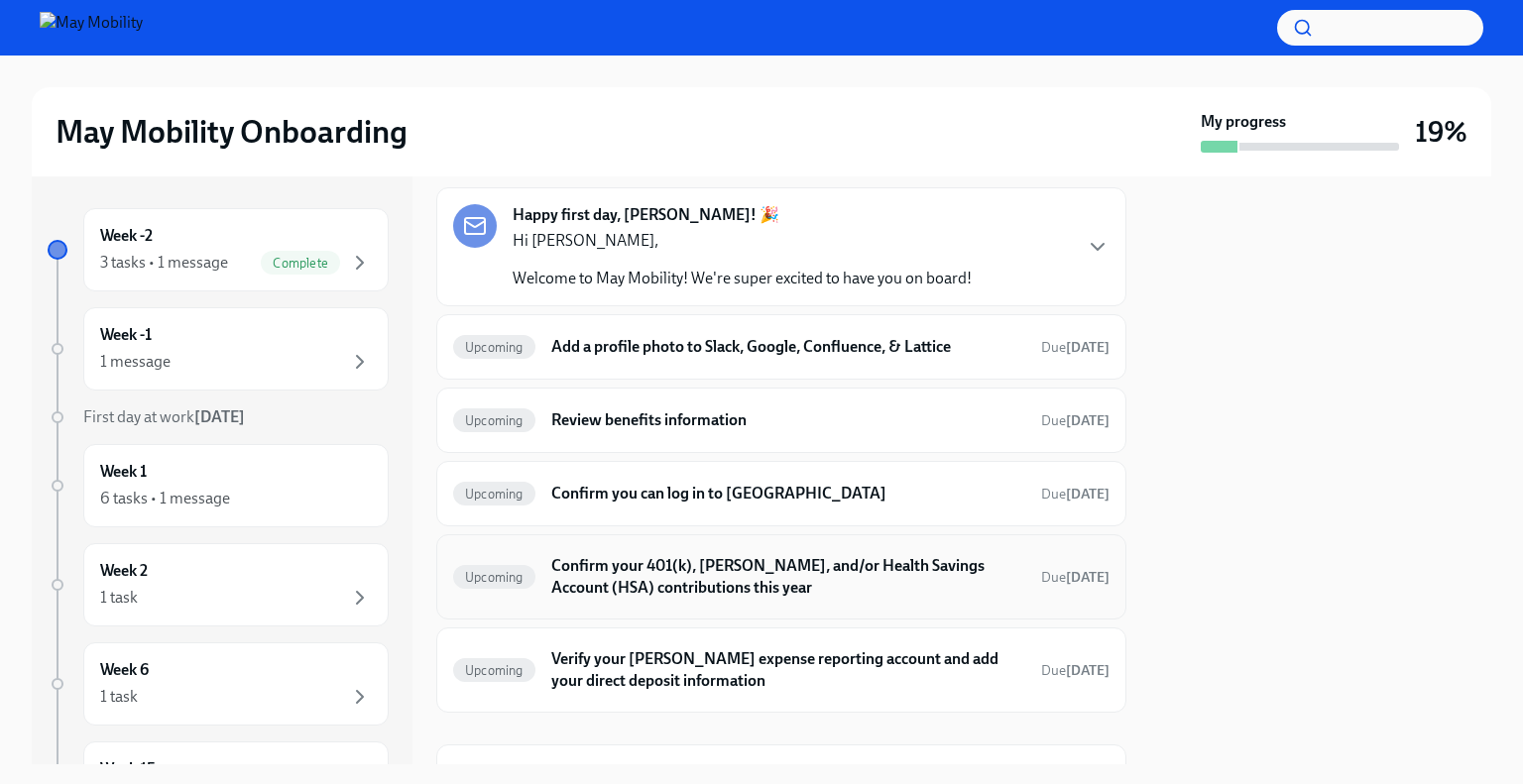 scroll, scrollTop: 0, scrollLeft: 0, axis: both 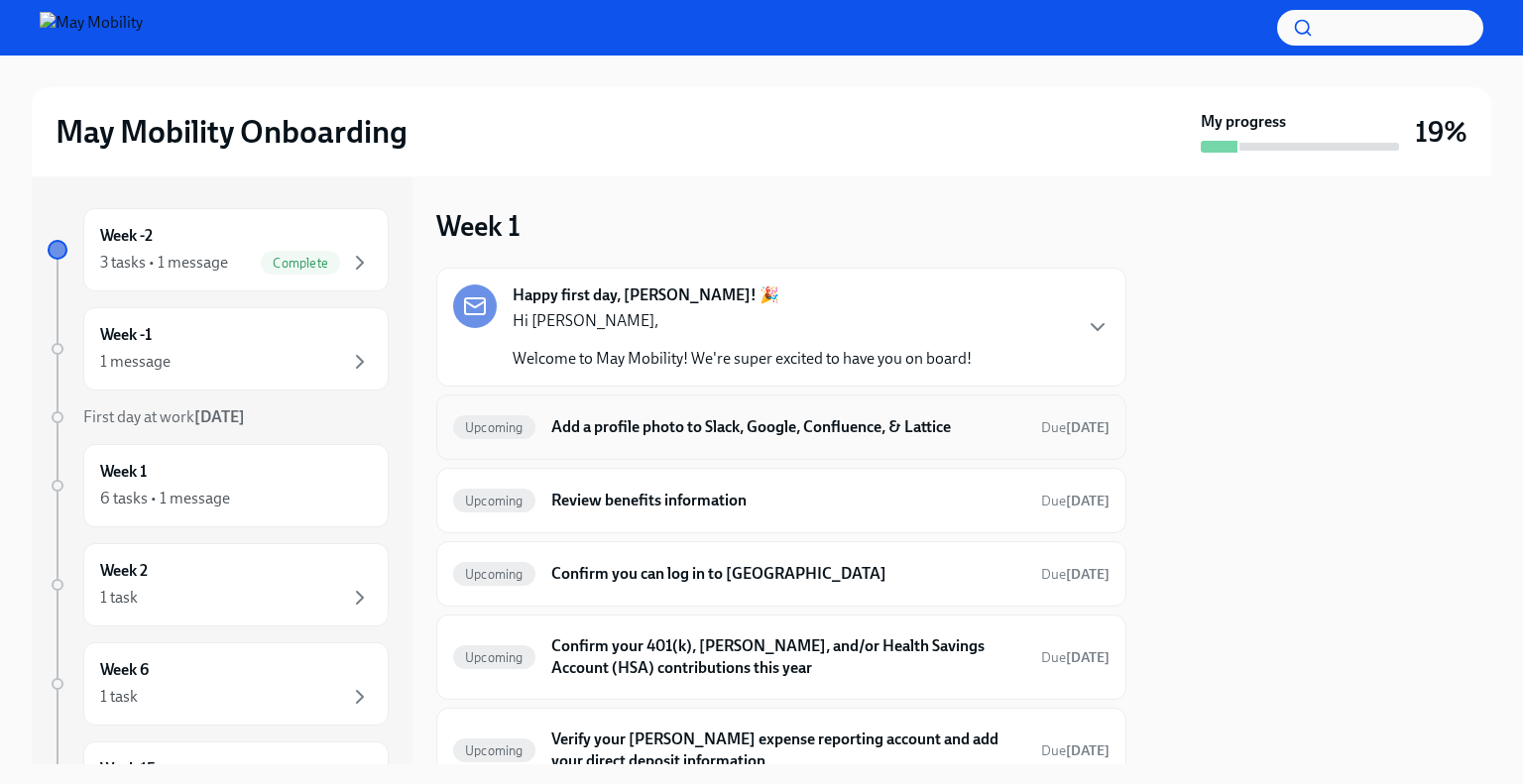 click on "Add a profile photo to Slack, Google, Confluence, & Lattice" at bounding box center [788, 427] 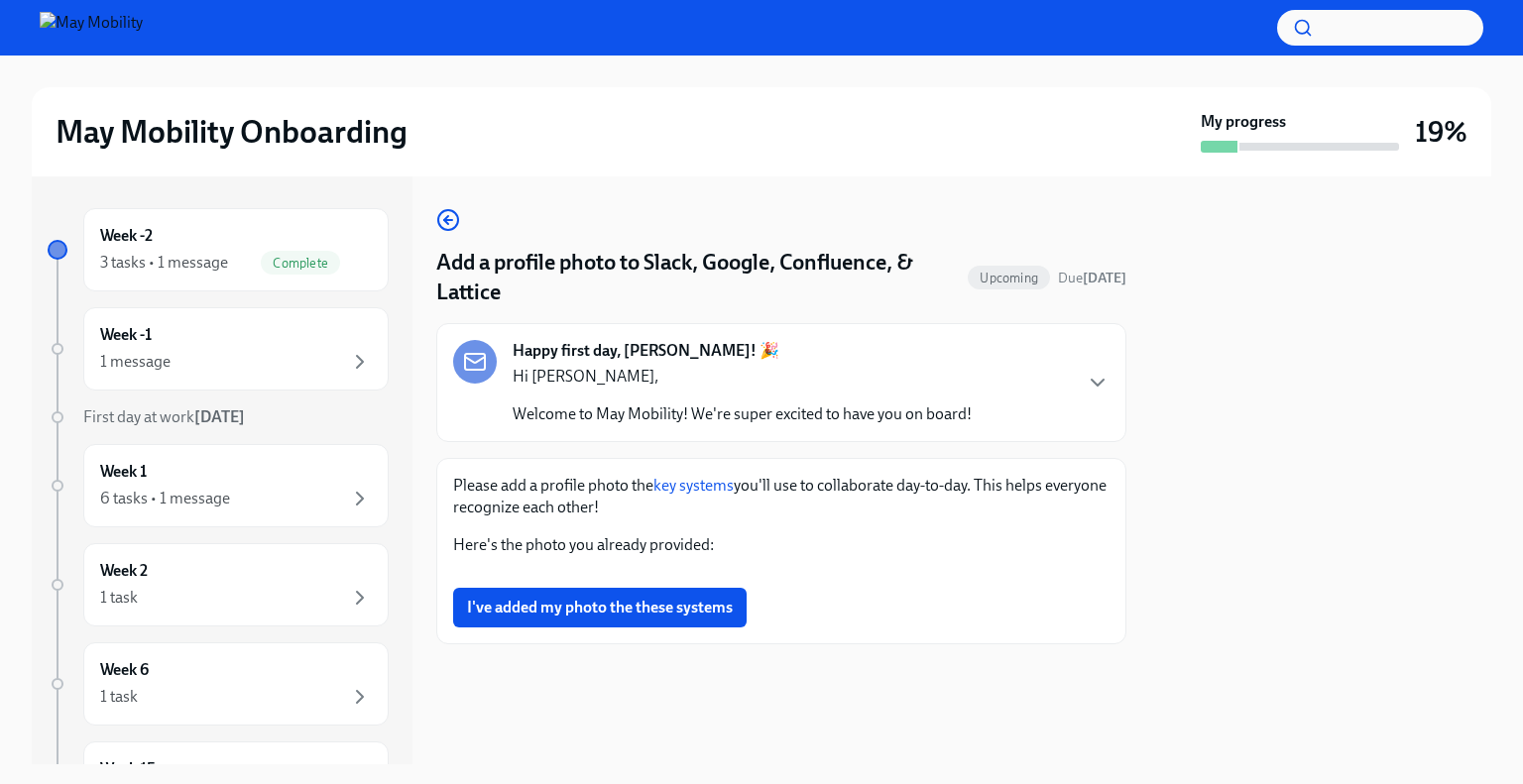 scroll, scrollTop: 0, scrollLeft: 0, axis: both 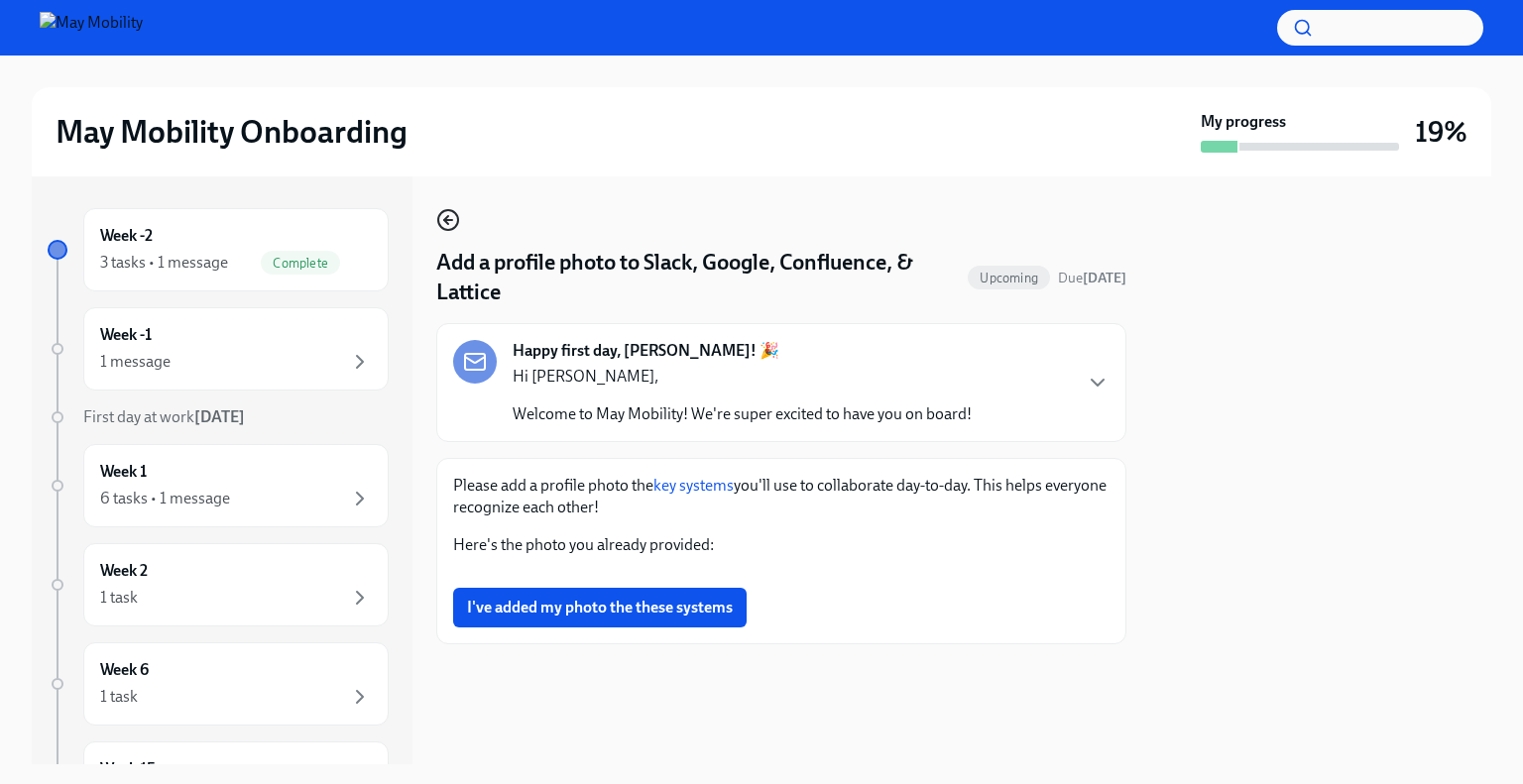 click 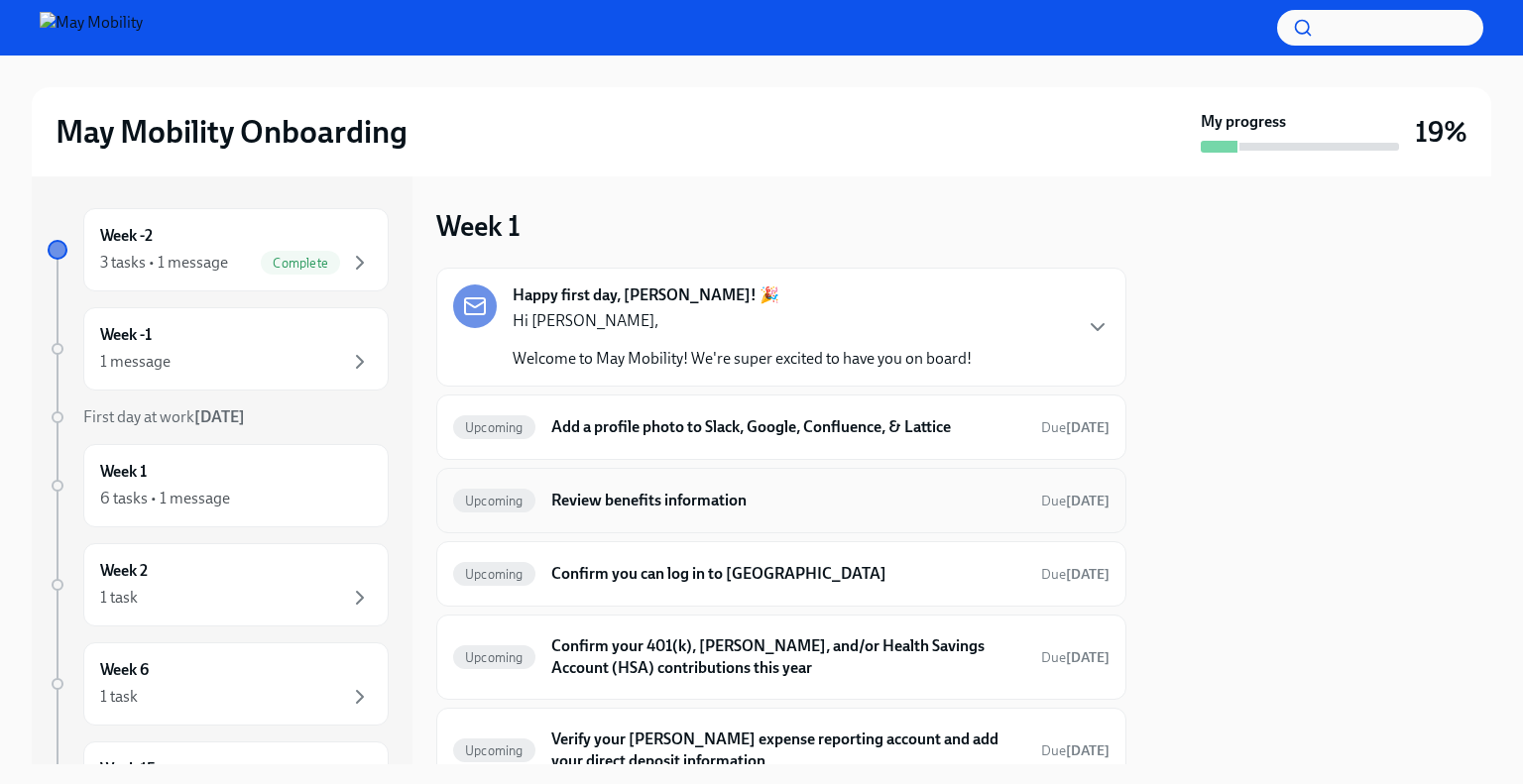 click on "Upcoming Review benefits information Due  [DATE]" at bounding box center (781, 501) 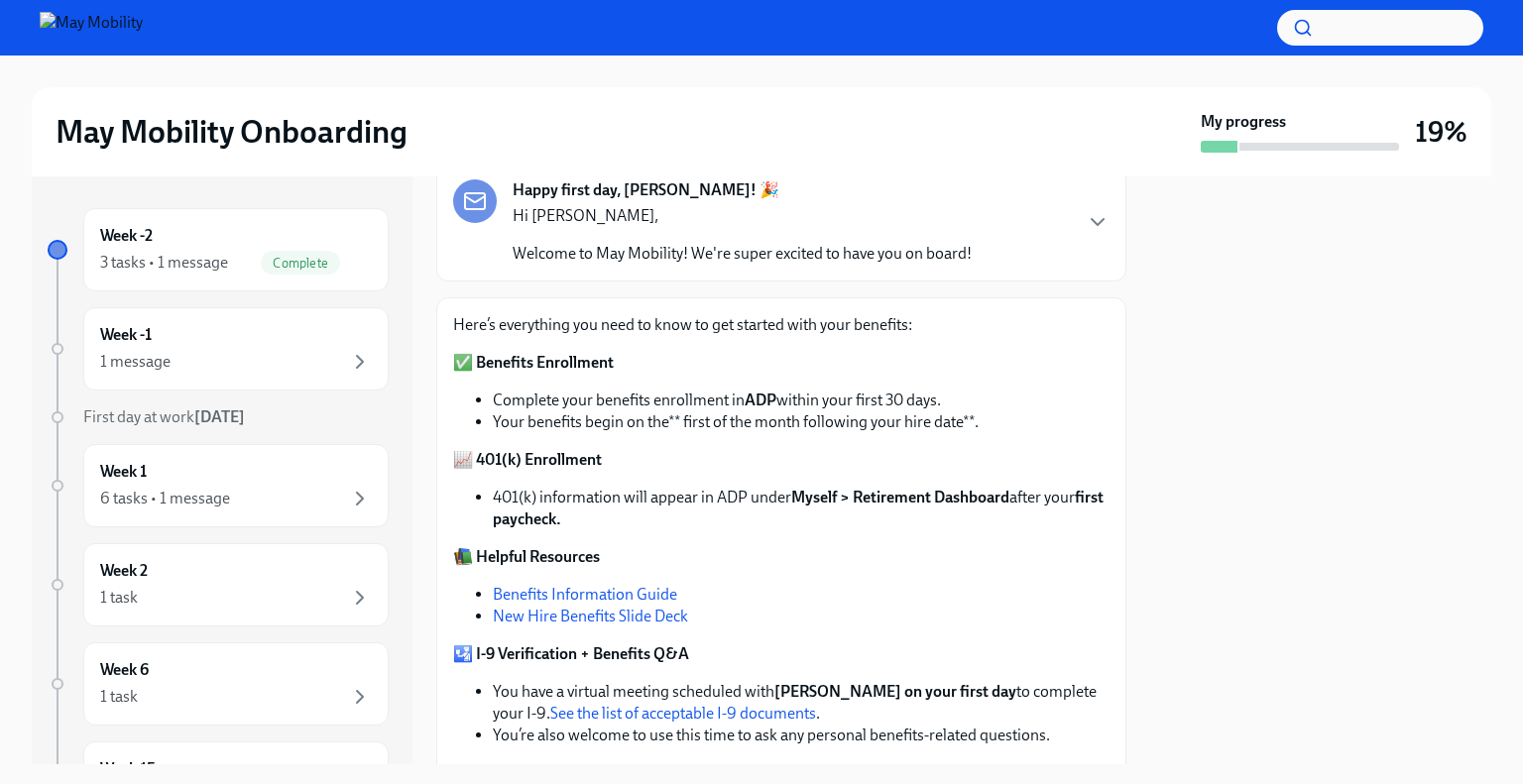 scroll, scrollTop: 230, scrollLeft: 0, axis: vertical 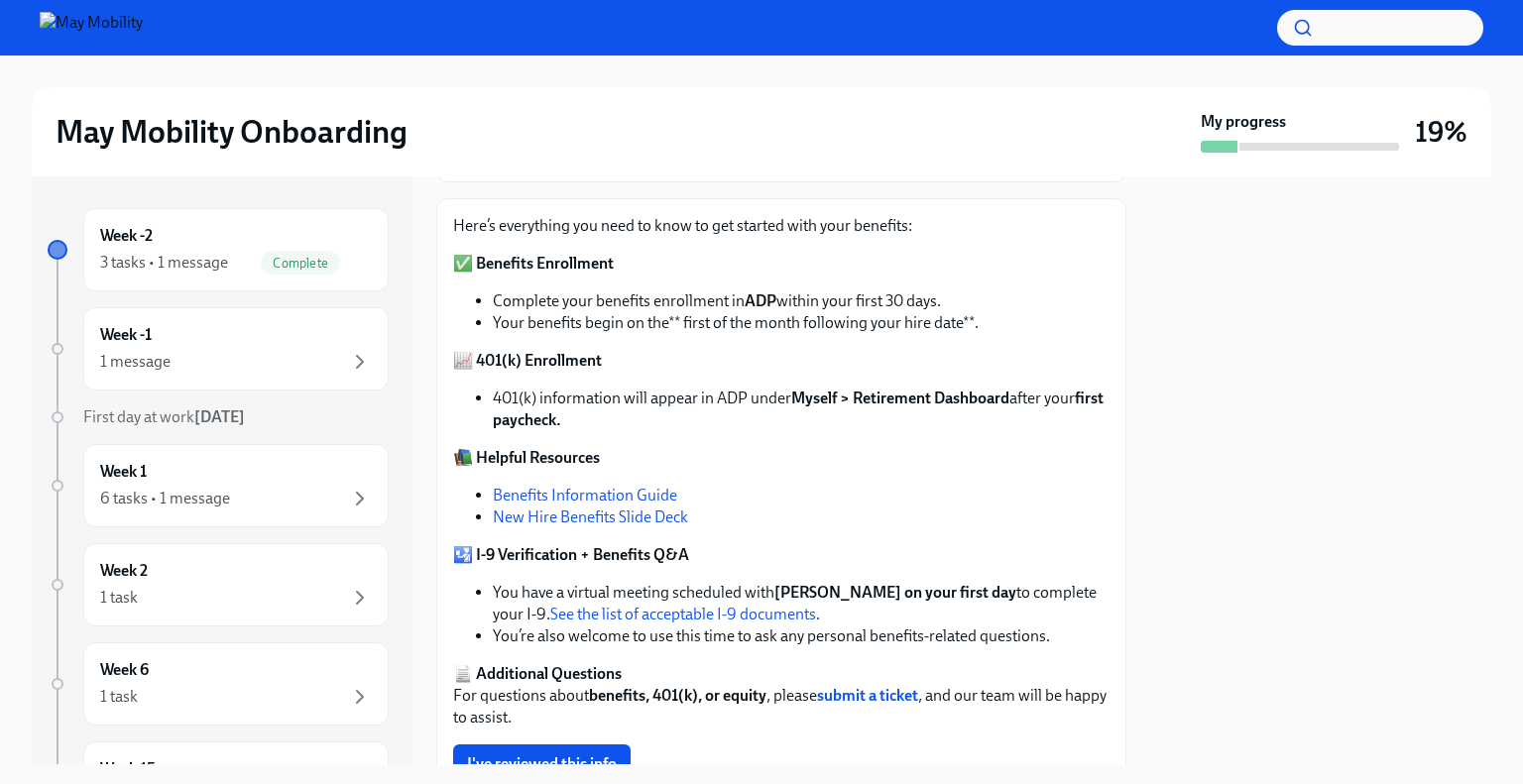 click on "Benefits Information Guide" at bounding box center (585, 495) 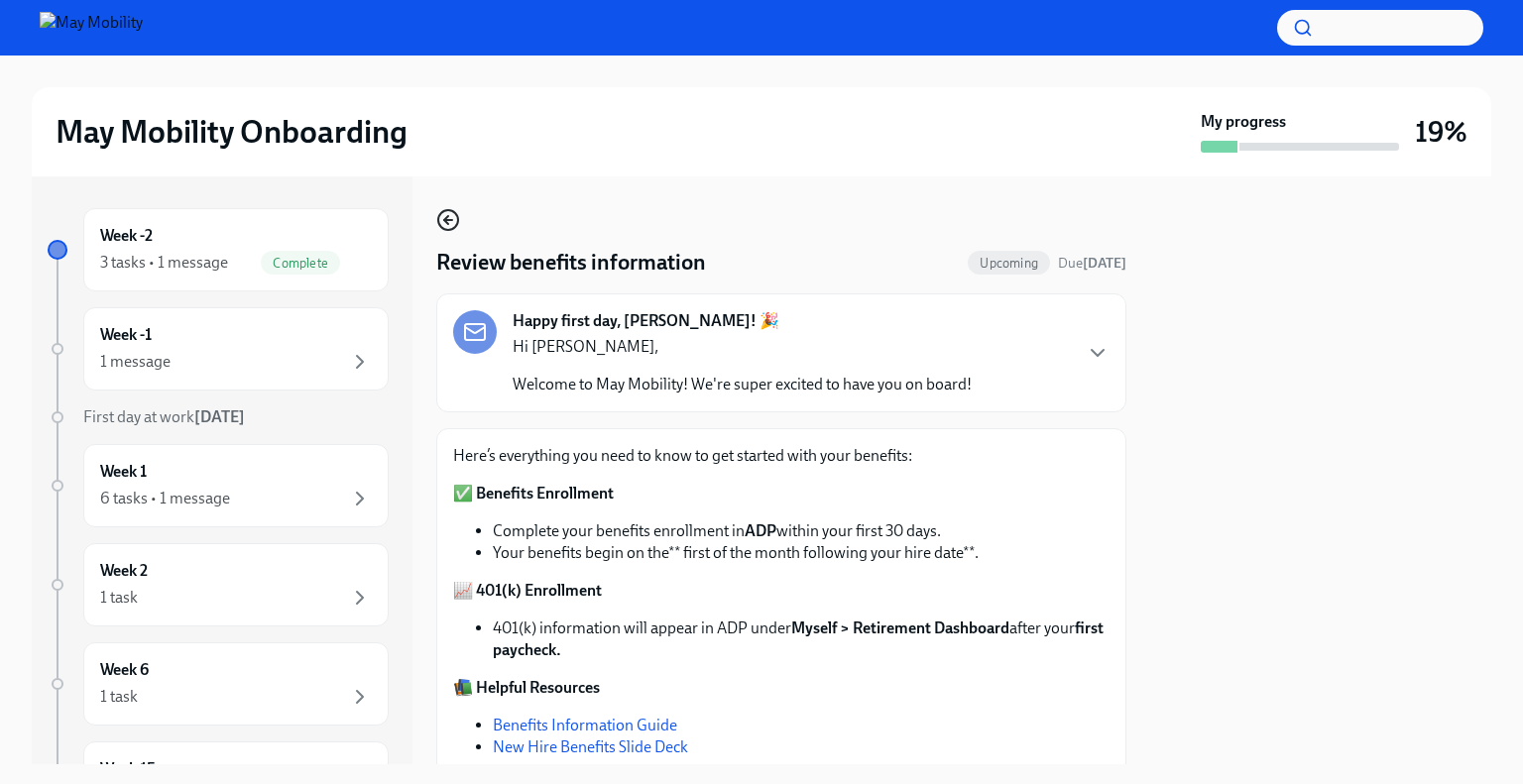 click 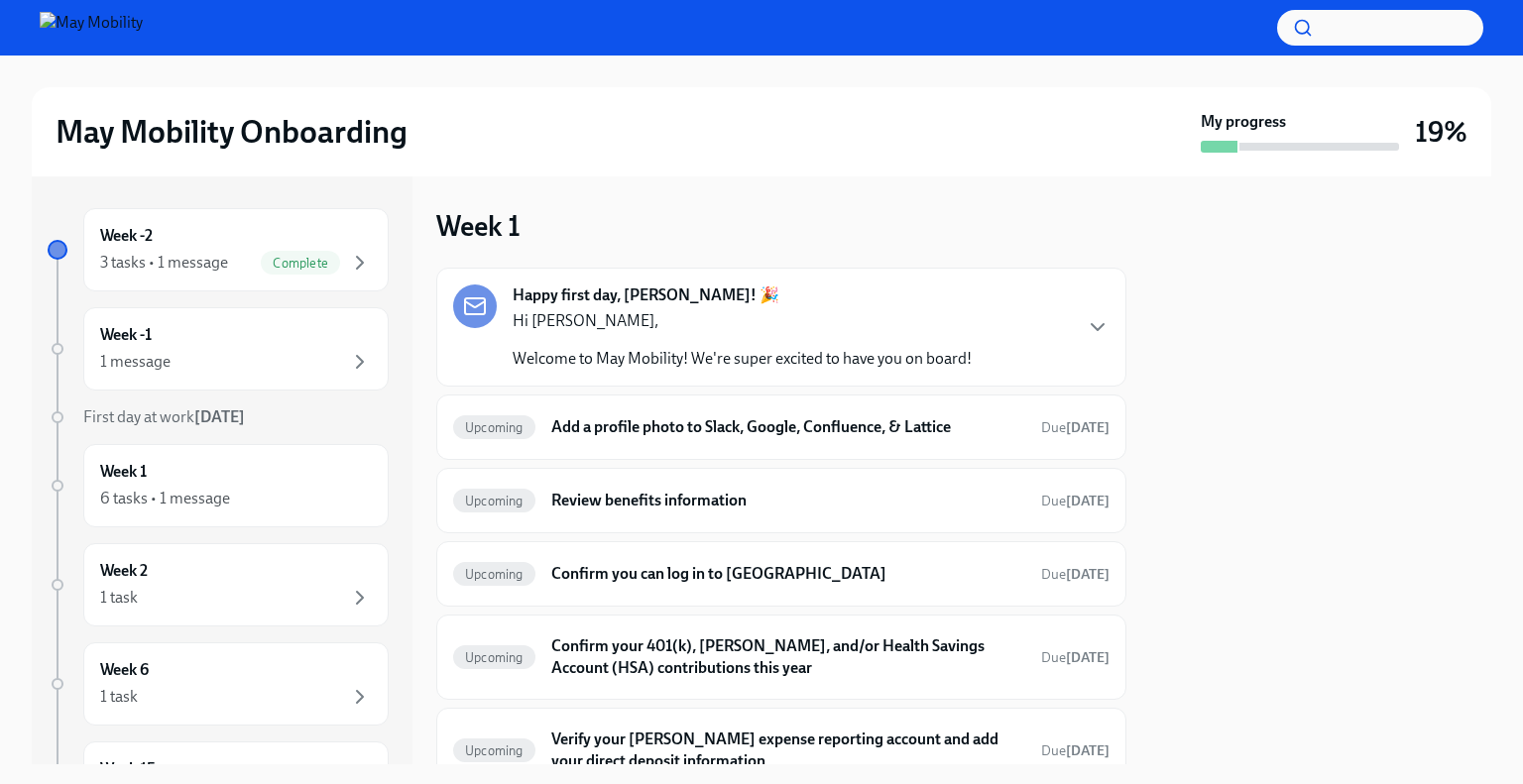 scroll, scrollTop: 99, scrollLeft: 0, axis: vertical 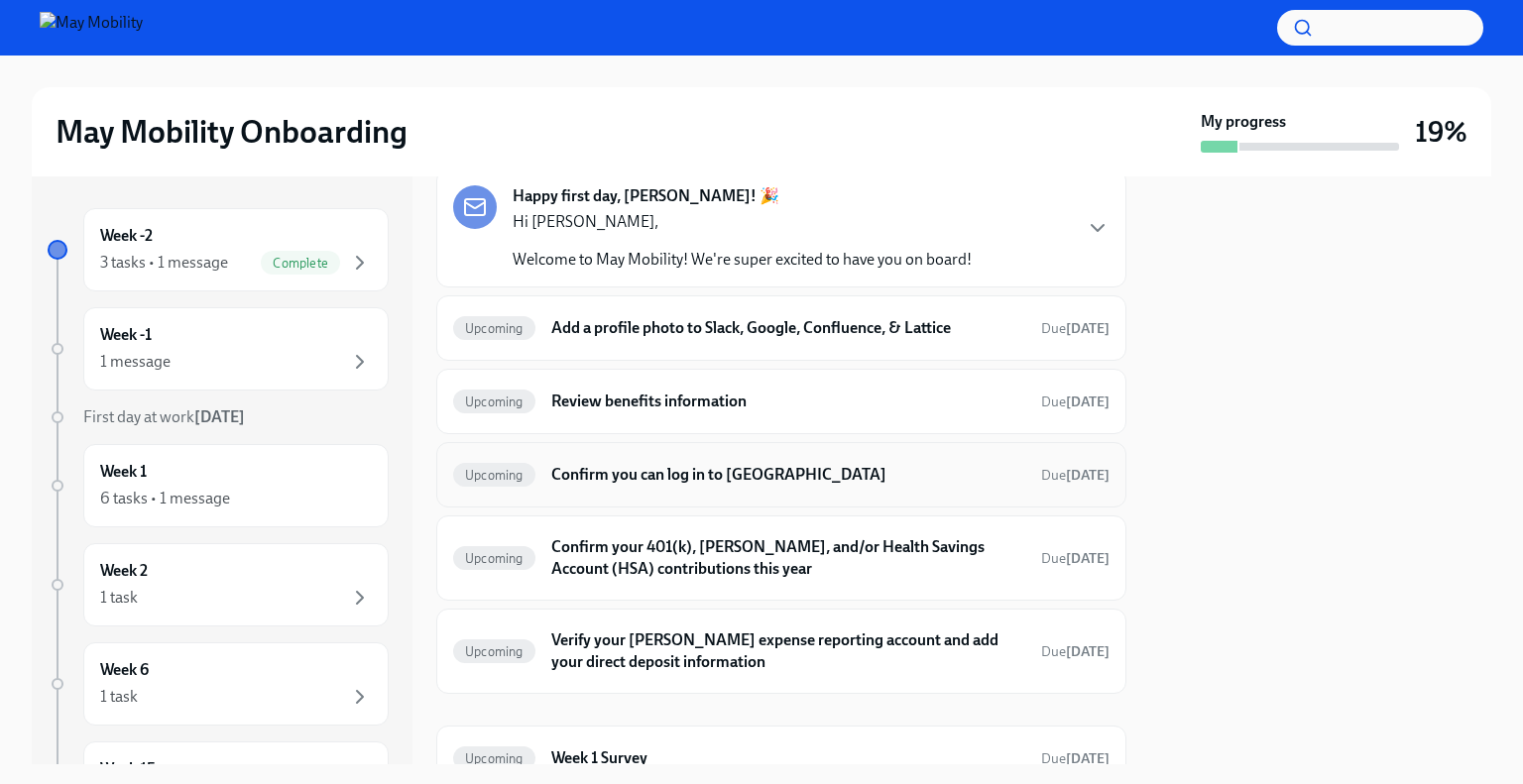 click on "Confirm you can log in to [GEOGRAPHIC_DATA]" at bounding box center [788, 475] 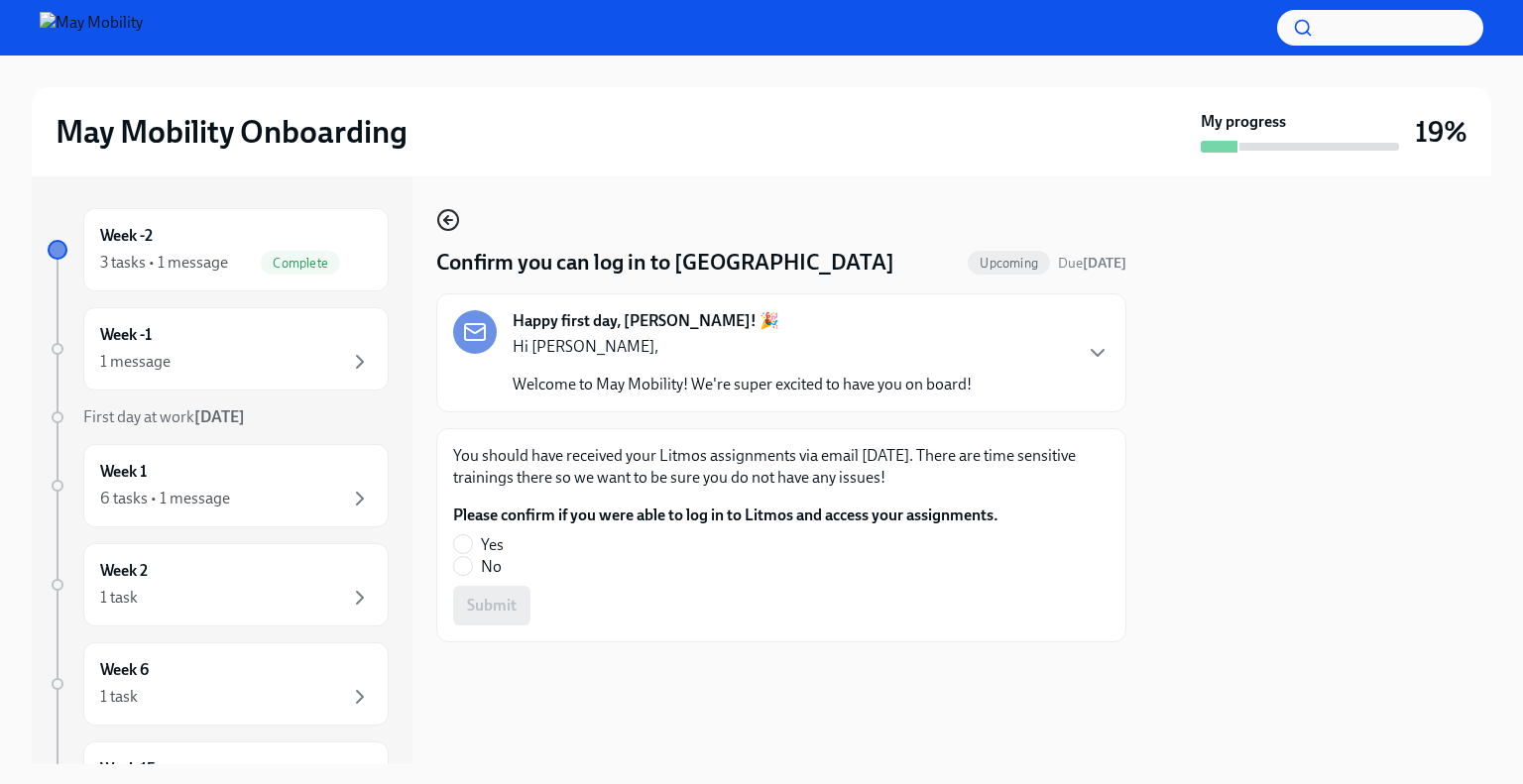 click 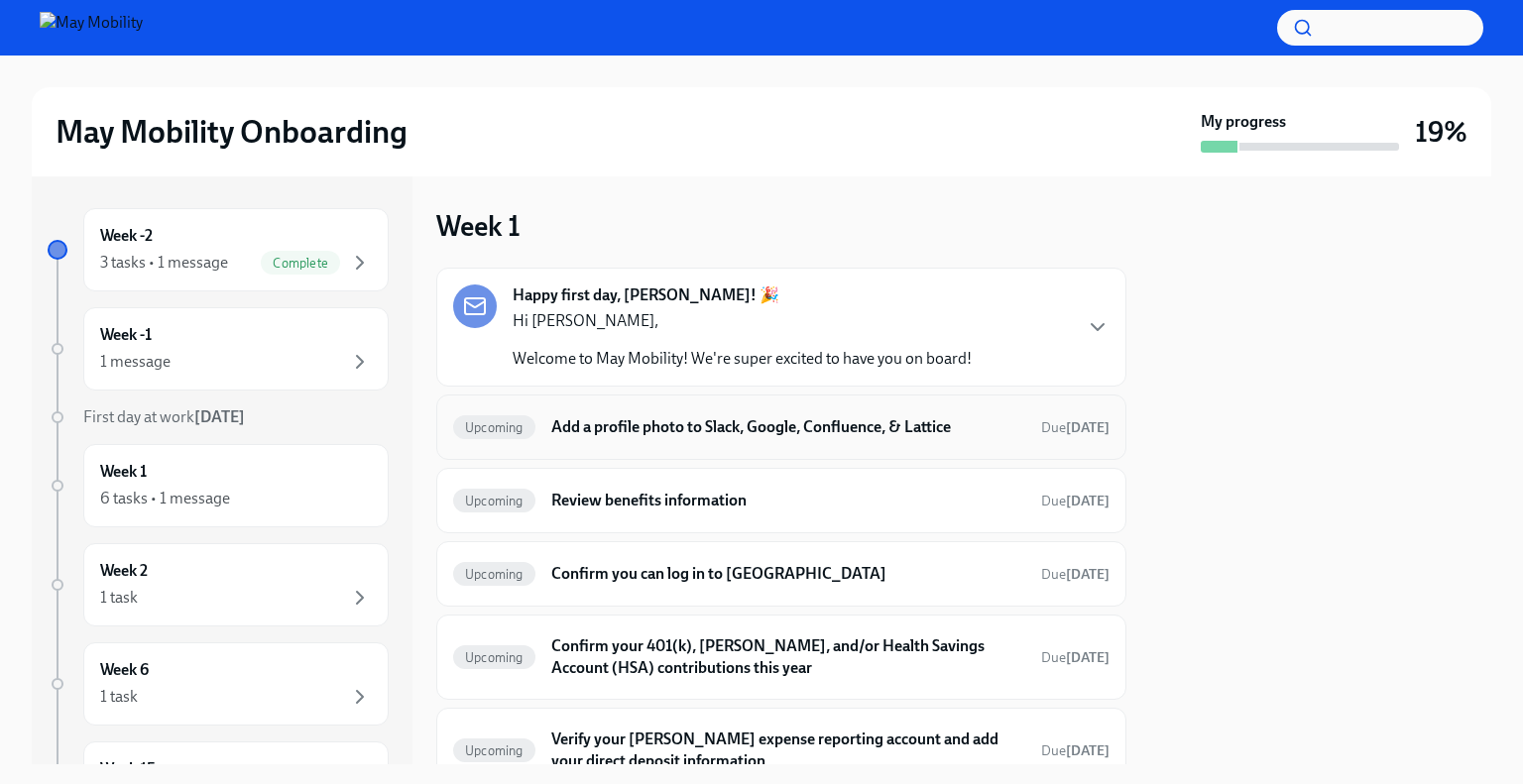 scroll, scrollTop: 99, scrollLeft: 0, axis: vertical 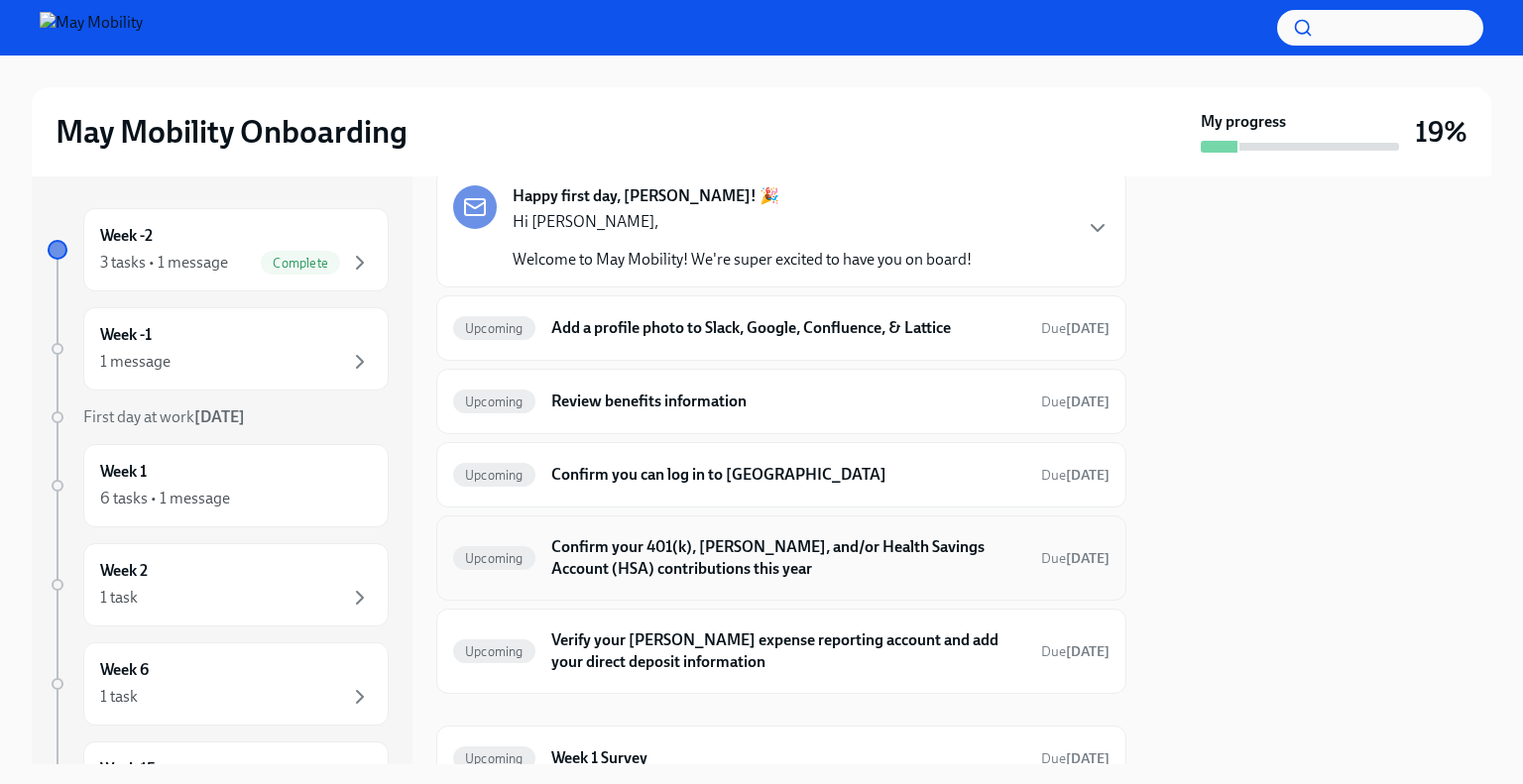 click on "Confirm your 401(k), [PERSON_NAME], and/or Health Savings Account (HSA) contributions this year" at bounding box center [788, 558] 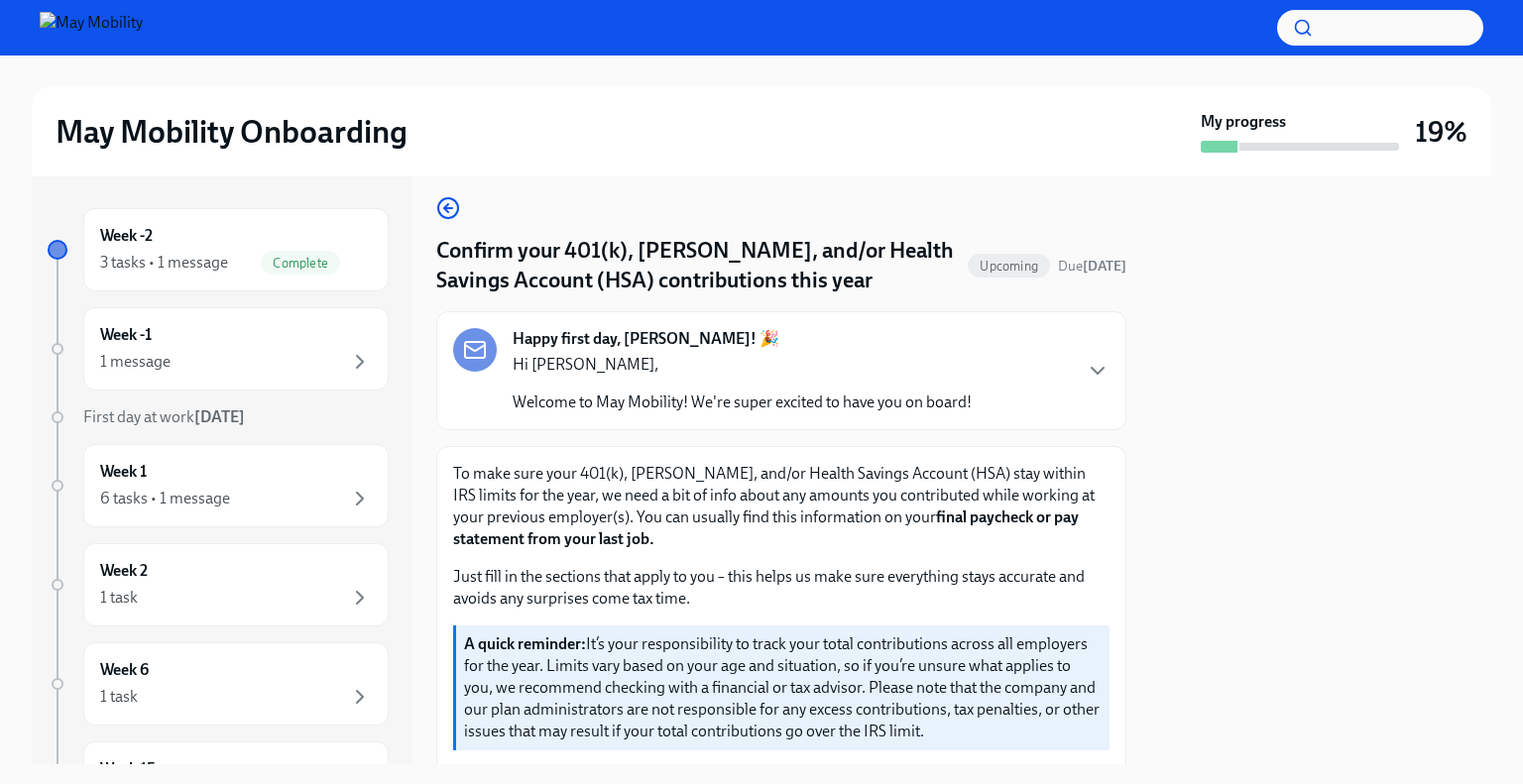 scroll, scrollTop: 0, scrollLeft: 0, axis: both 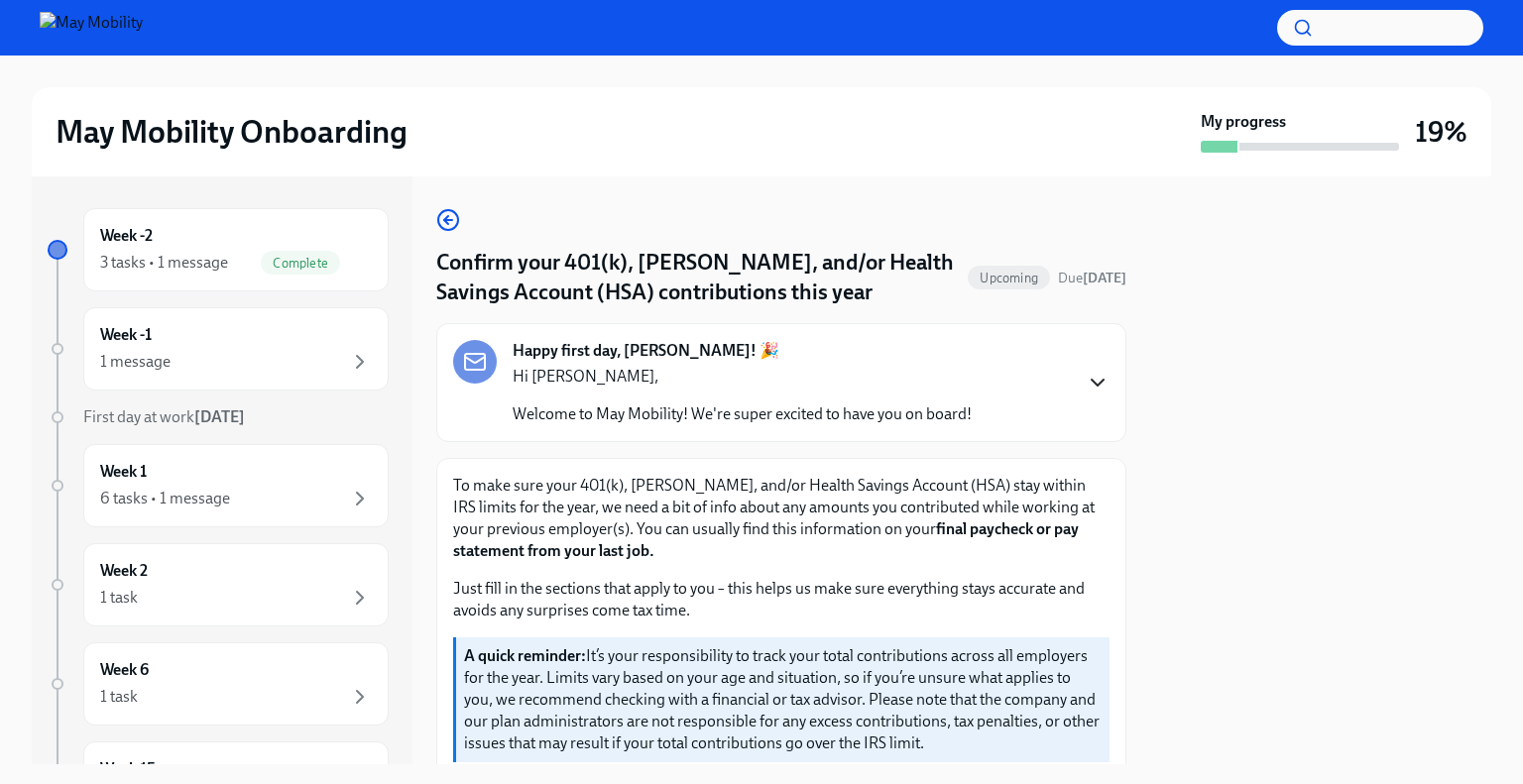 click 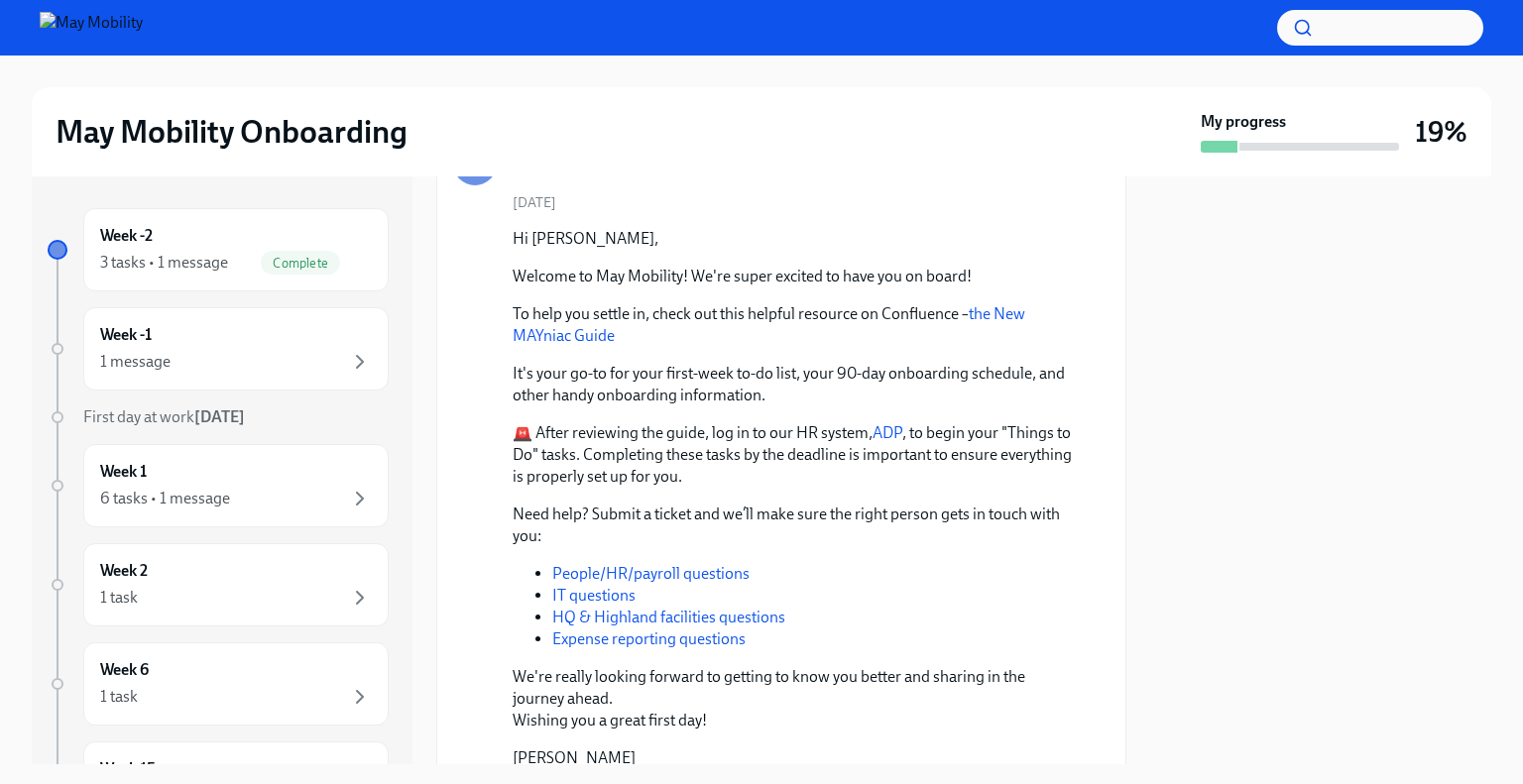 scroll, scrollTop: 0, scrollLeft: 0, axis: both 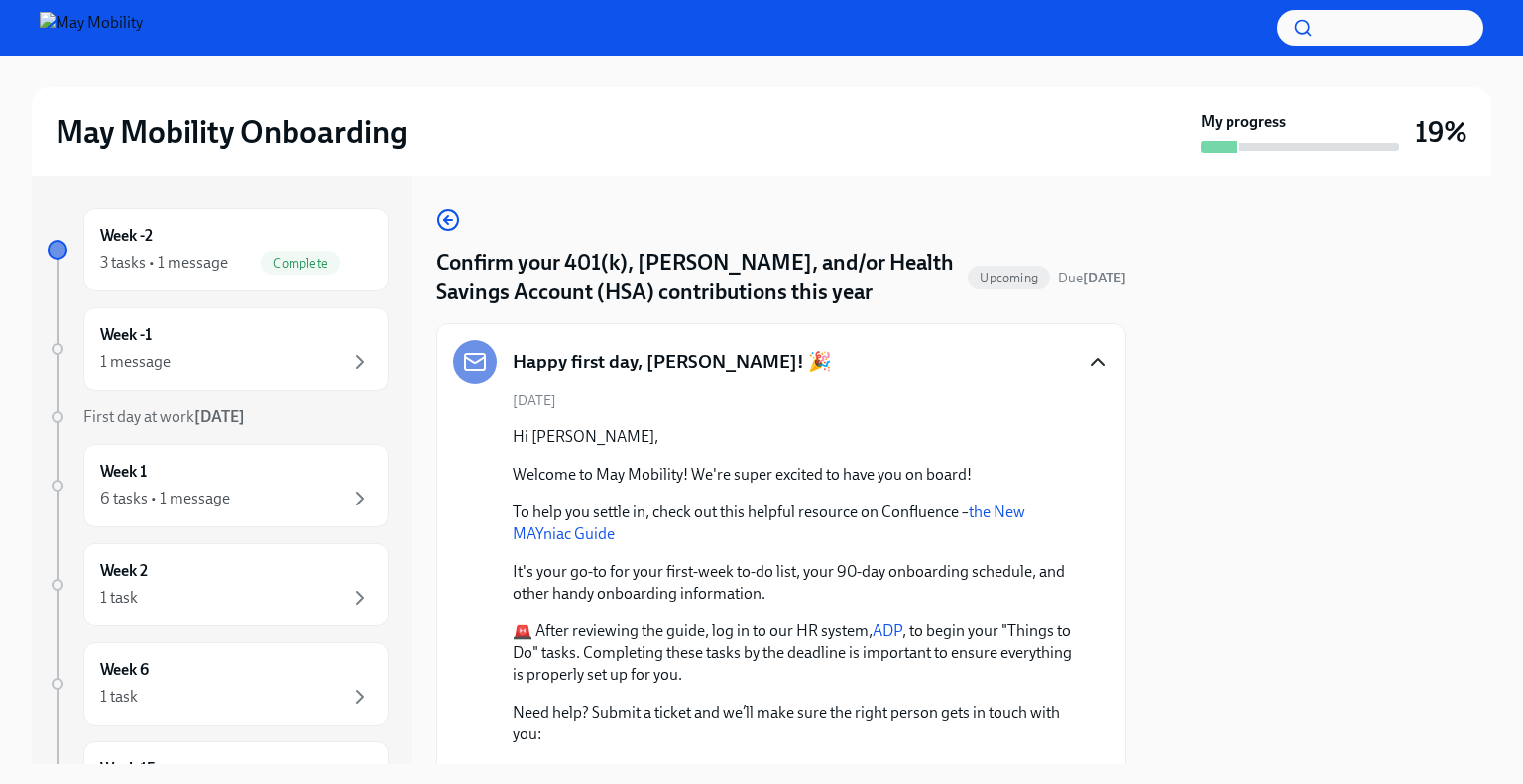 click 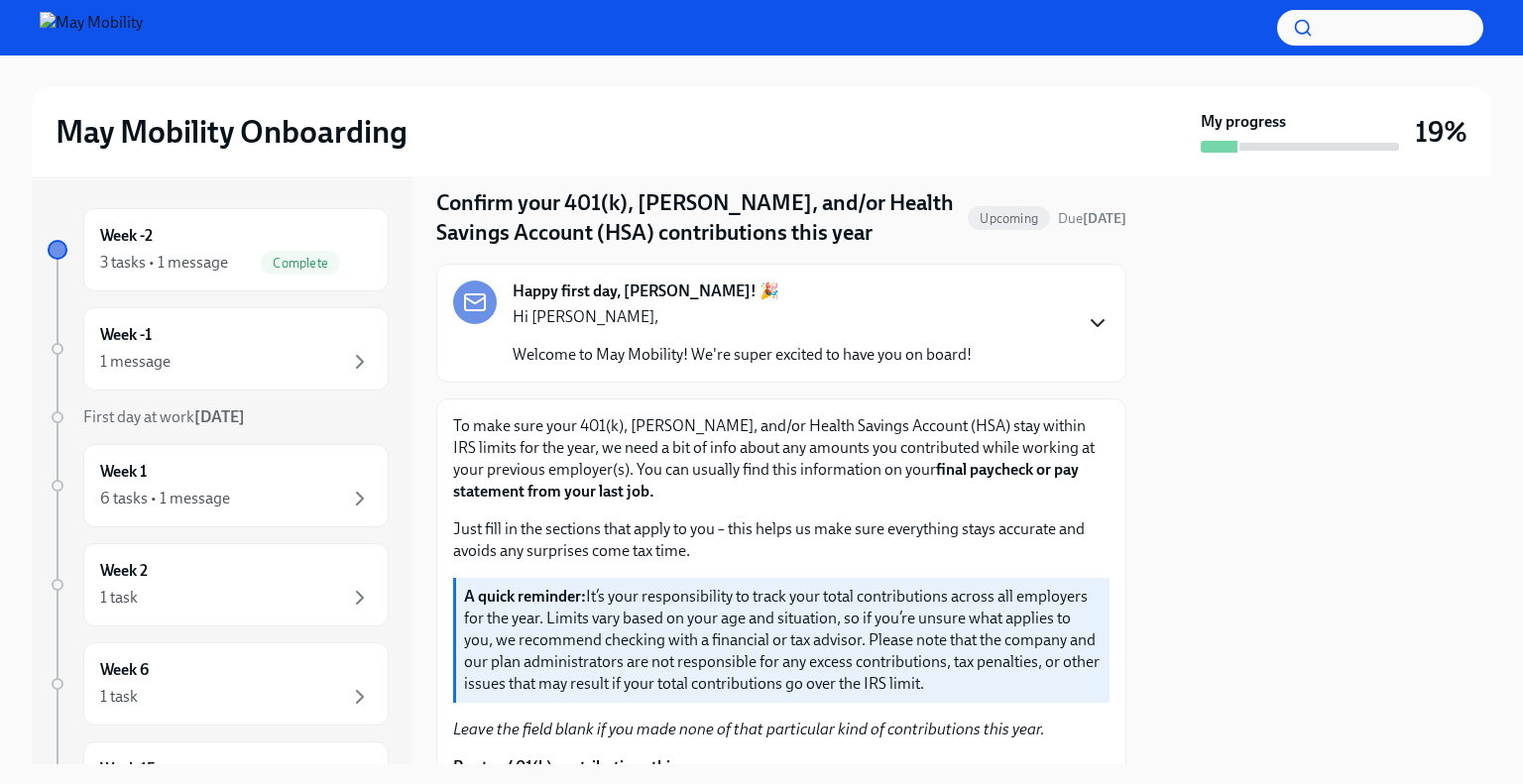 scroll, scrollTop: 0, scrollLeft: 0, axis: both 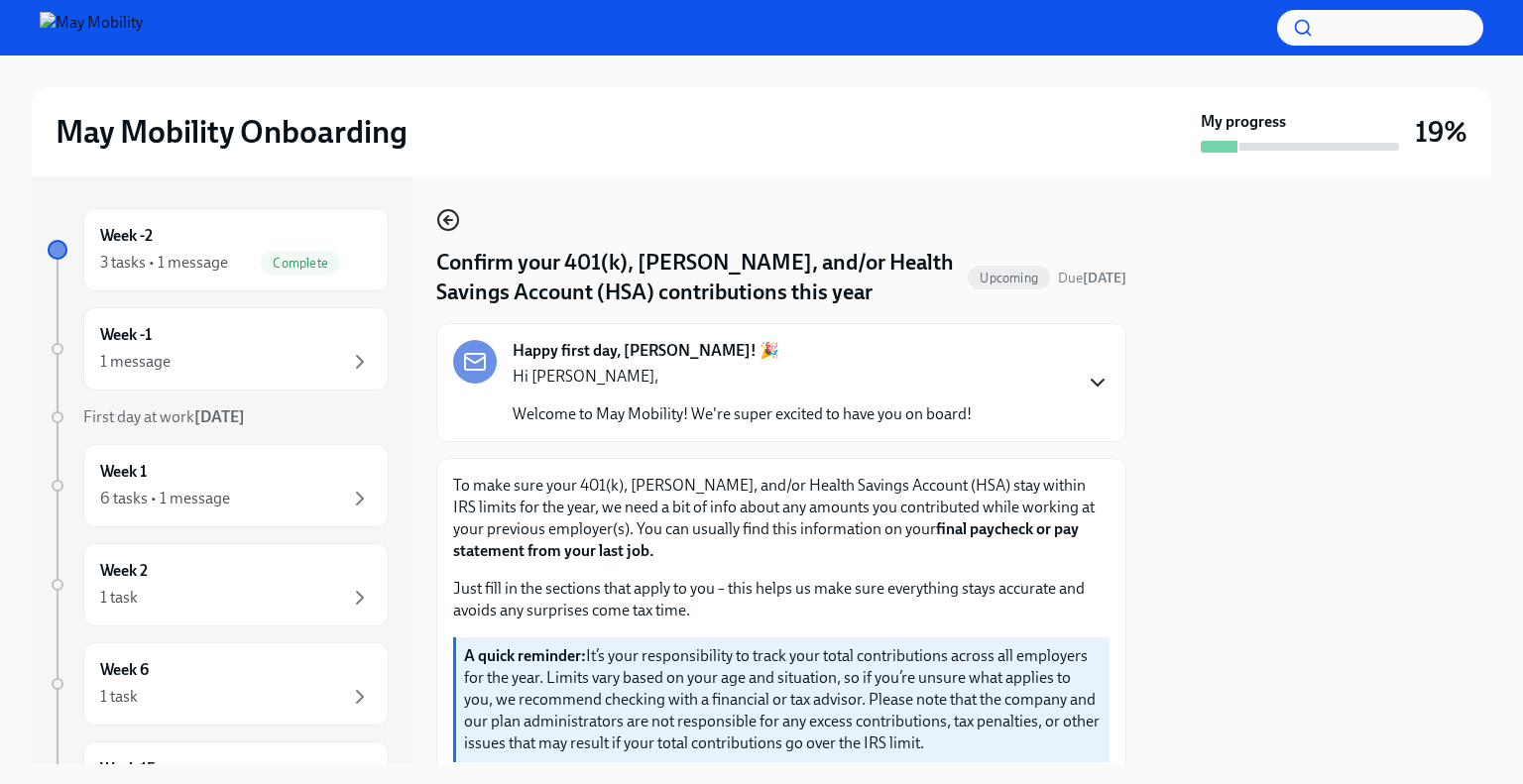 click 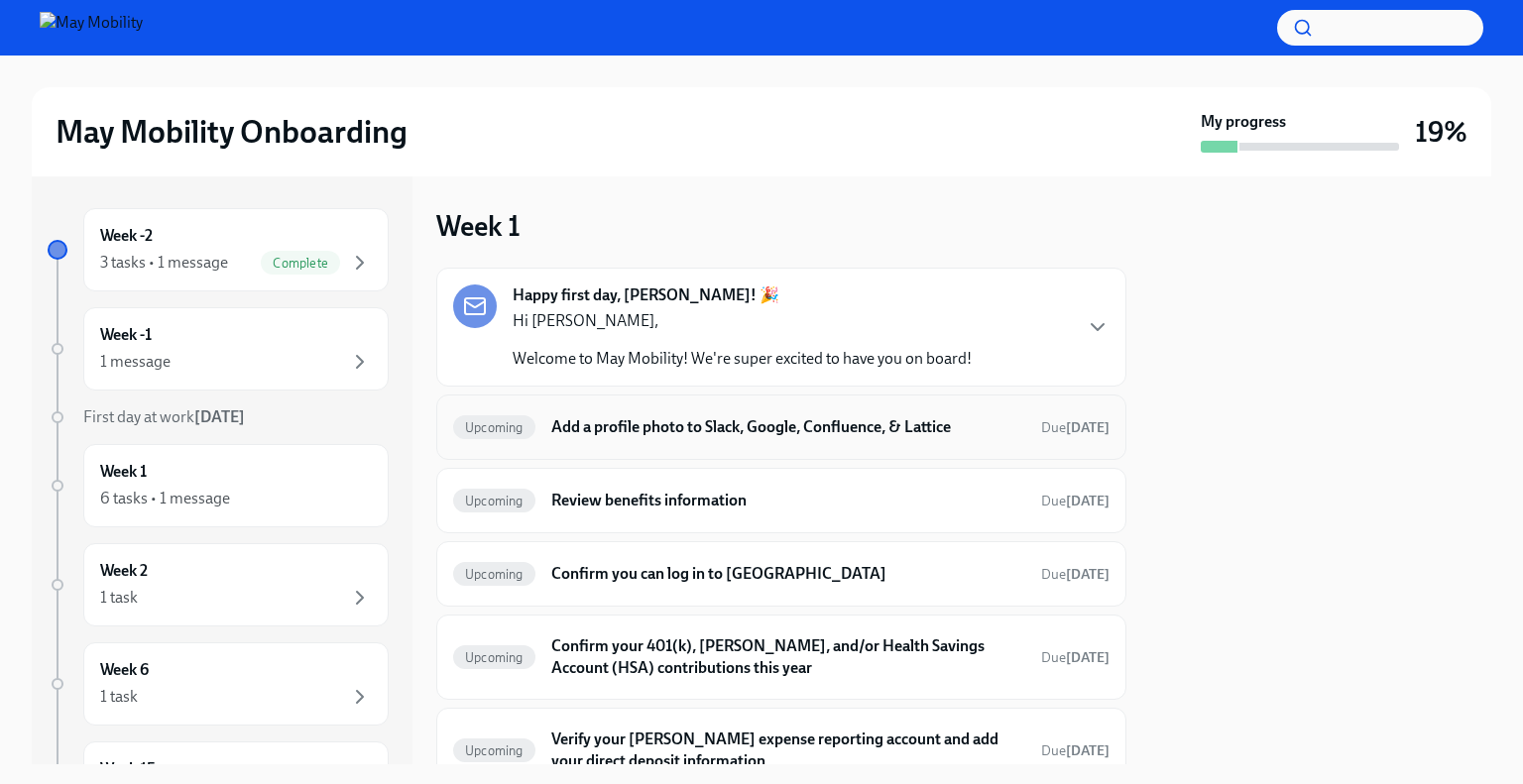 scroll, scrollTop: 186, scrollLeft: 0, axis: vertical 